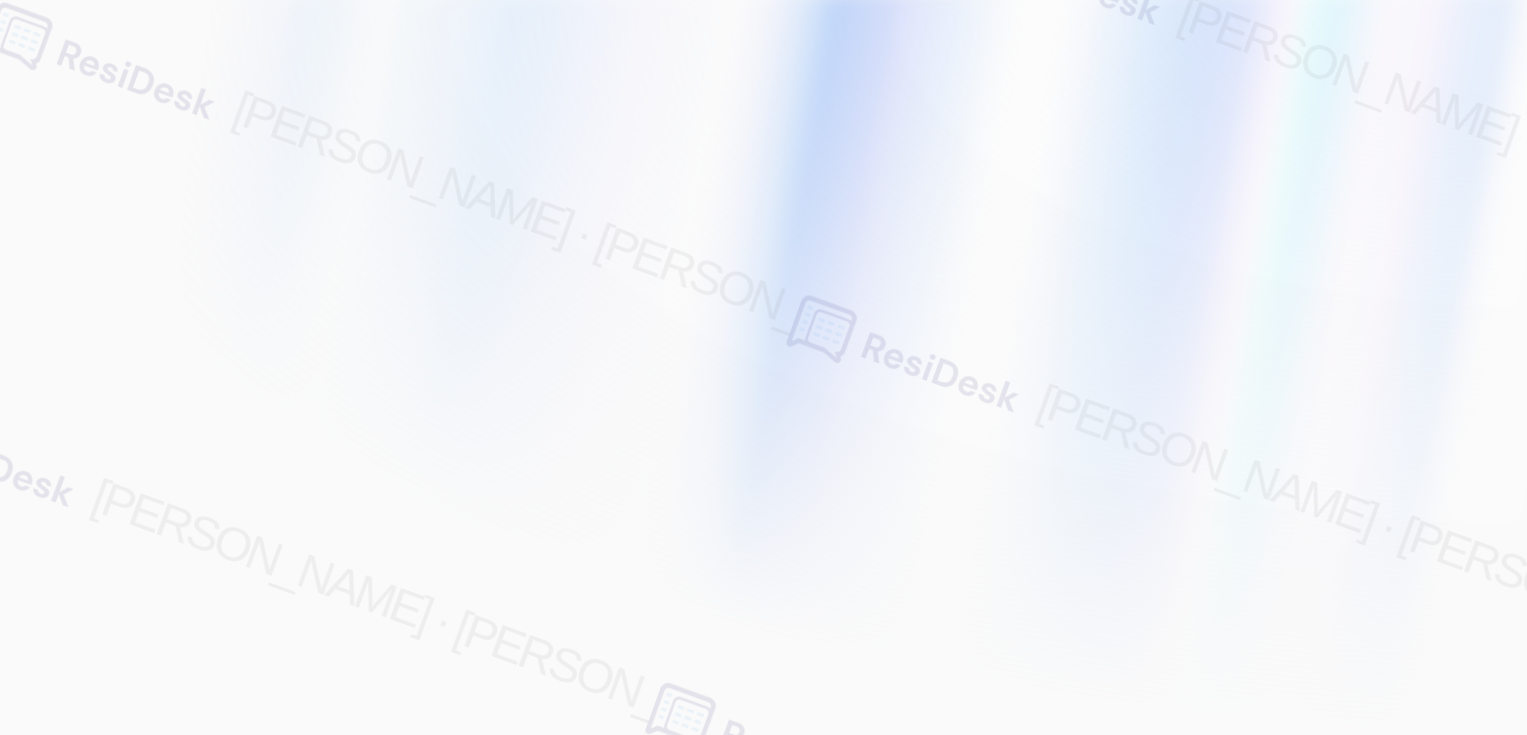scroll, scrollTop: 0, scrollLeft: 0, axis: both 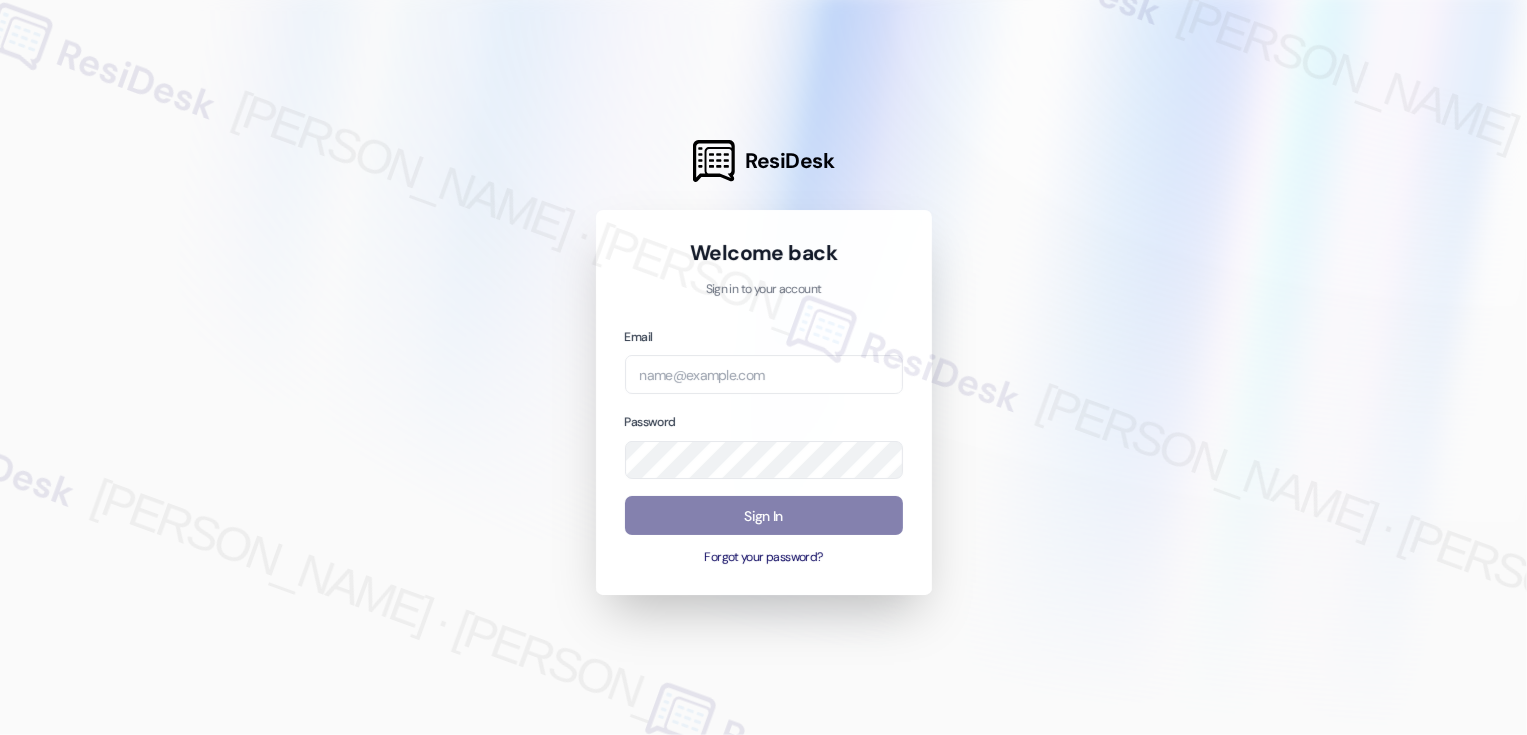 click on "Welcome back" at bounding box center (764, 253) 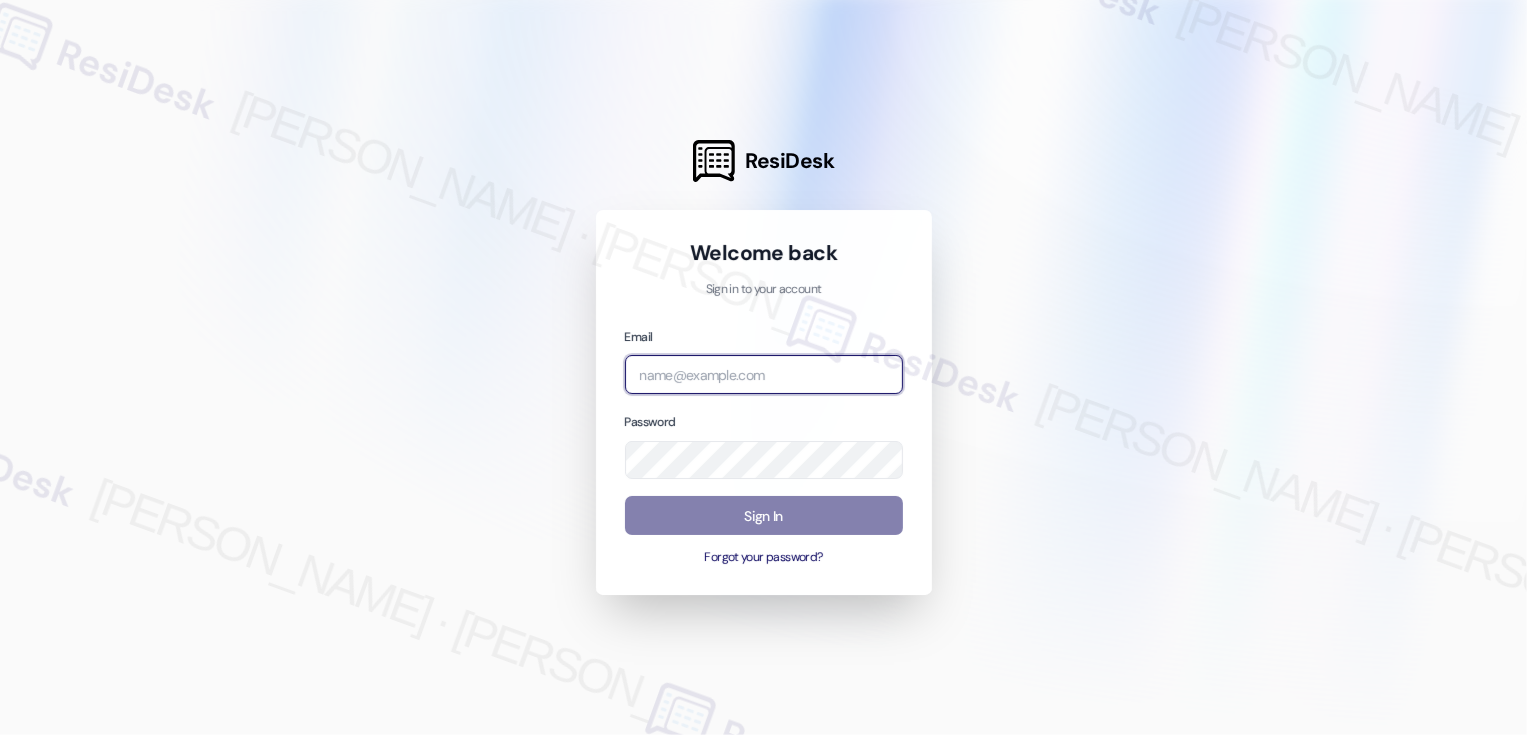click at bounding box center (764, 374) 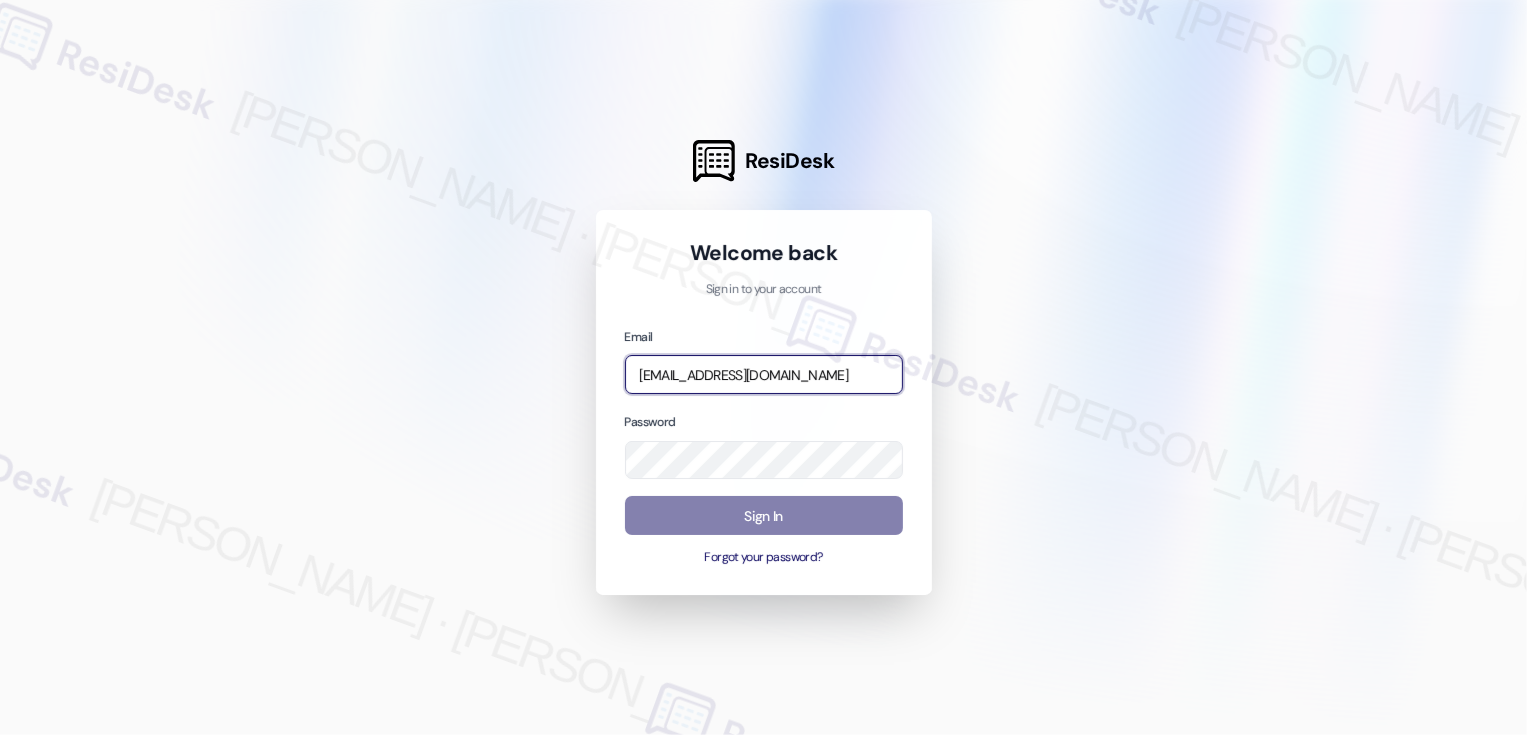 type on "[EMAIL_ADDRESS][DOMAIN_NAME]" 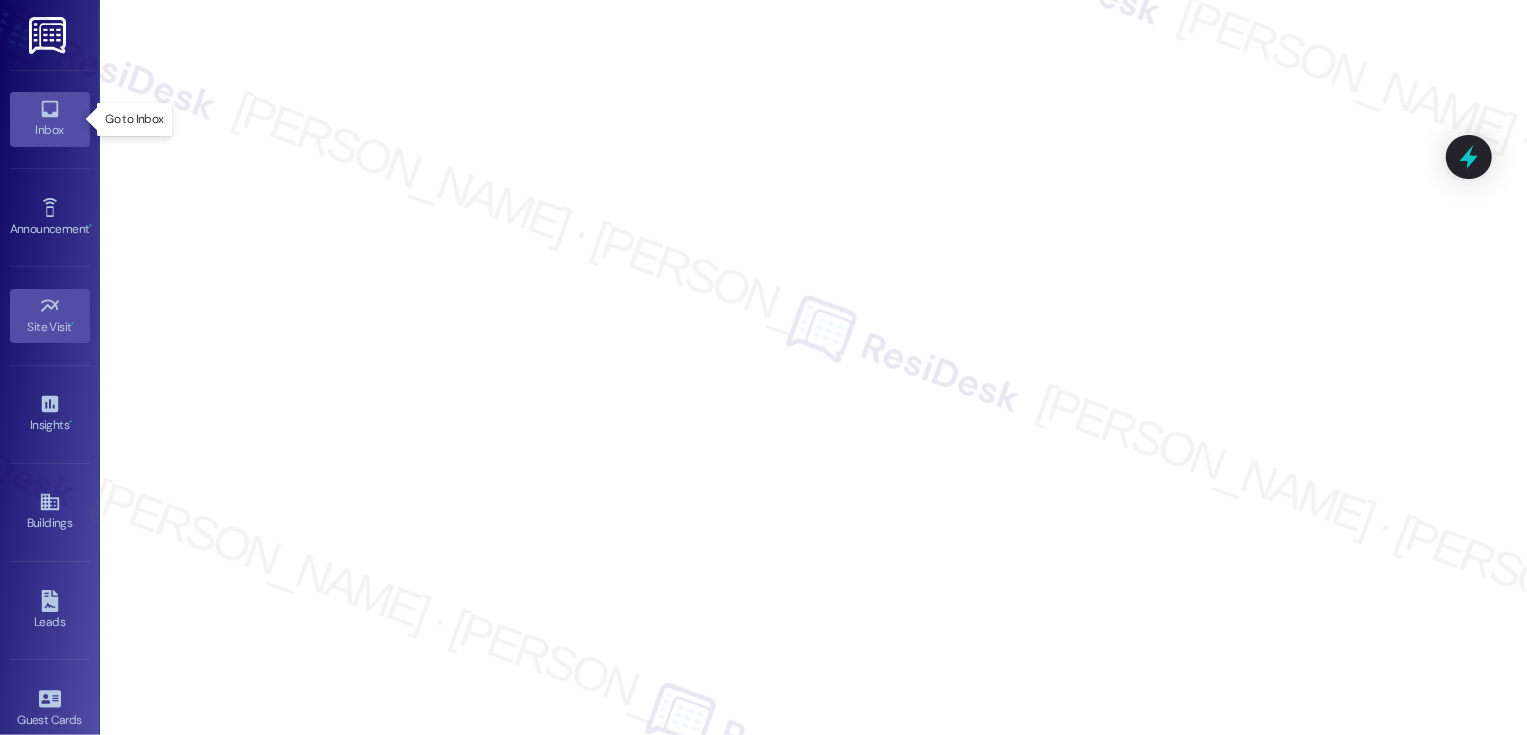 click on "Inbox" at bounding box center (50, 119) 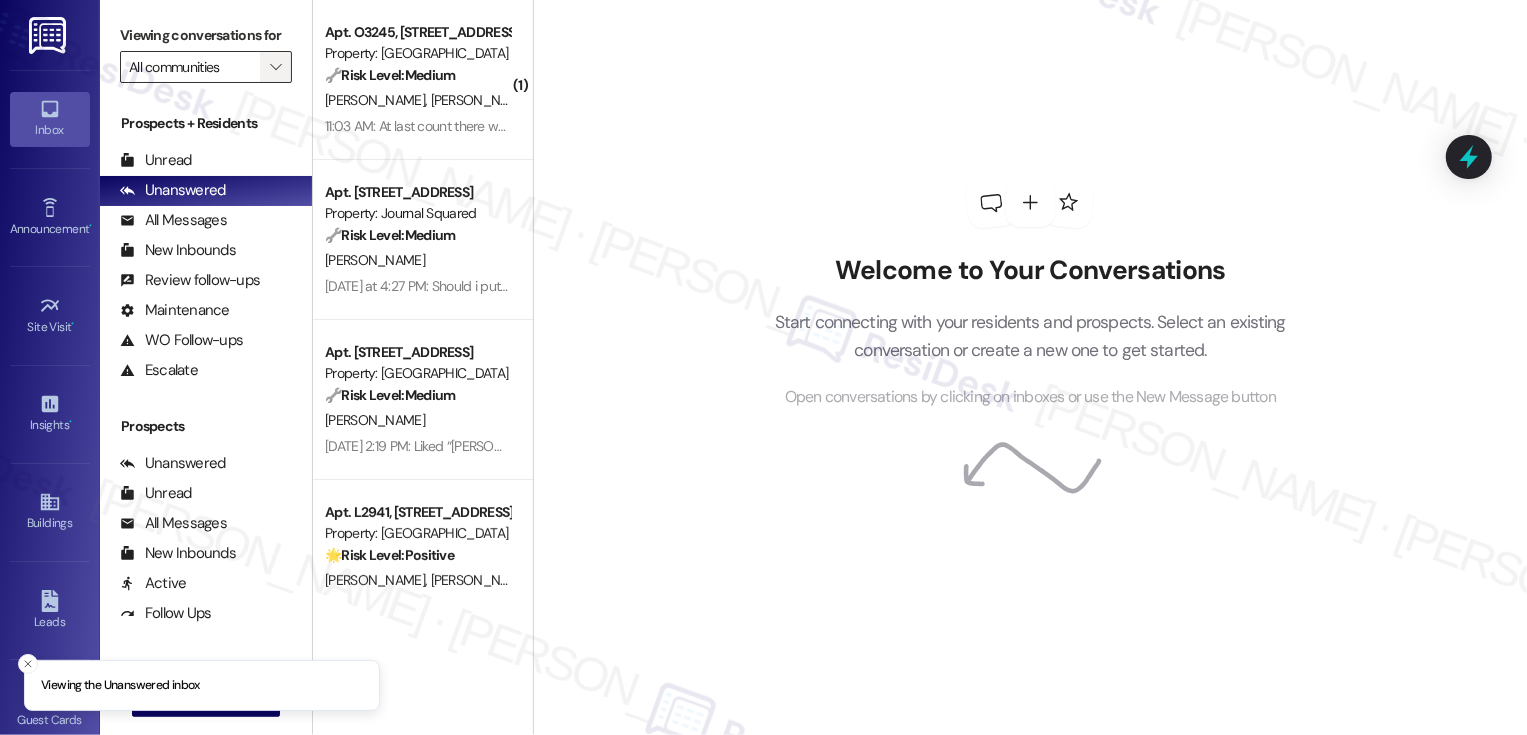 click on "" at bounding box center (275, 67) 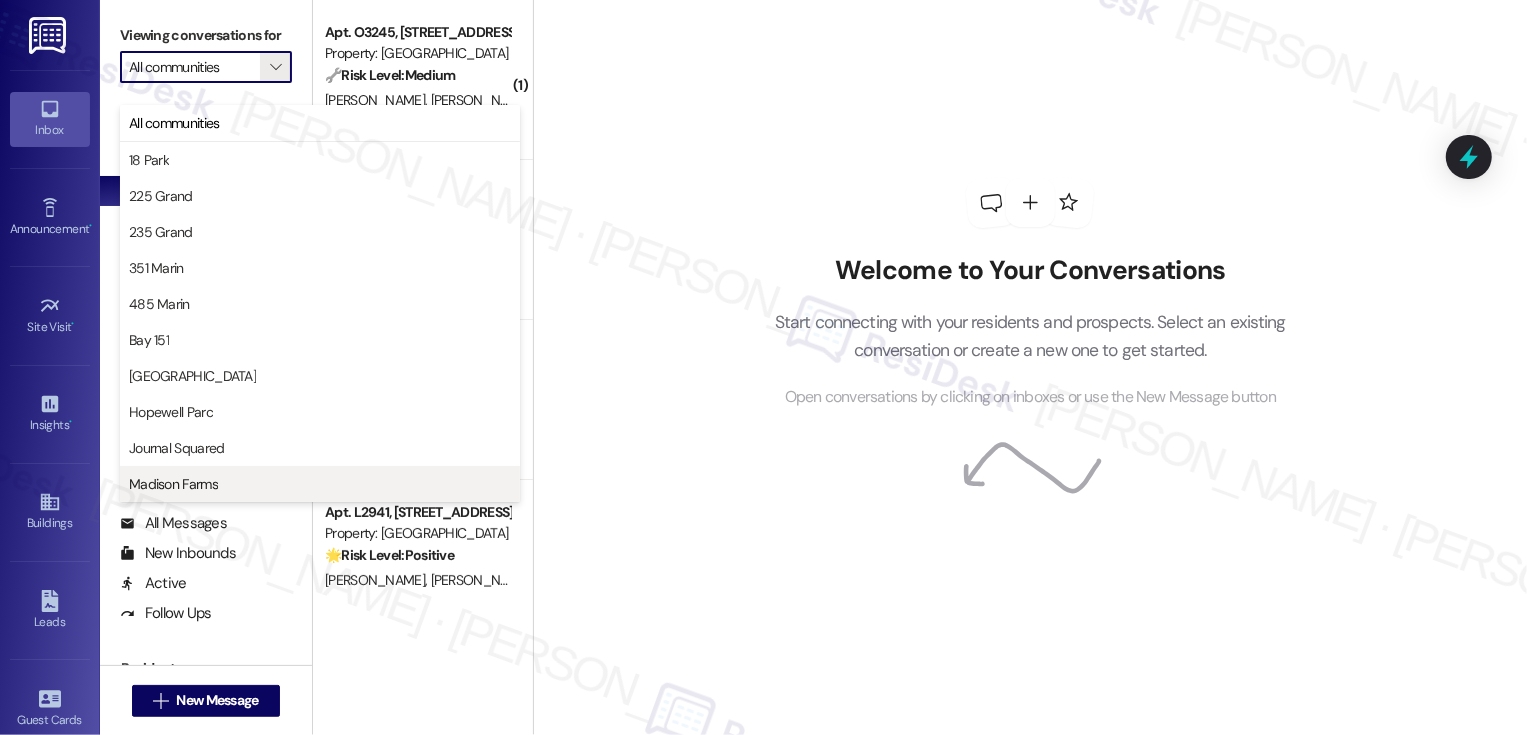 click on "Madison Farms" at bounding box center (173, 484) 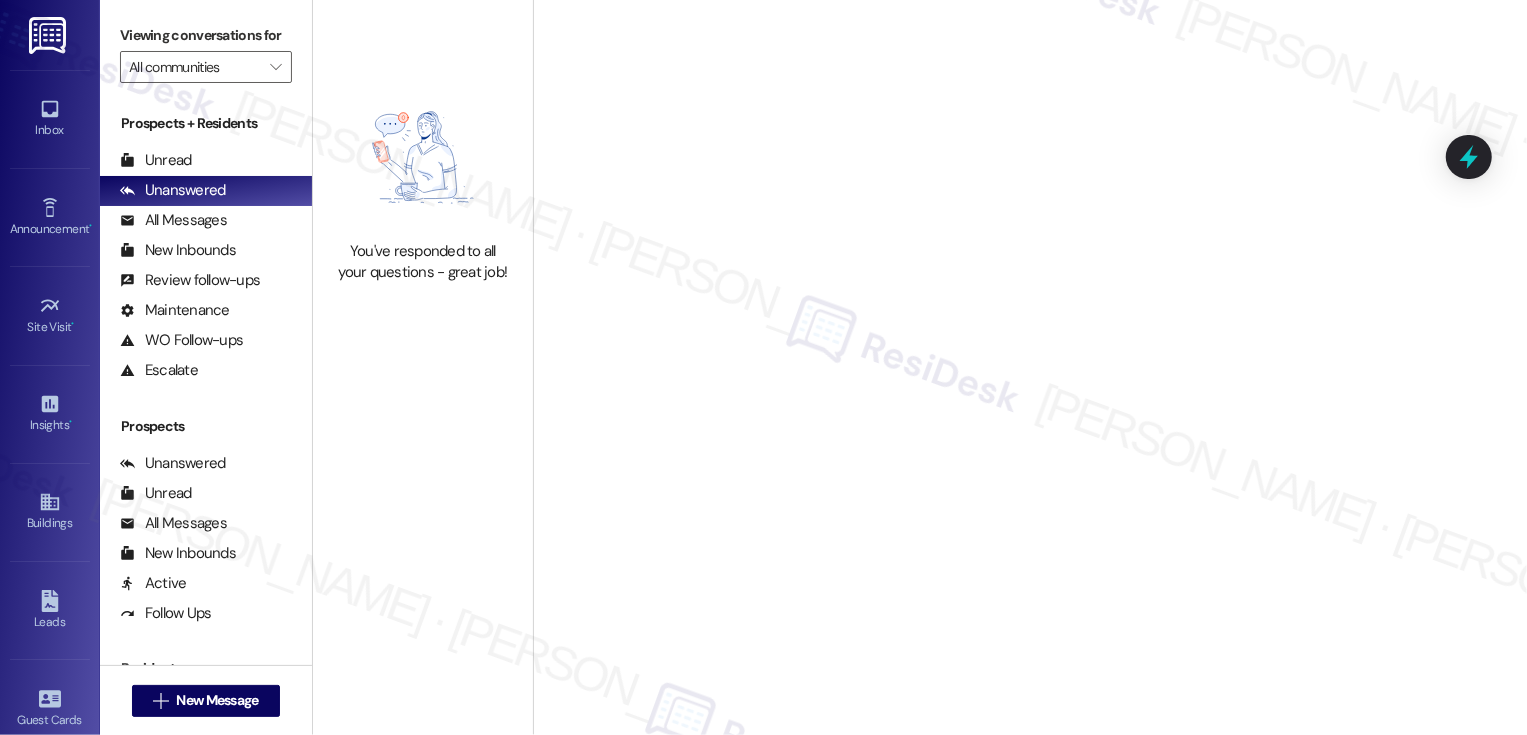 type on "Madison Farms" 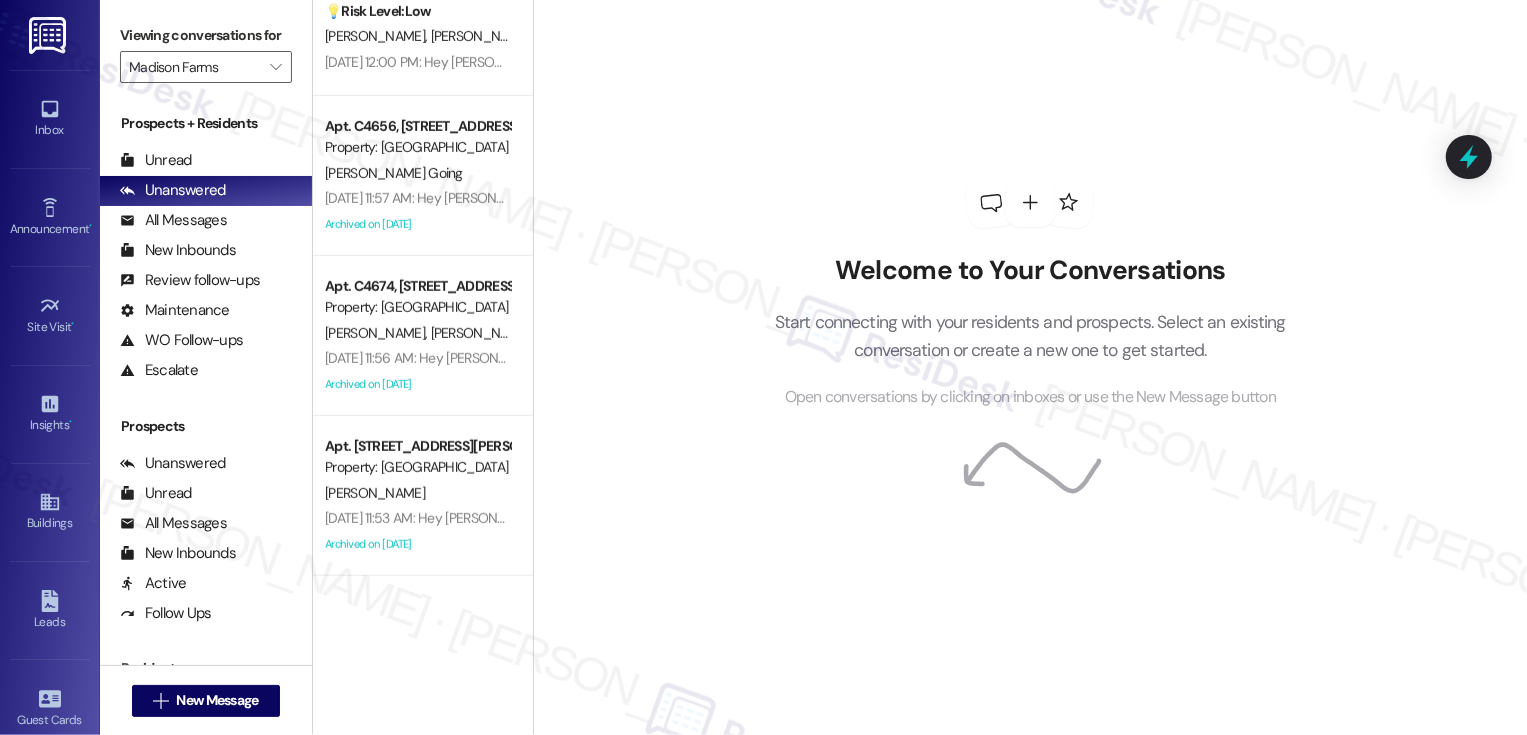 scroll, scrollTop: 0, scrollLeft: 0, axis: both 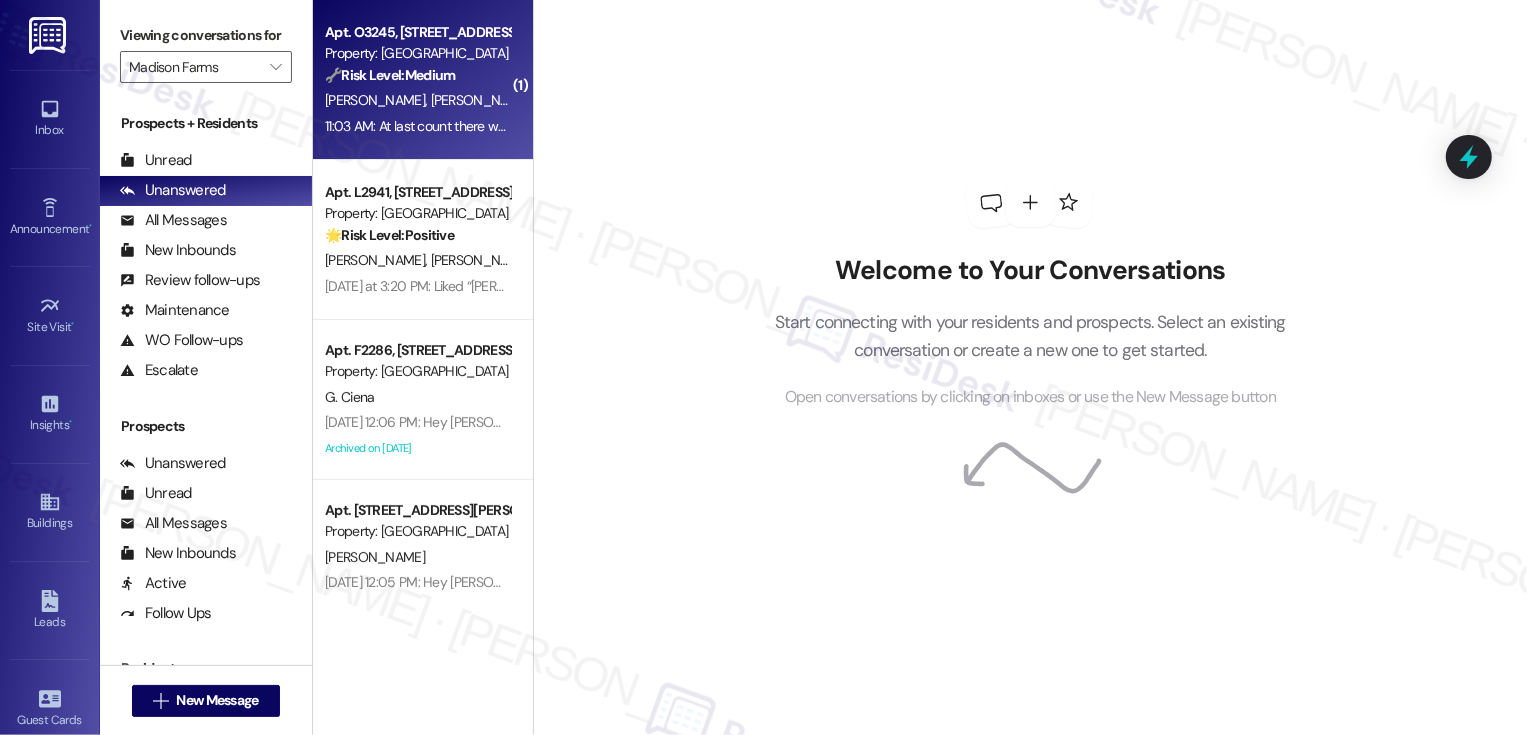 click on "🔧  Risk Level:  Medium" at bounding box center [390, 75] 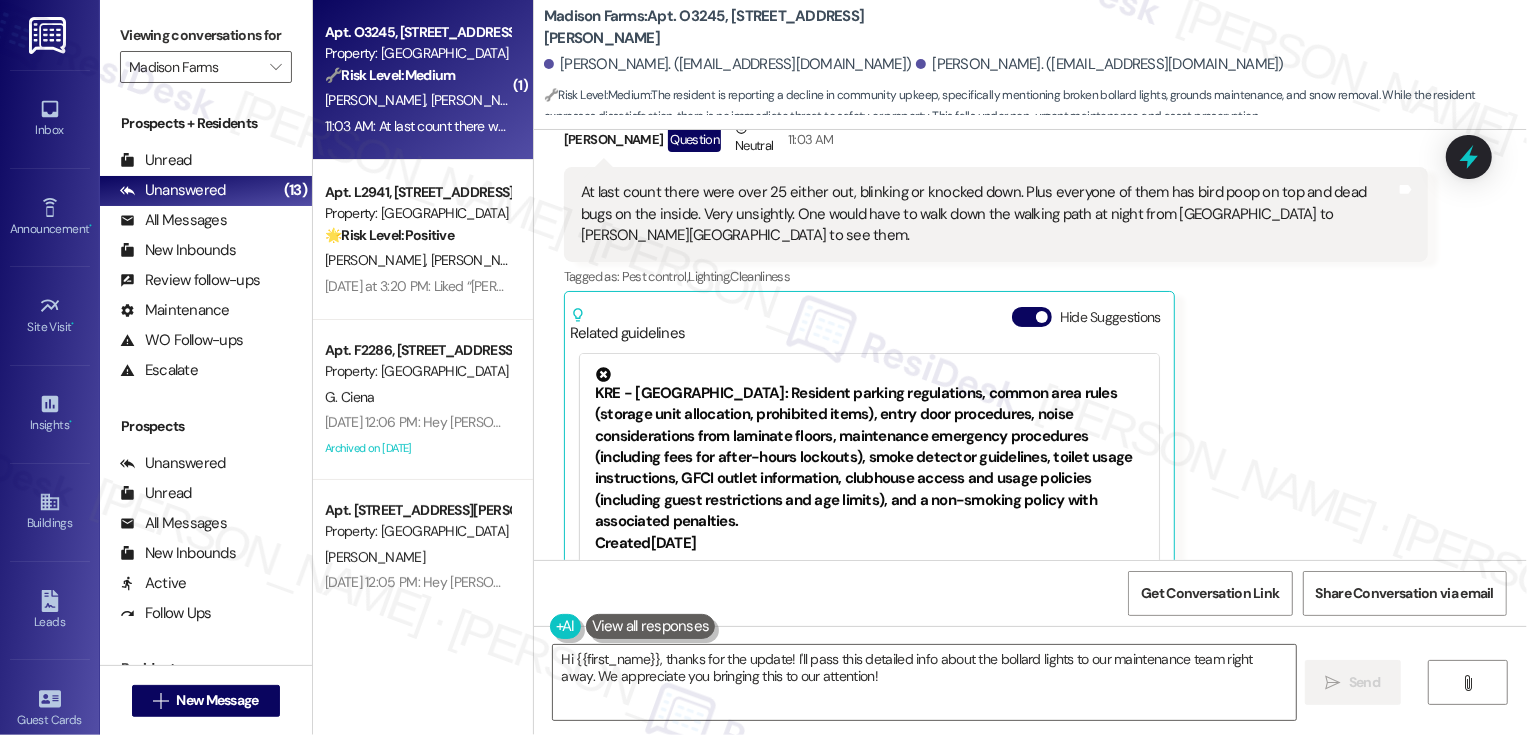 scroll, scrollTop: 6659, scrollLeft: 0, axis: vertical 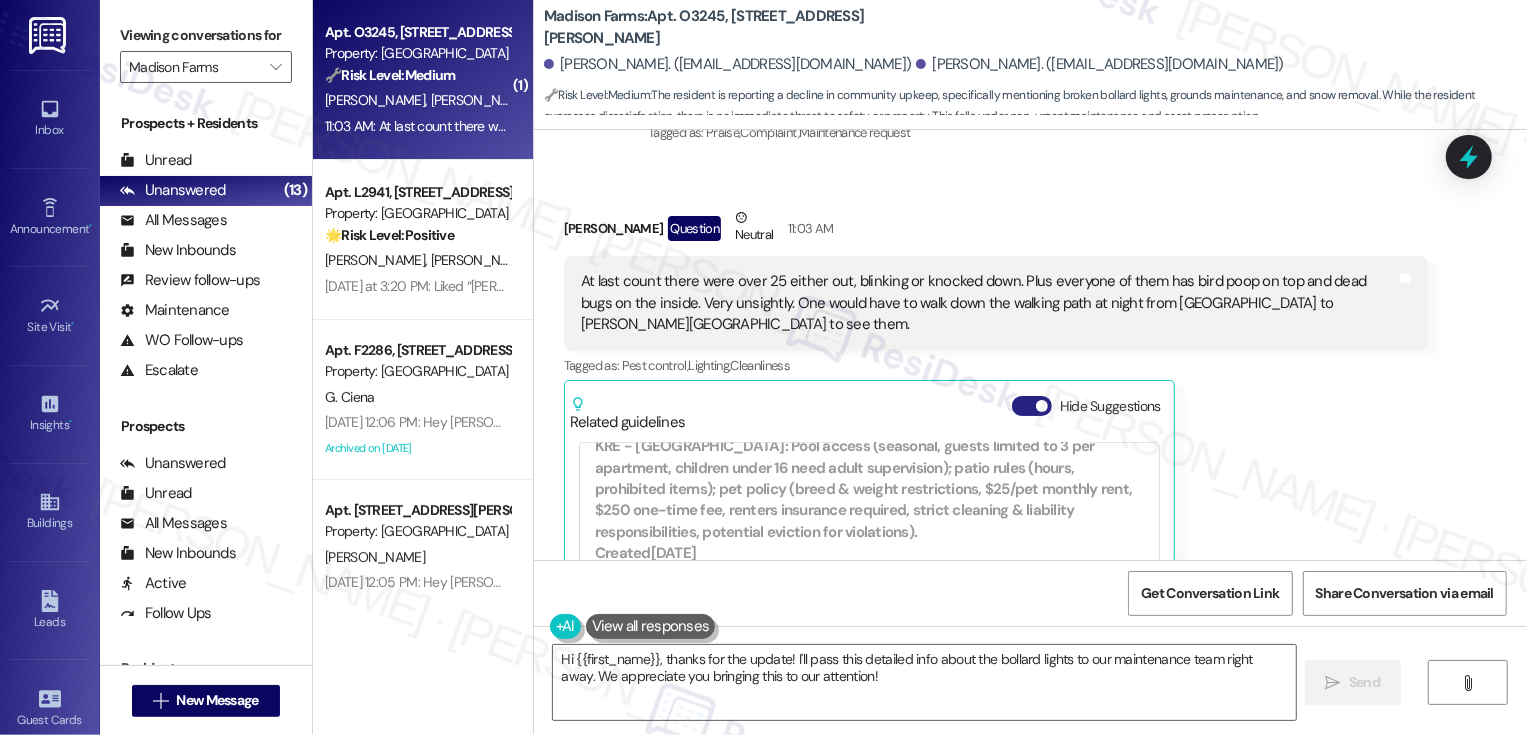 click on "Hide Suggestions" at bounding box center [1032, 406] 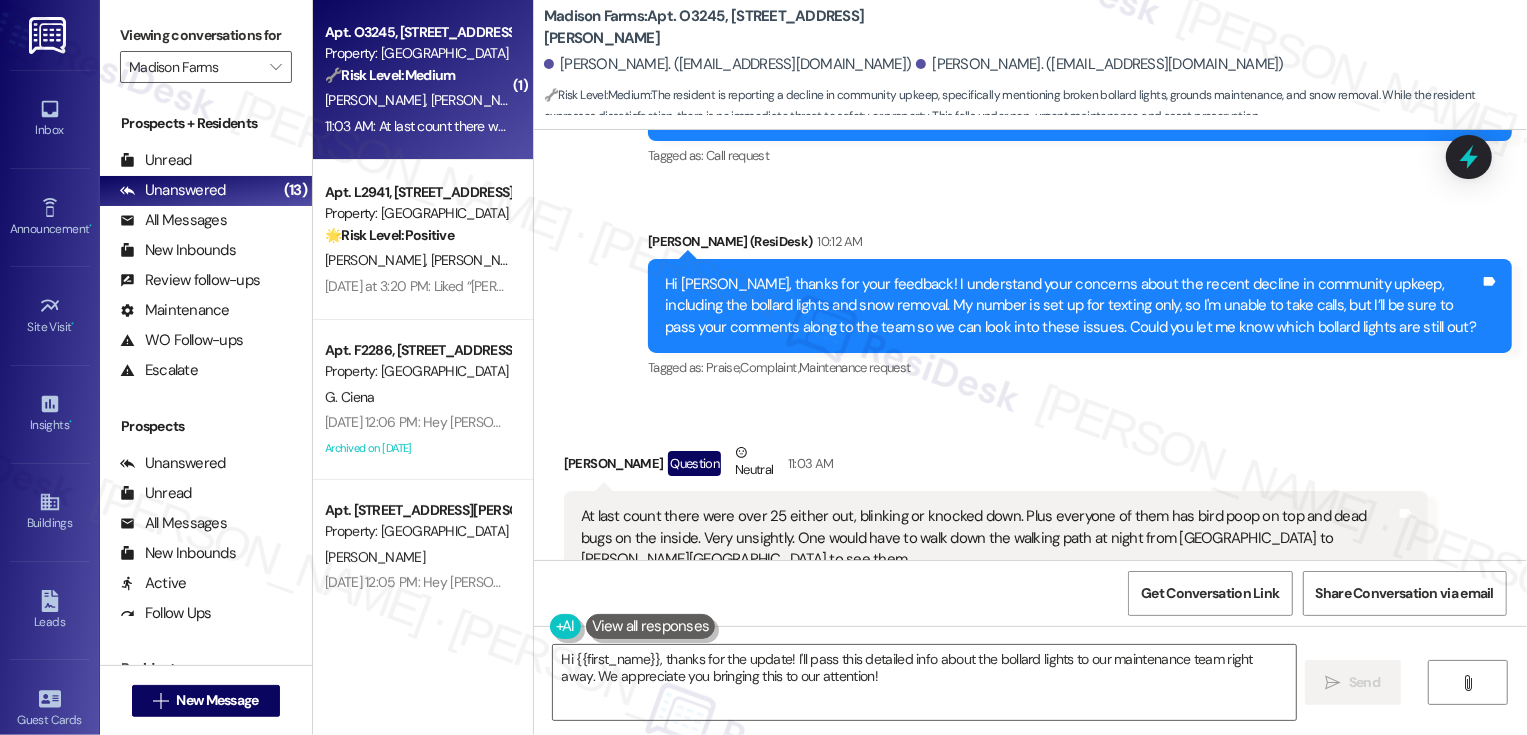 scroll, scrollTop: 6365, scrollLeft: 0, axis: vertical 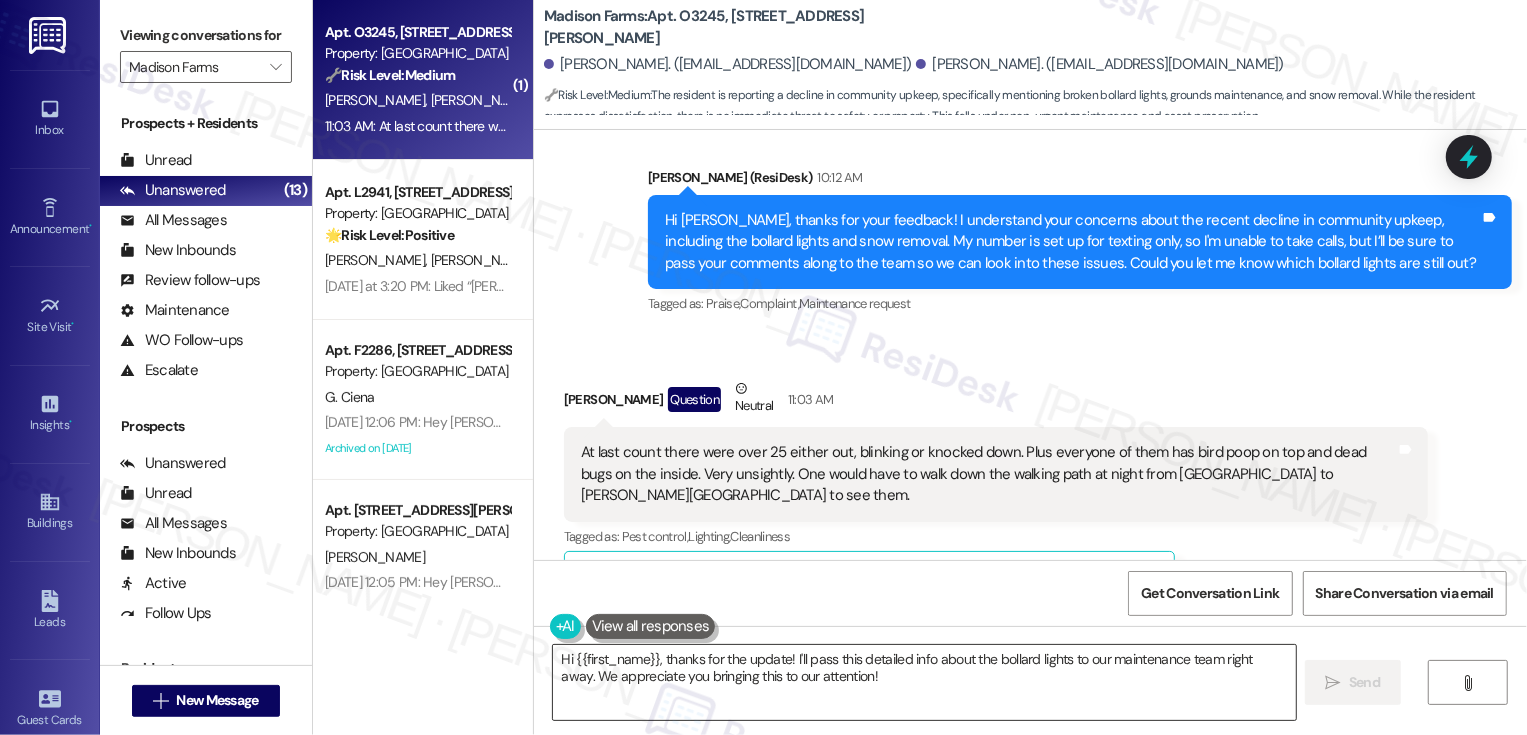click on "Hi {{first_name}}, thanks for the update! I'll pass this detailed info about the bollard lights to our maintenance team right away. We appreciate you bringing this to our attention!" at bounding box center [924, 682] 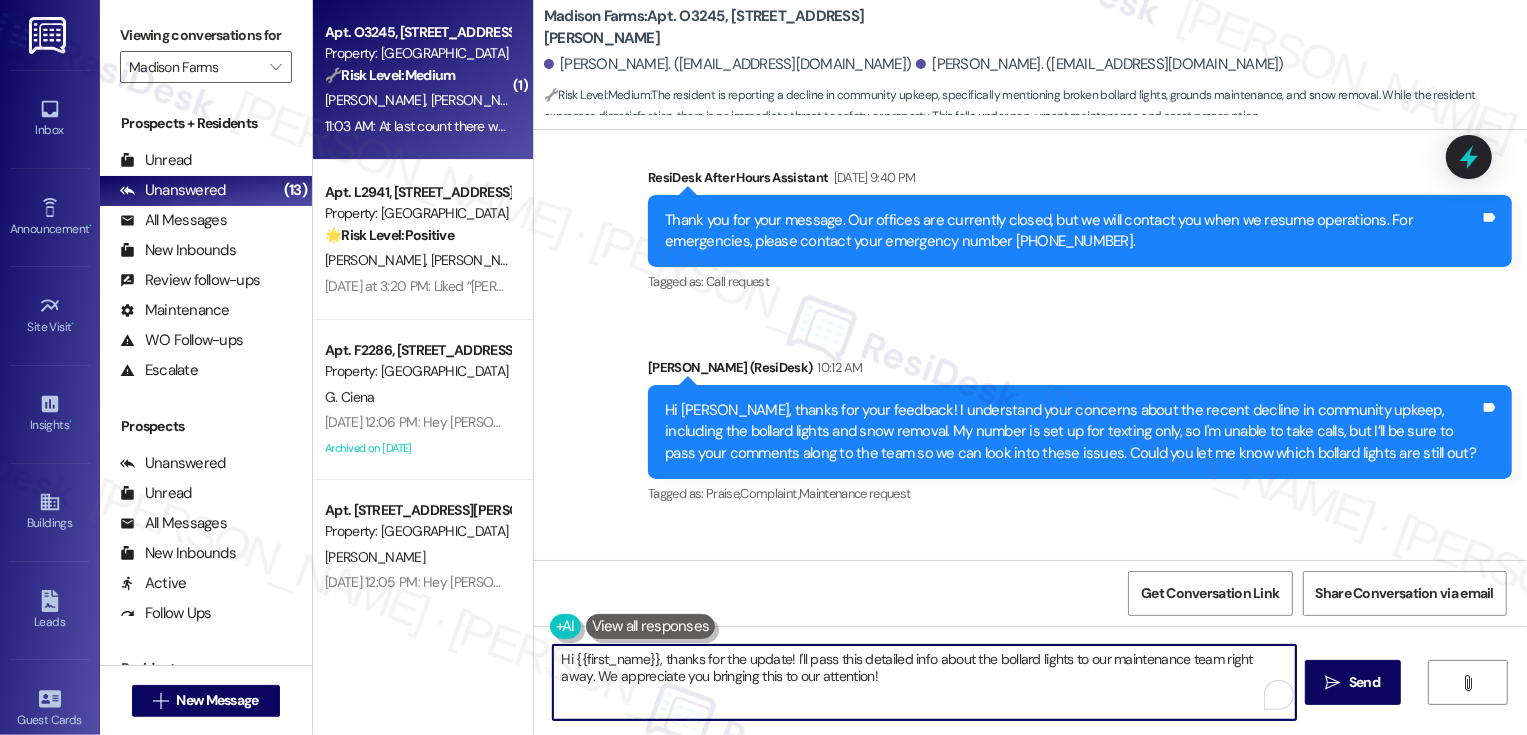 scroll, scrollTop: 6365, scrollLeft: 0, axis: vertical 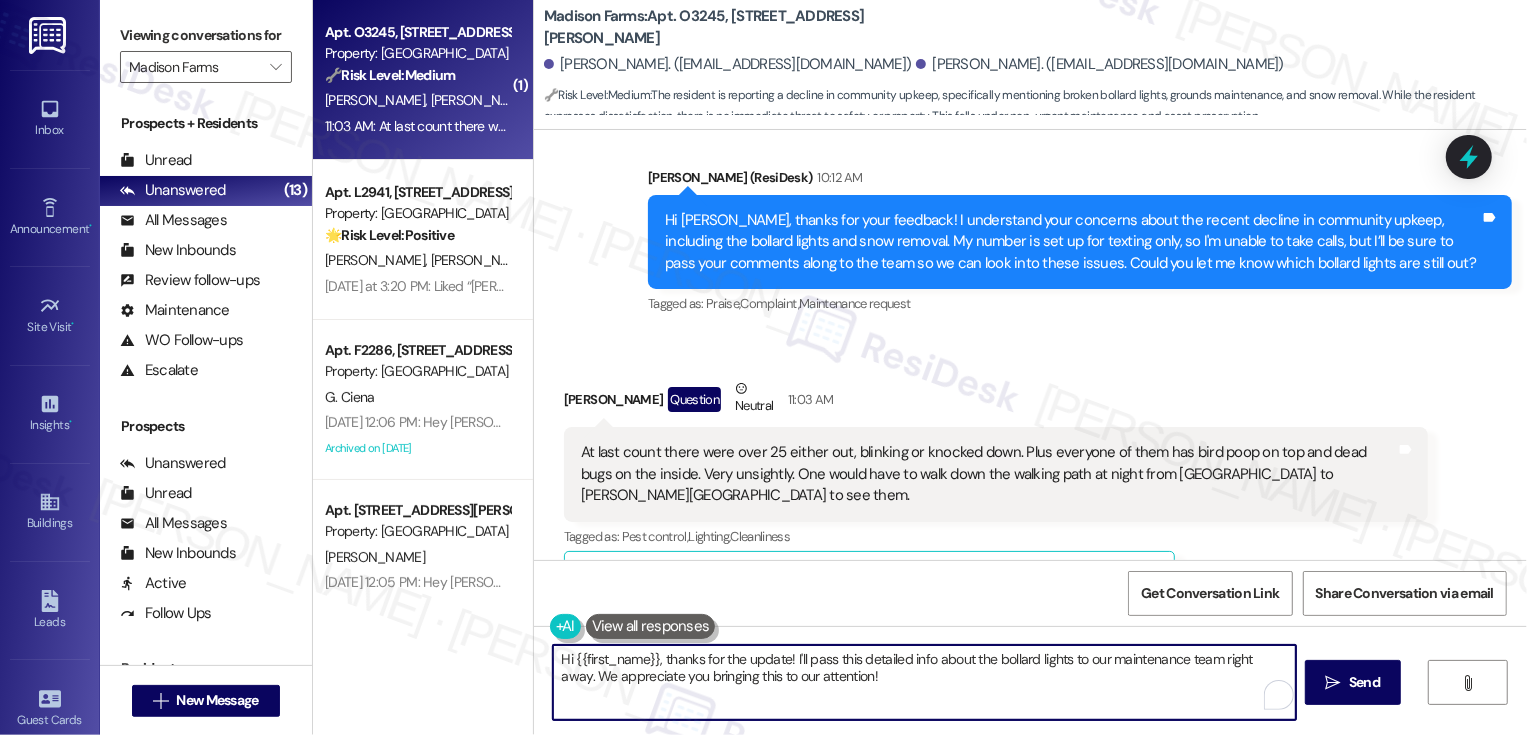 click on "Hi {{first_name}}, thanks for the update! I'll pass this detailed info about the bollard lights to our maintenance team right away. We appreciate you bringing this to our attention!" at bounding box center (924, 682) 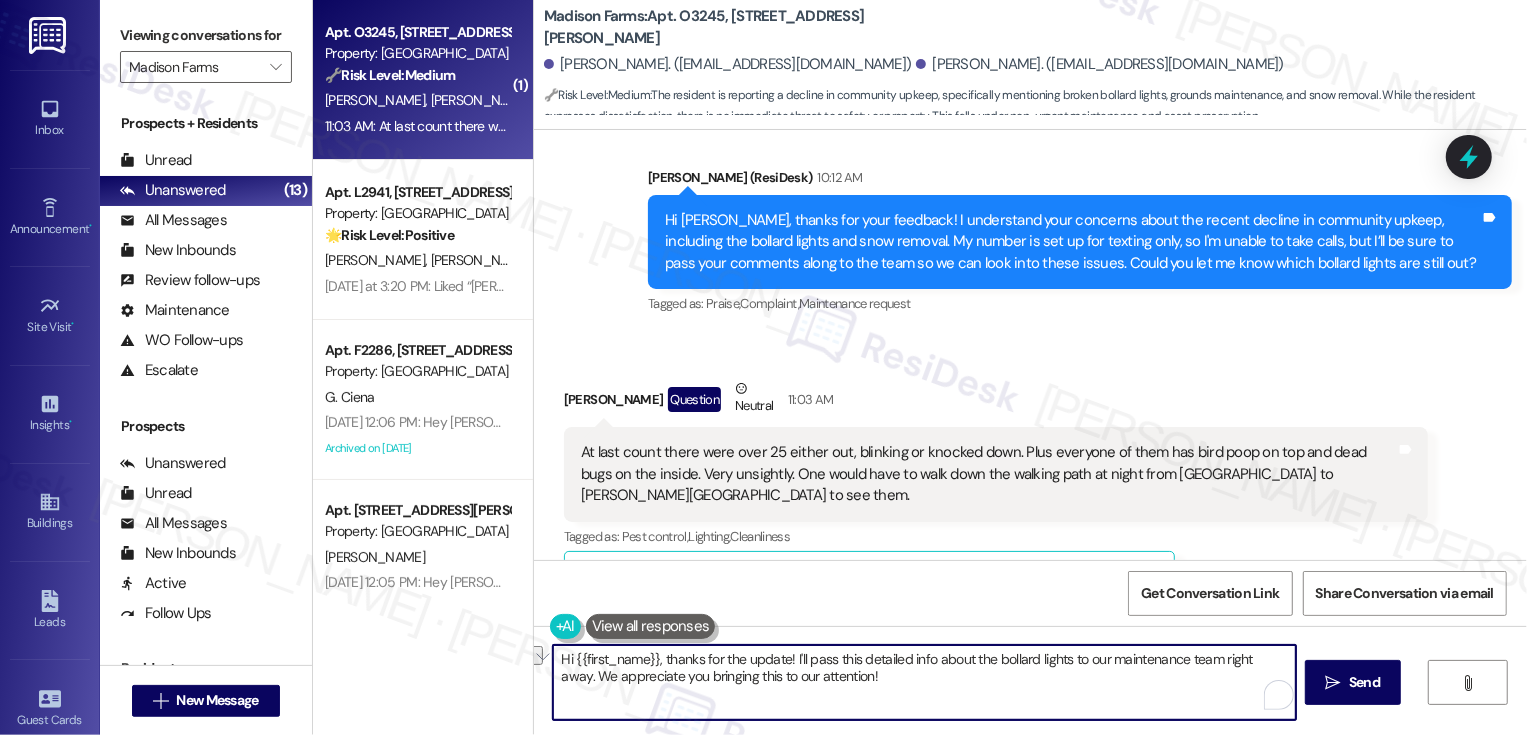drag, startPoint x: 658, startPoint y: 660, endPoint x: 506, endPoint y: 660, distance: 152 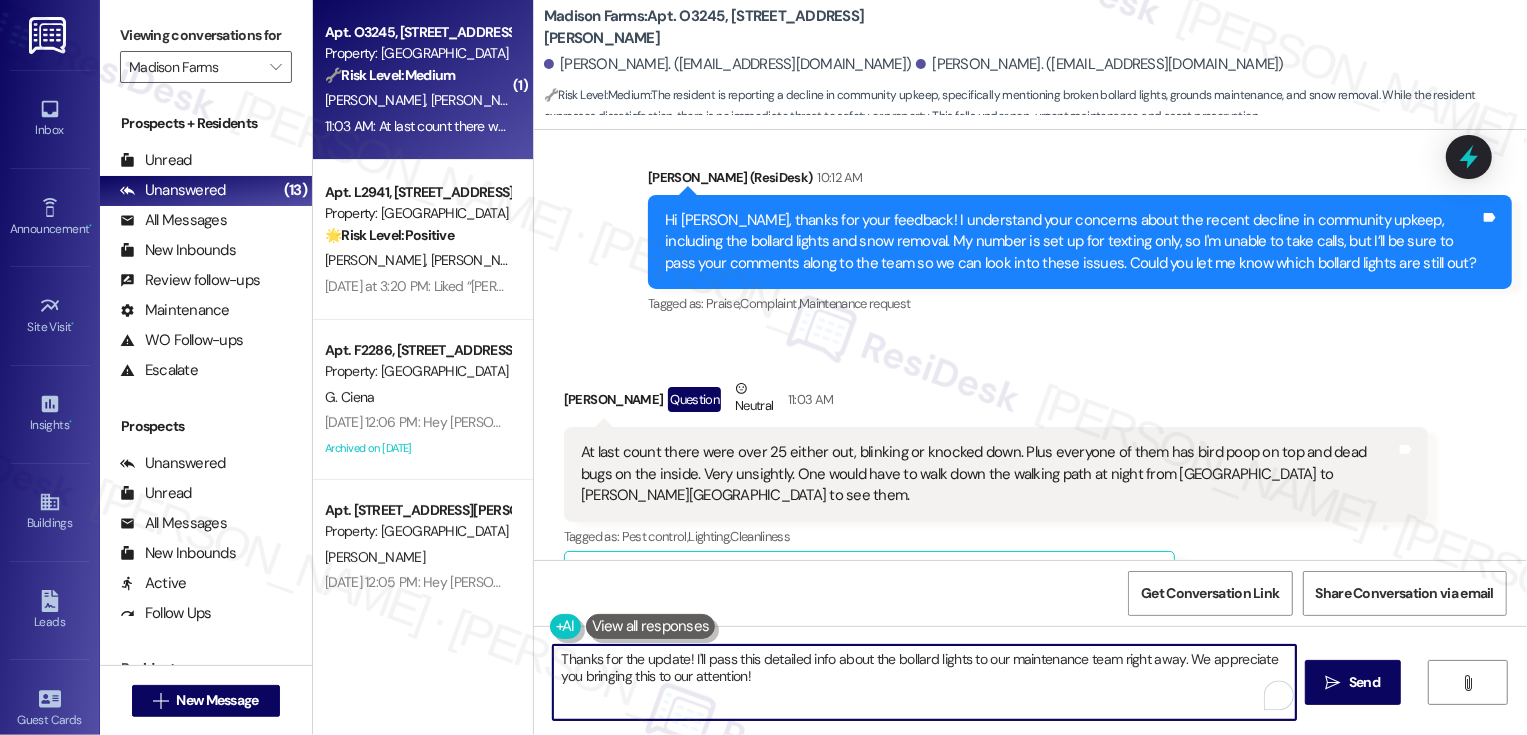 click on "[PERSON_NAME] Question   Neutral 11:03 AM" at bounding box center [996, 402] 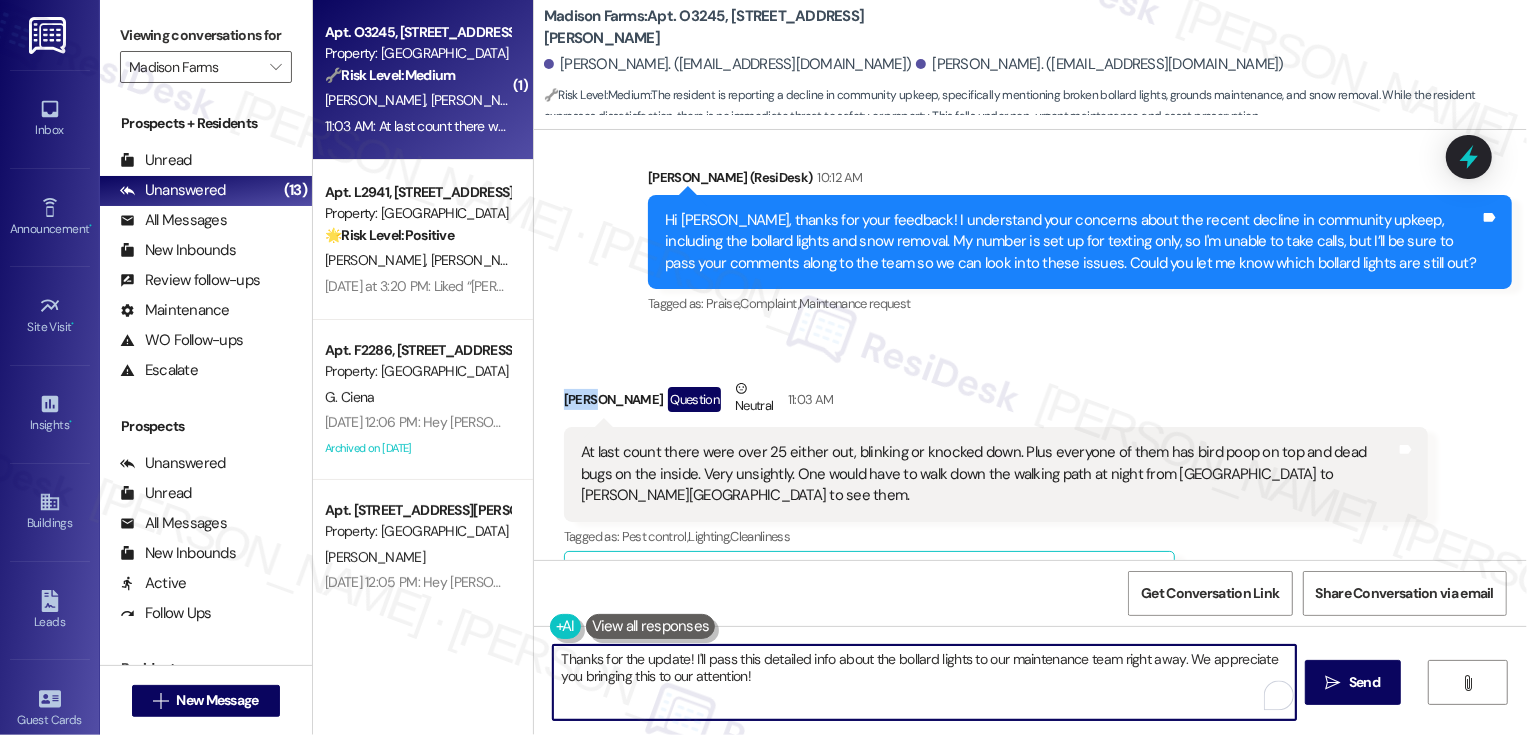 copy on "[PERSON_NAME]" 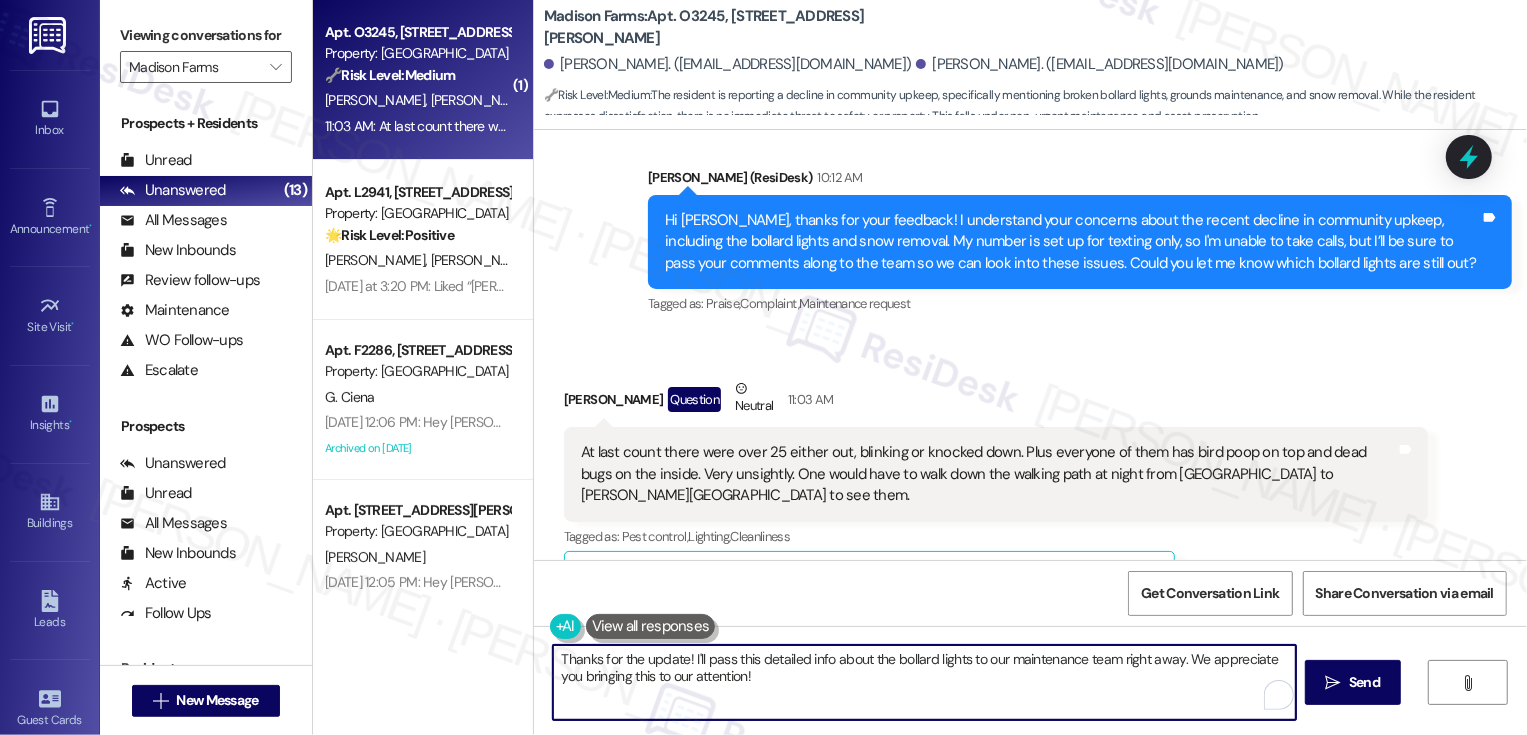 click on "Thanks for the update! I'll pass this detailed info about the bollard lights to our maintenance team right away. We appreciate you bringing this to our attention!" at bounding box center [924, 682] 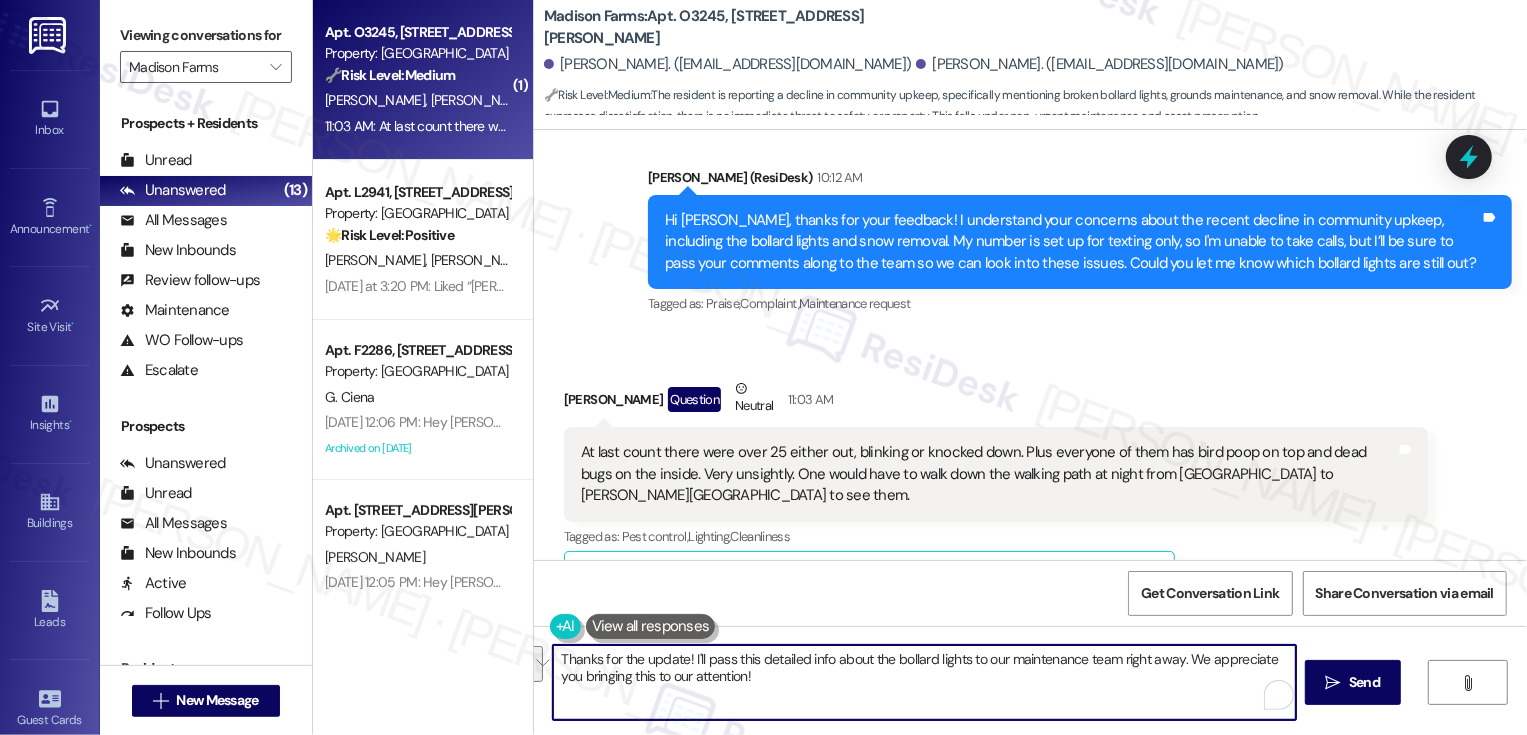 drag, startPoint x: 683, startPoint y: 658, endPoint x: 973, endPoint y: 699, distance: 292.88394 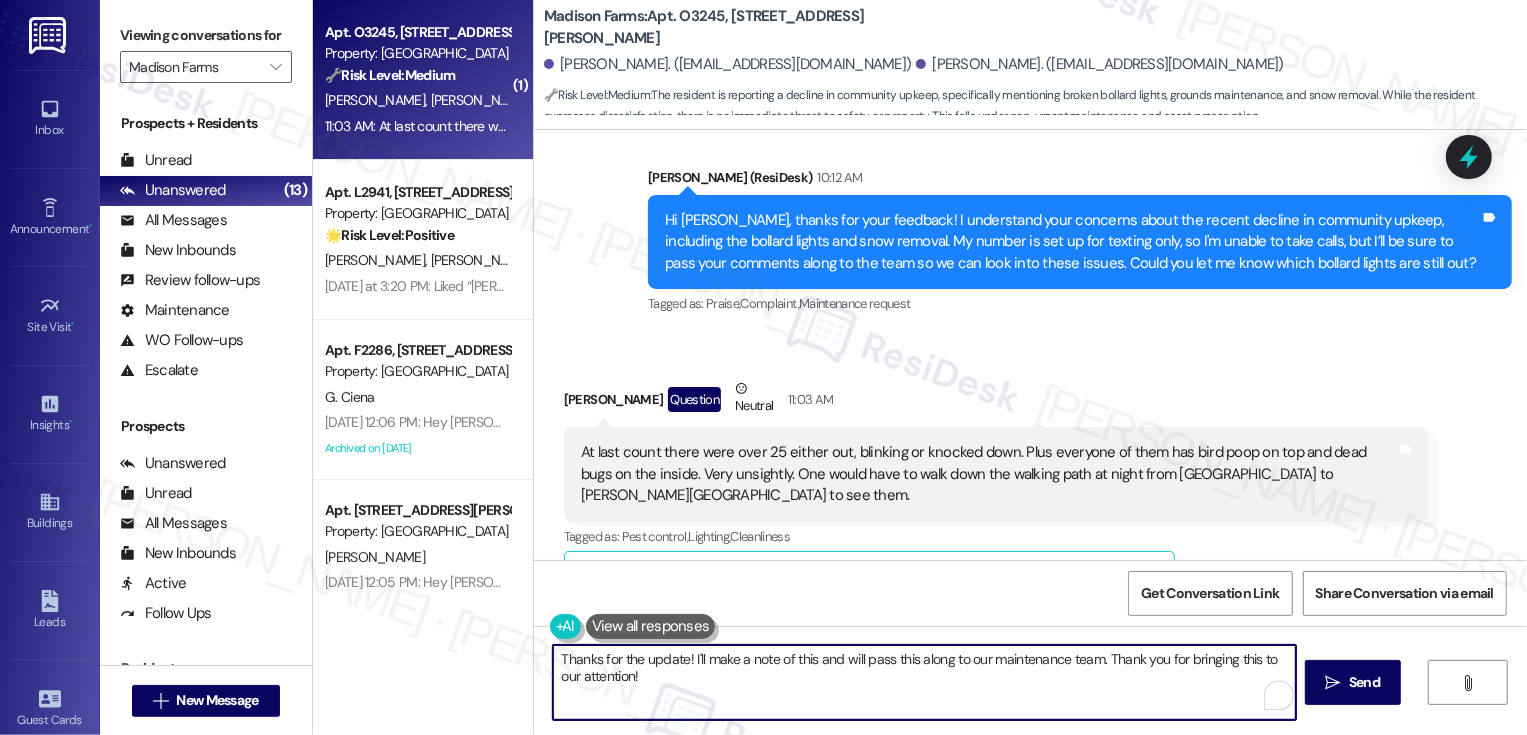 click on "Thanks for the update! I'll make a note of this and will pass this along to our maintenance team. Thank you for bringing this to our attention!" at bounding box center [924, 682] 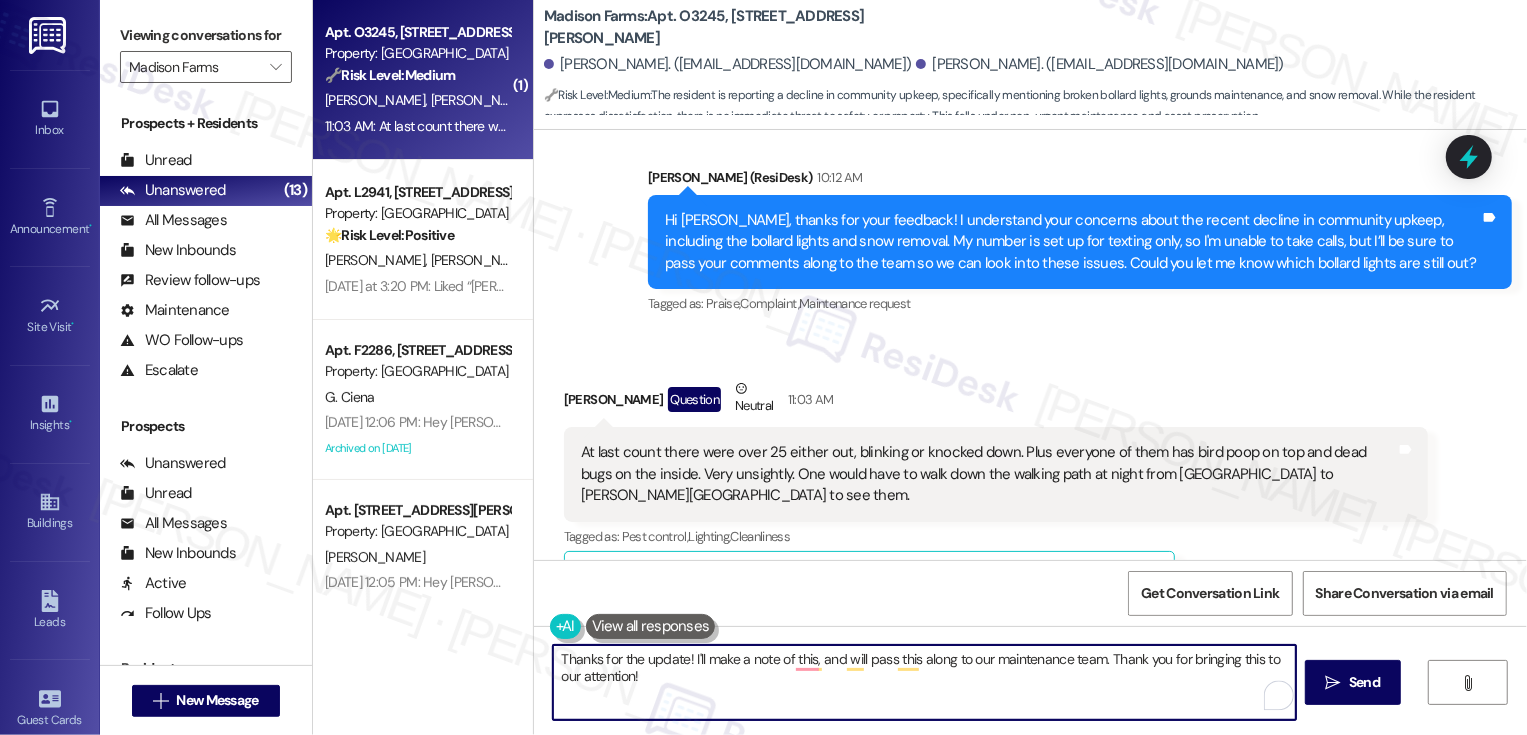 click on "Thanks for the update! I'll make a note of this, and will pass this along to our maintenance team. Thank you for bringing this to our attention!" at bounding box center [924, 682] 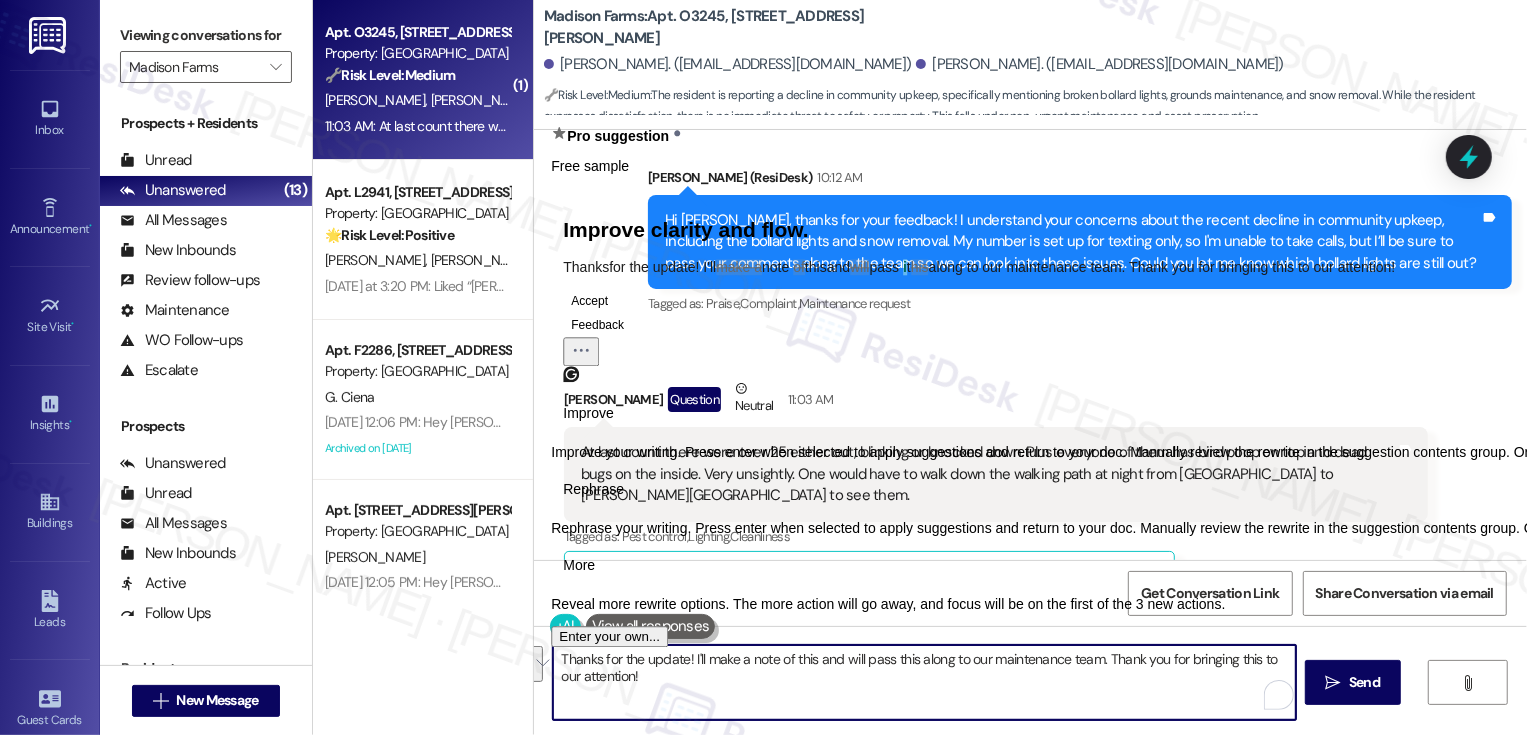 click on "Rephrase" at bounding box center (593, 489) 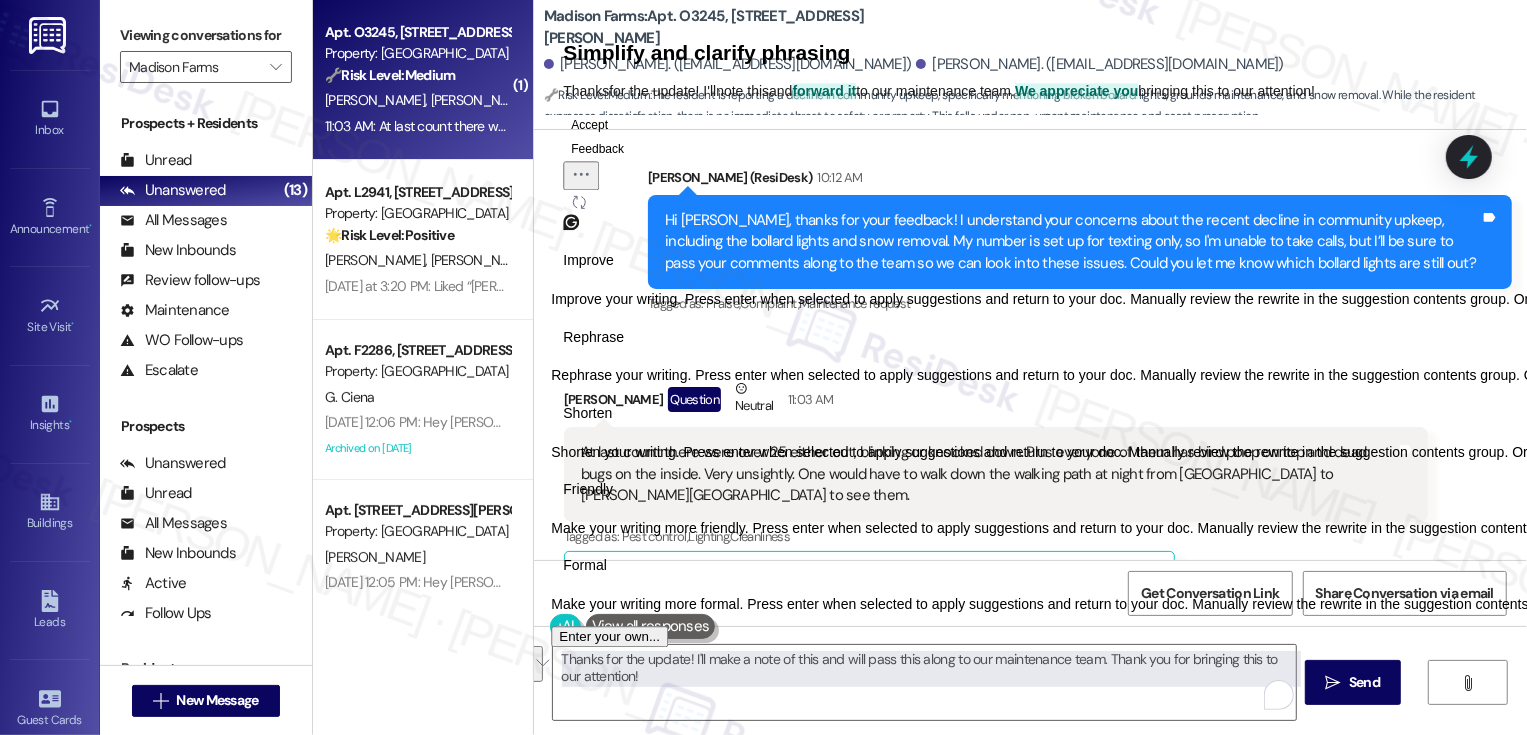 click on "Accept" 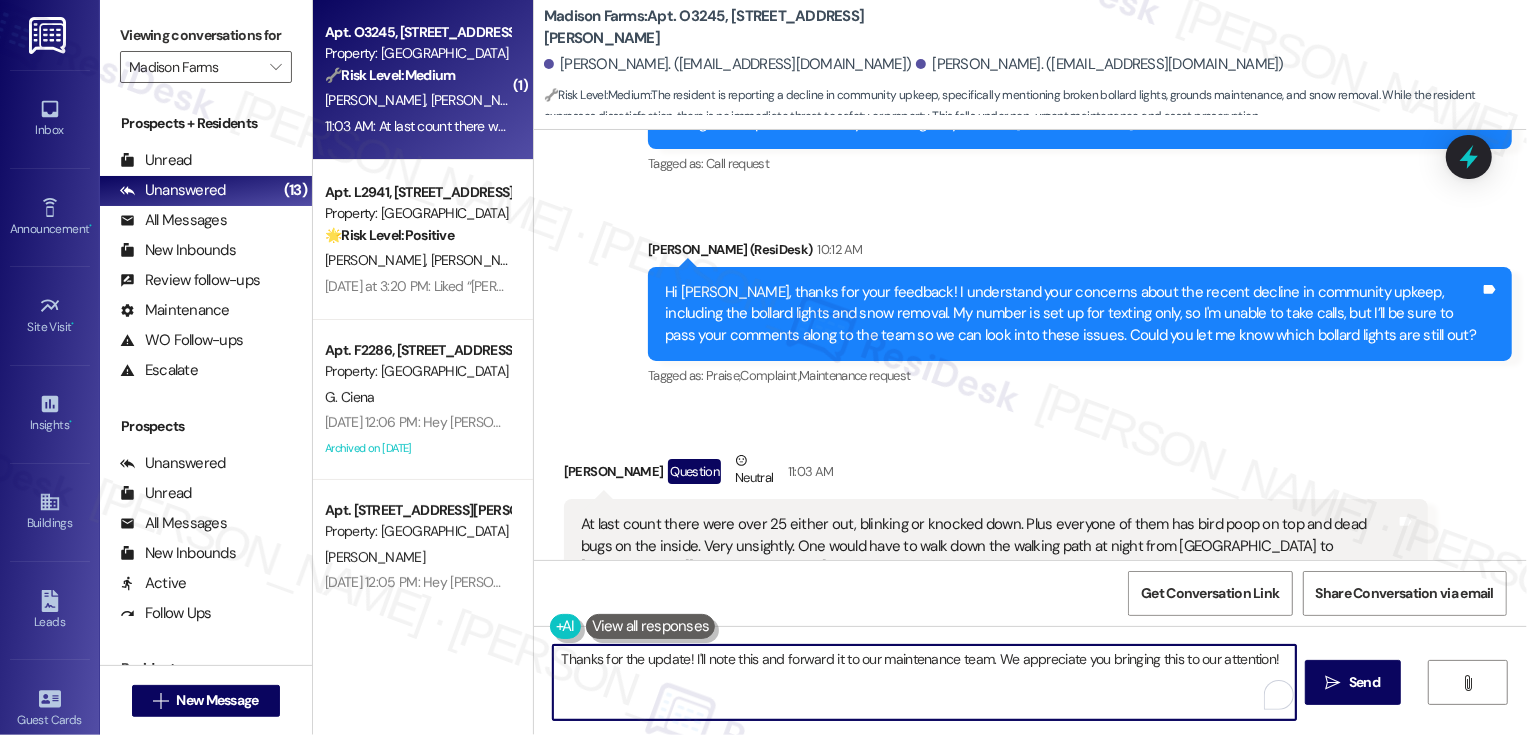scroll, scrollTop: 6365, scrollLeft: 0, axis: vertical 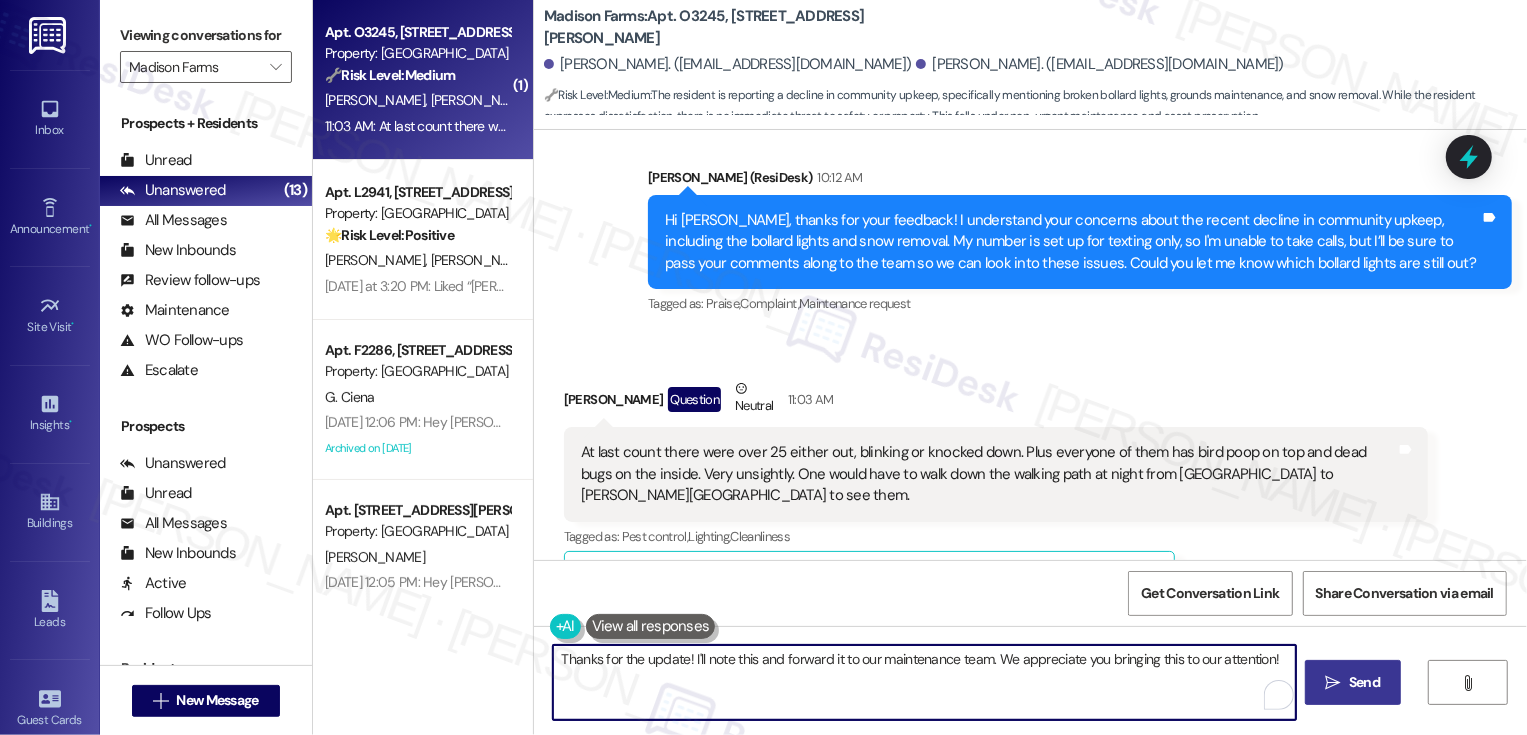 type on "Thanks for the update! I'll note this and forward it to our maintenance team. We appreciate you bringing this to our attention!" 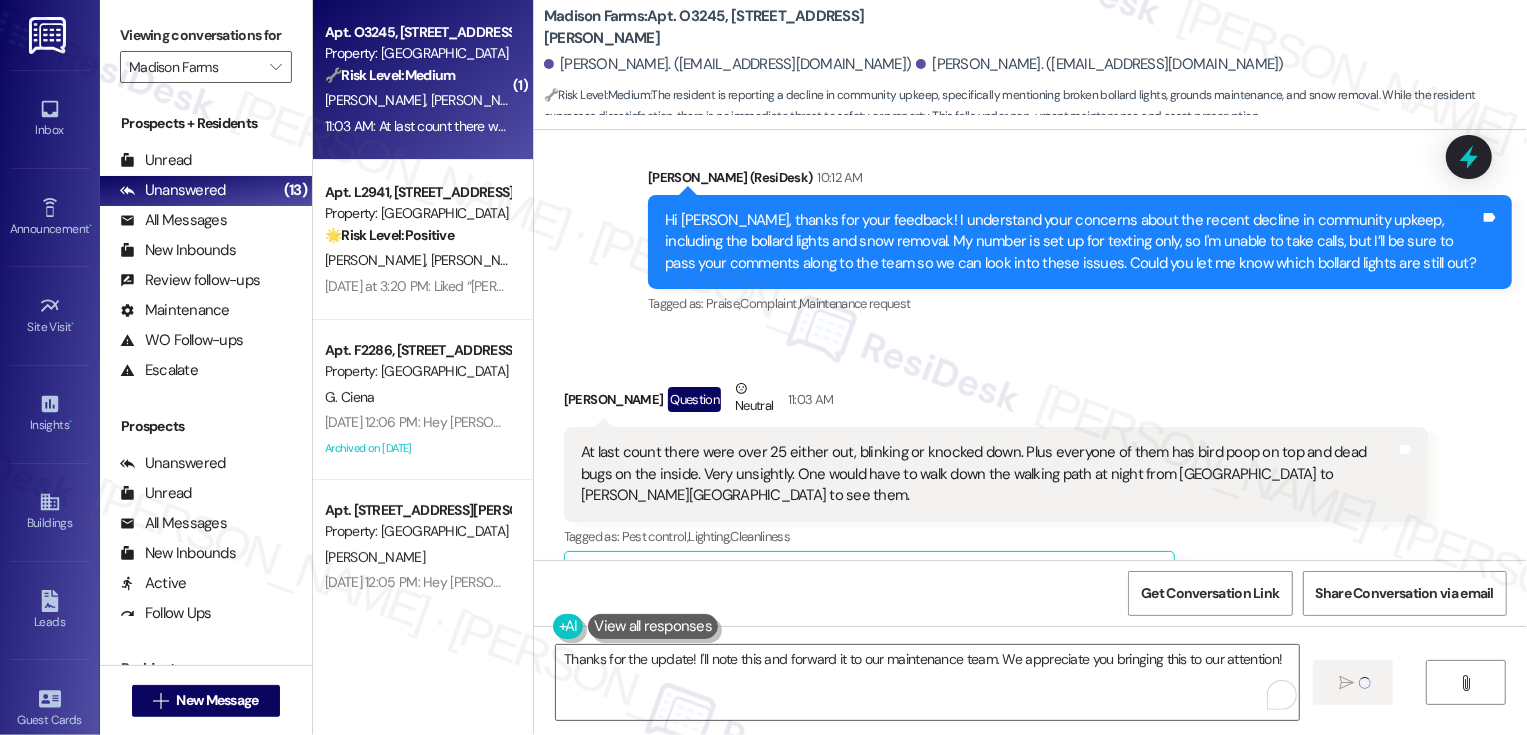 type 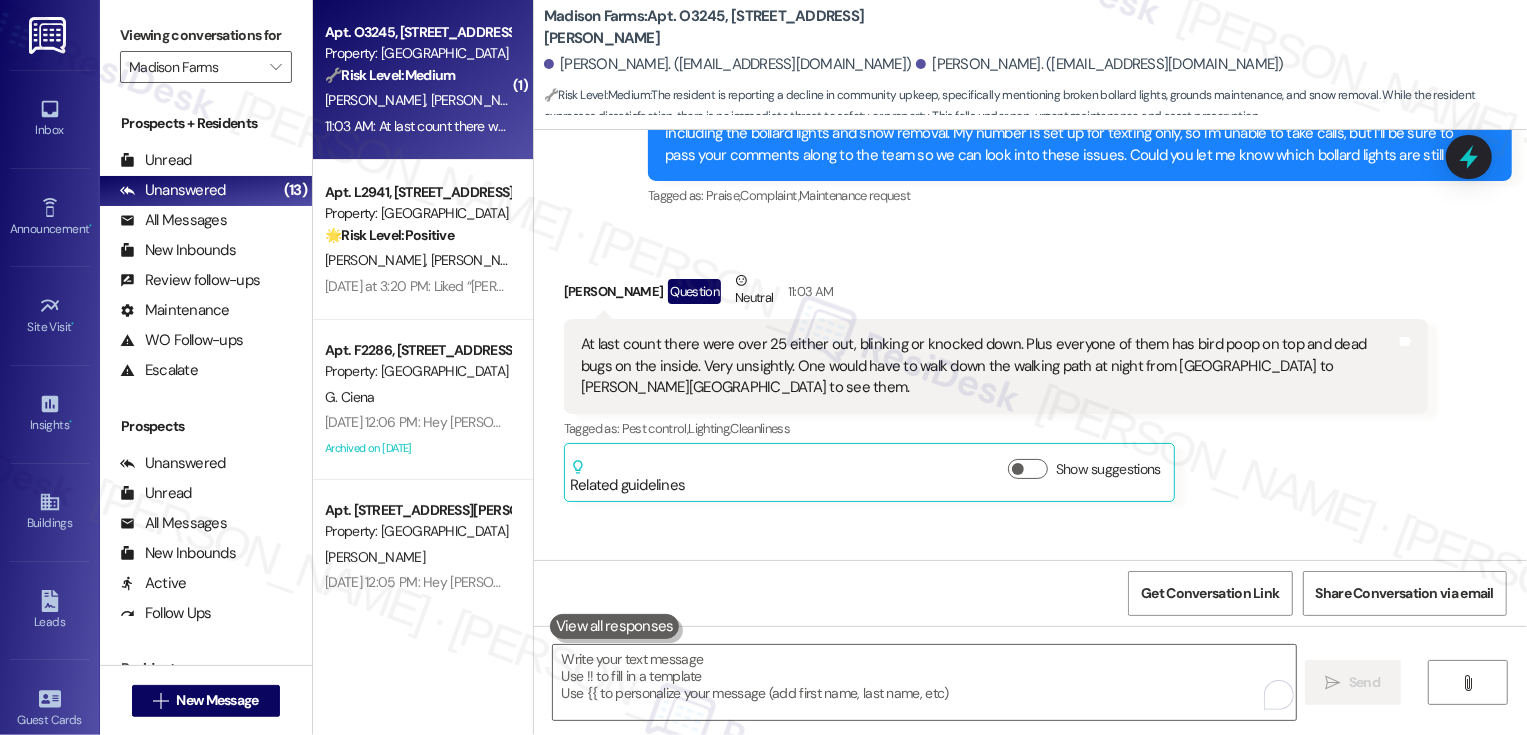 scroll, scrollTop: 6504, scrollLeft: 0, axis: vertical 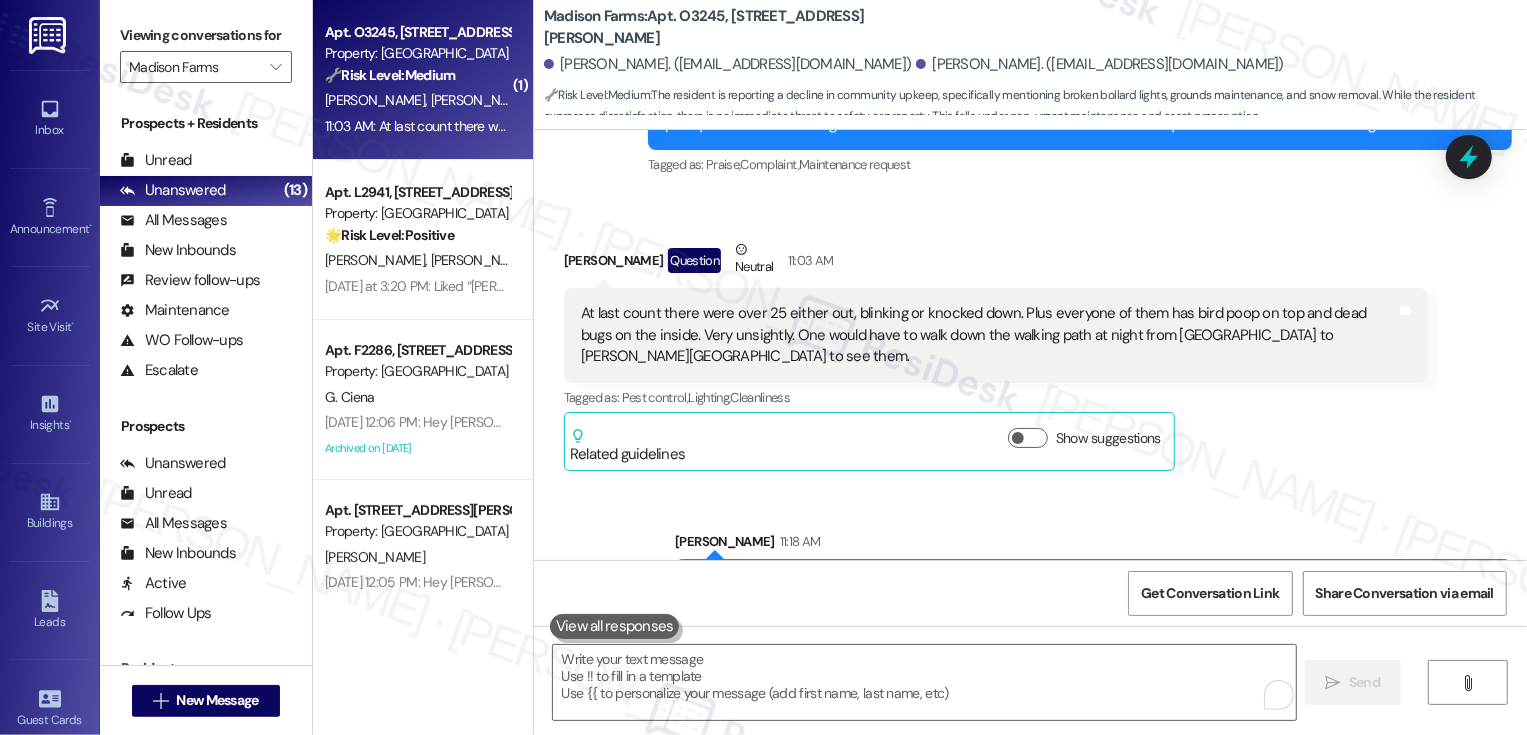 click on "Madison Farms:  Apt. O3245, [STREET_ADDRESS][PERSON_NAME]" at bounding box center [744, 27] 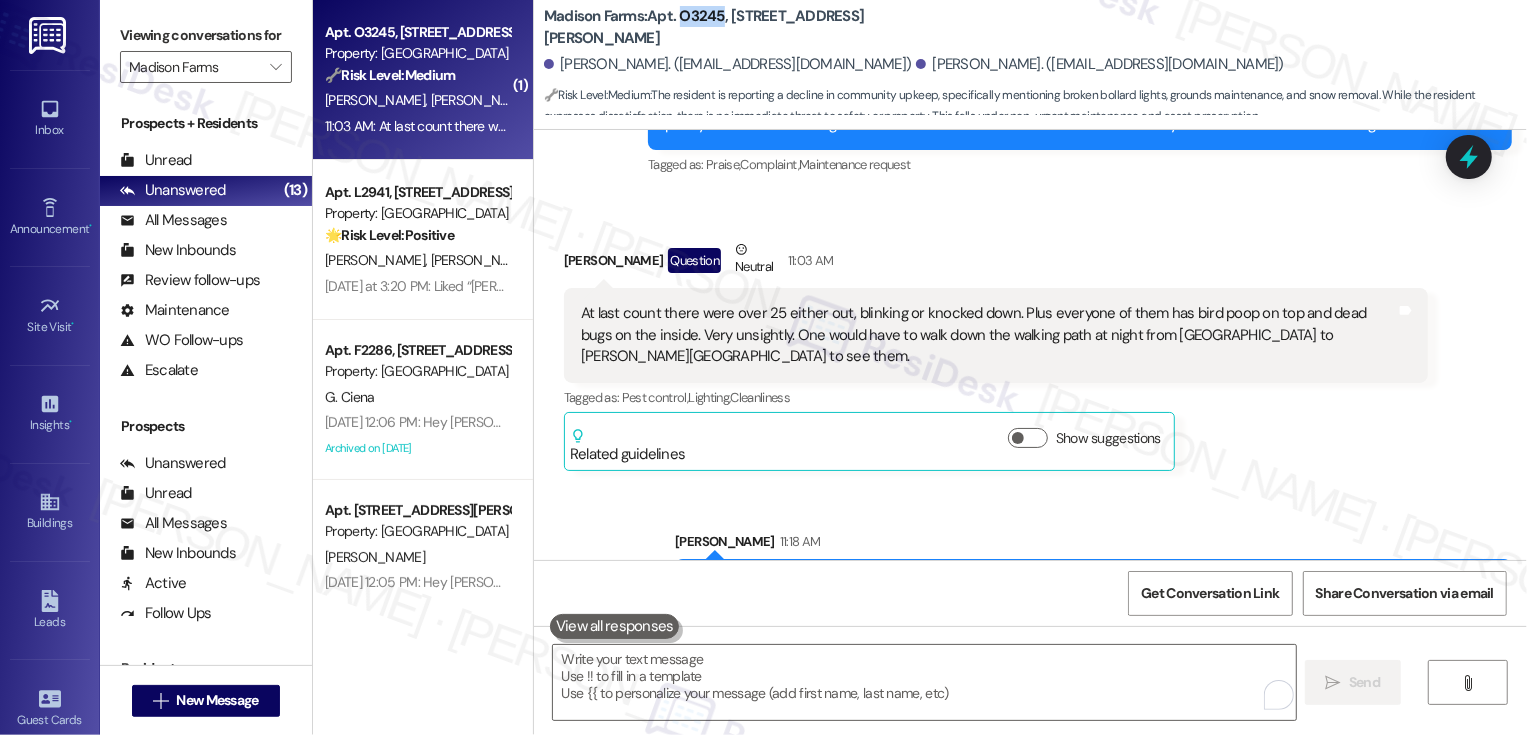 copy on "O3245" 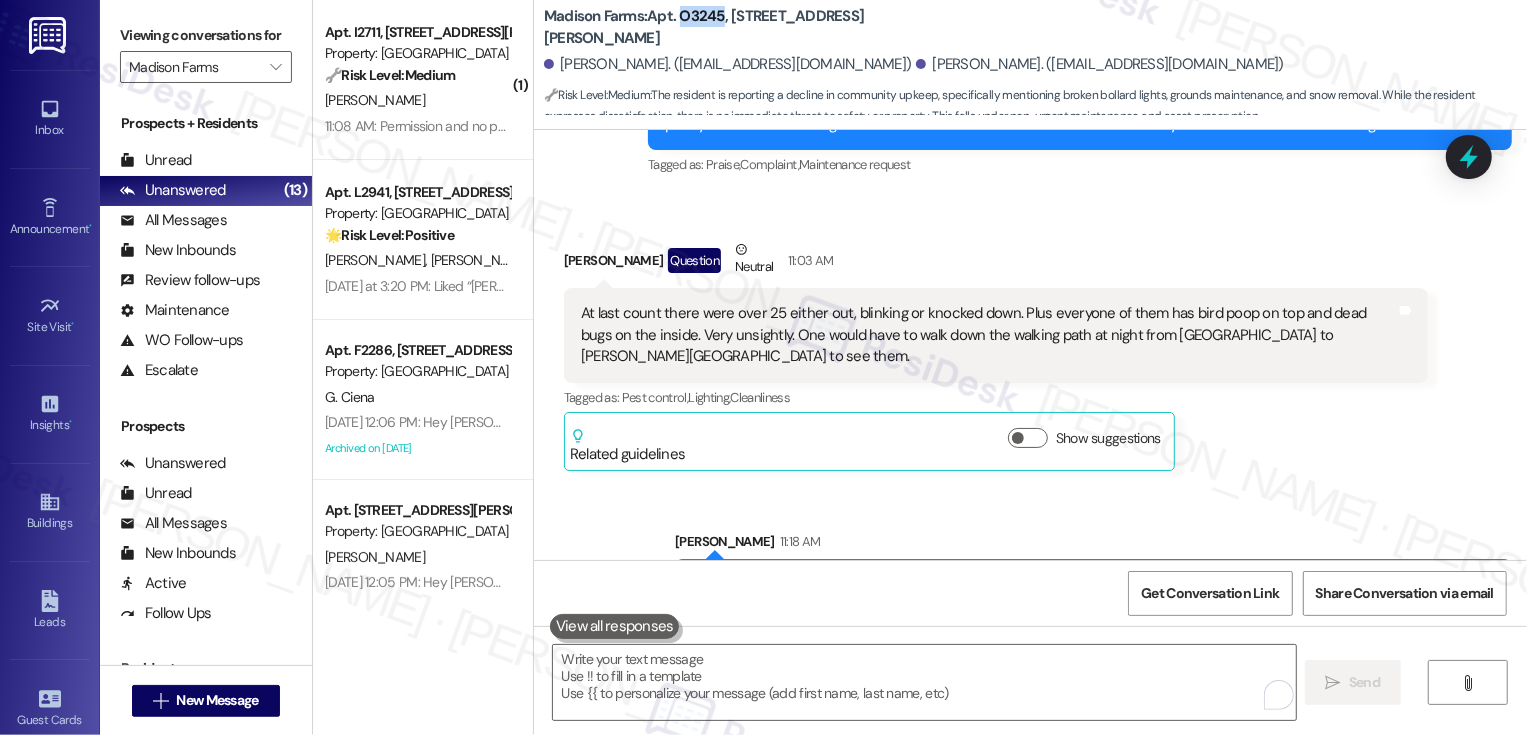 click on "Madison Farms:  Apt. O3245, [STREET_ADDRESS][PERSON_NAME]" at bounding box center [744, 27] 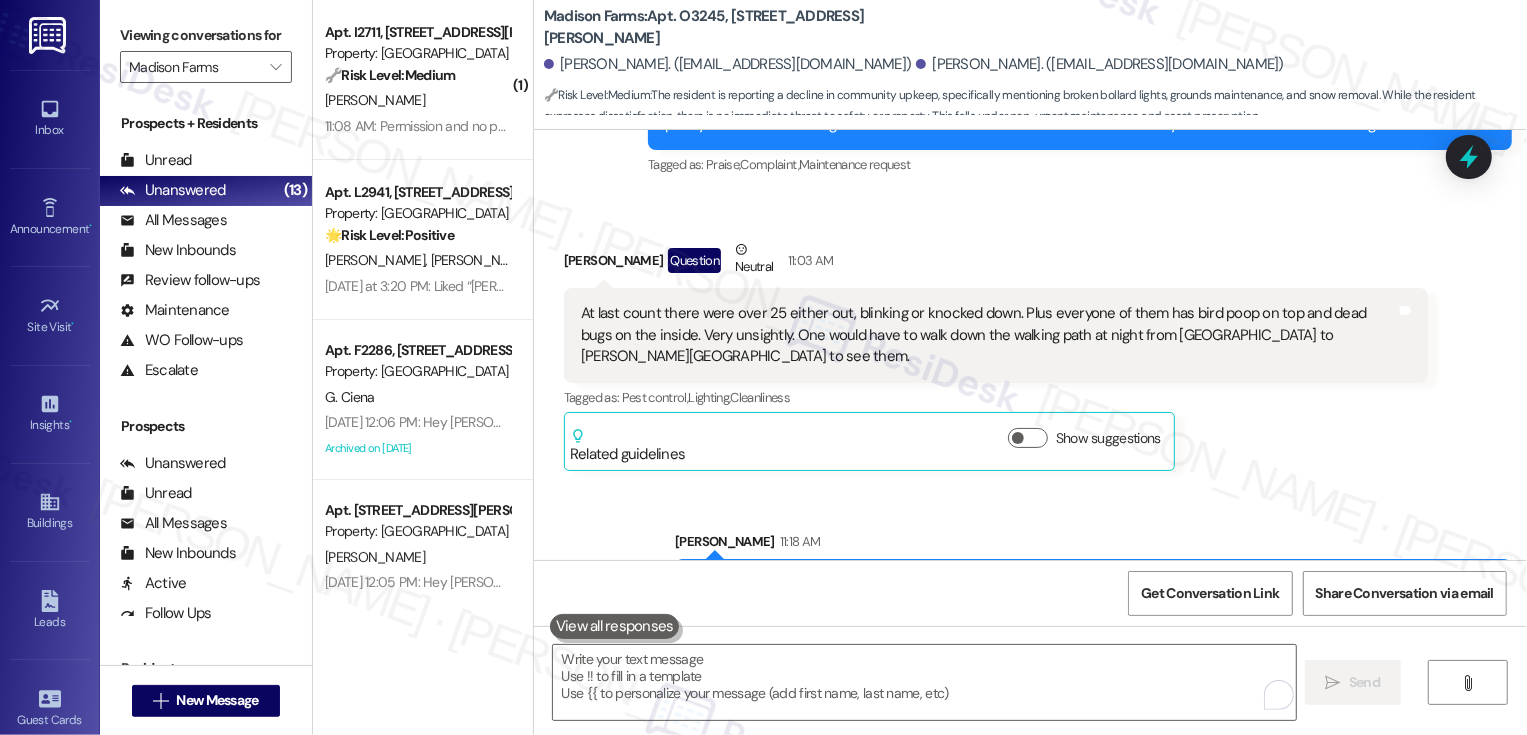 click on "Madison Farms:  Apt. O3245, [STREET_ADDRESS][PERSON_NAME]" at bounding box center [744, 27] 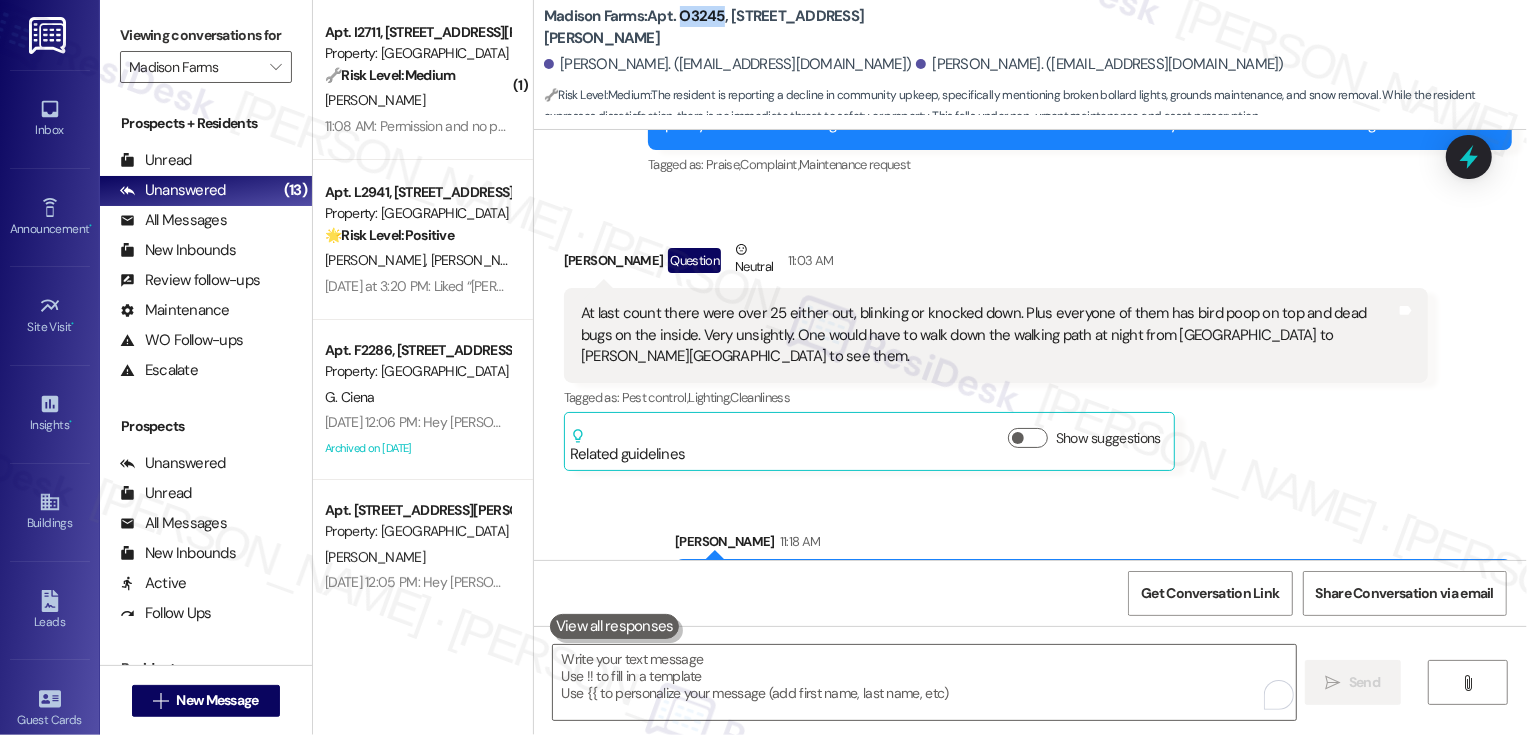 copy on "O3245" 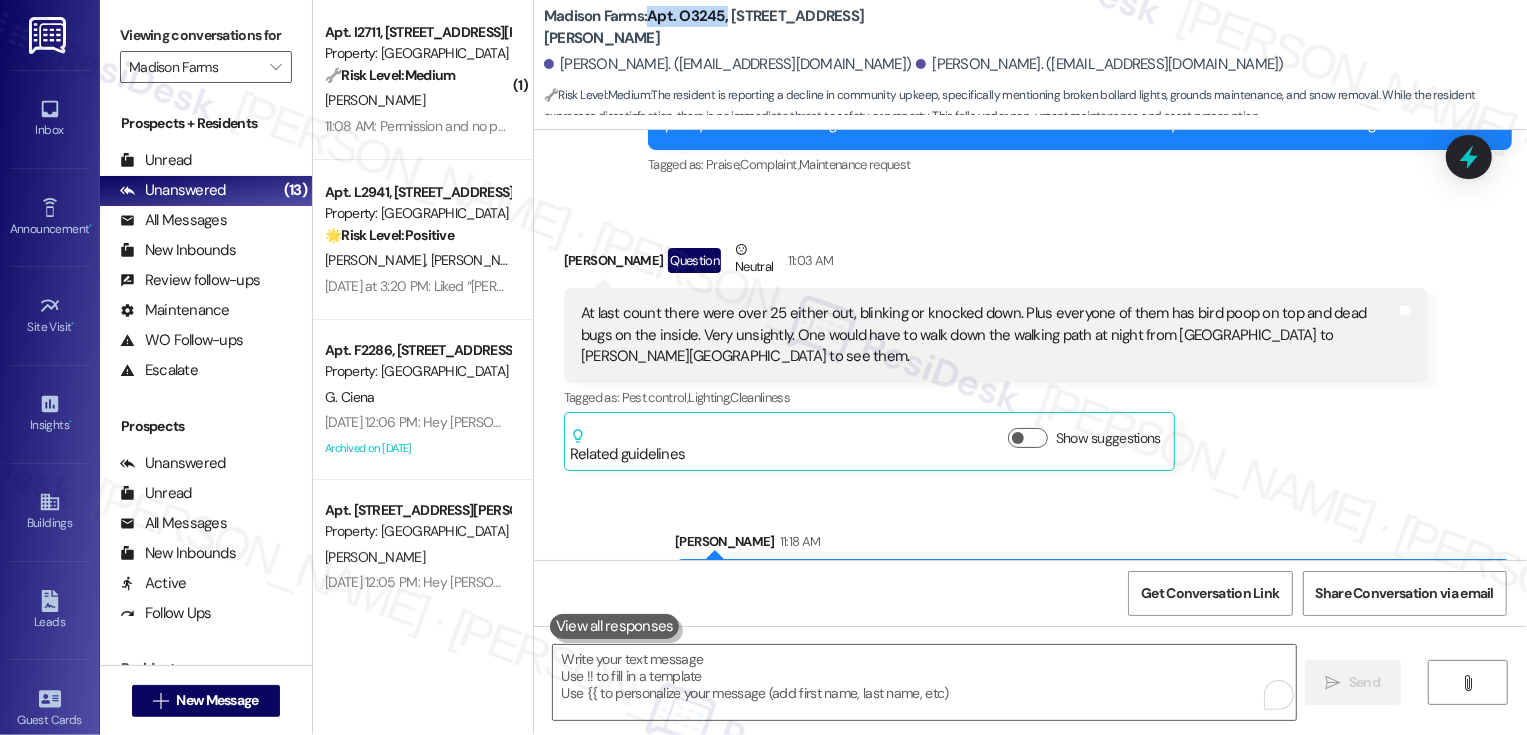 drag, startPoint x: 637, startPoint y: 29, endPoint x: 715, endPoint y: 30, distance: 78.00641 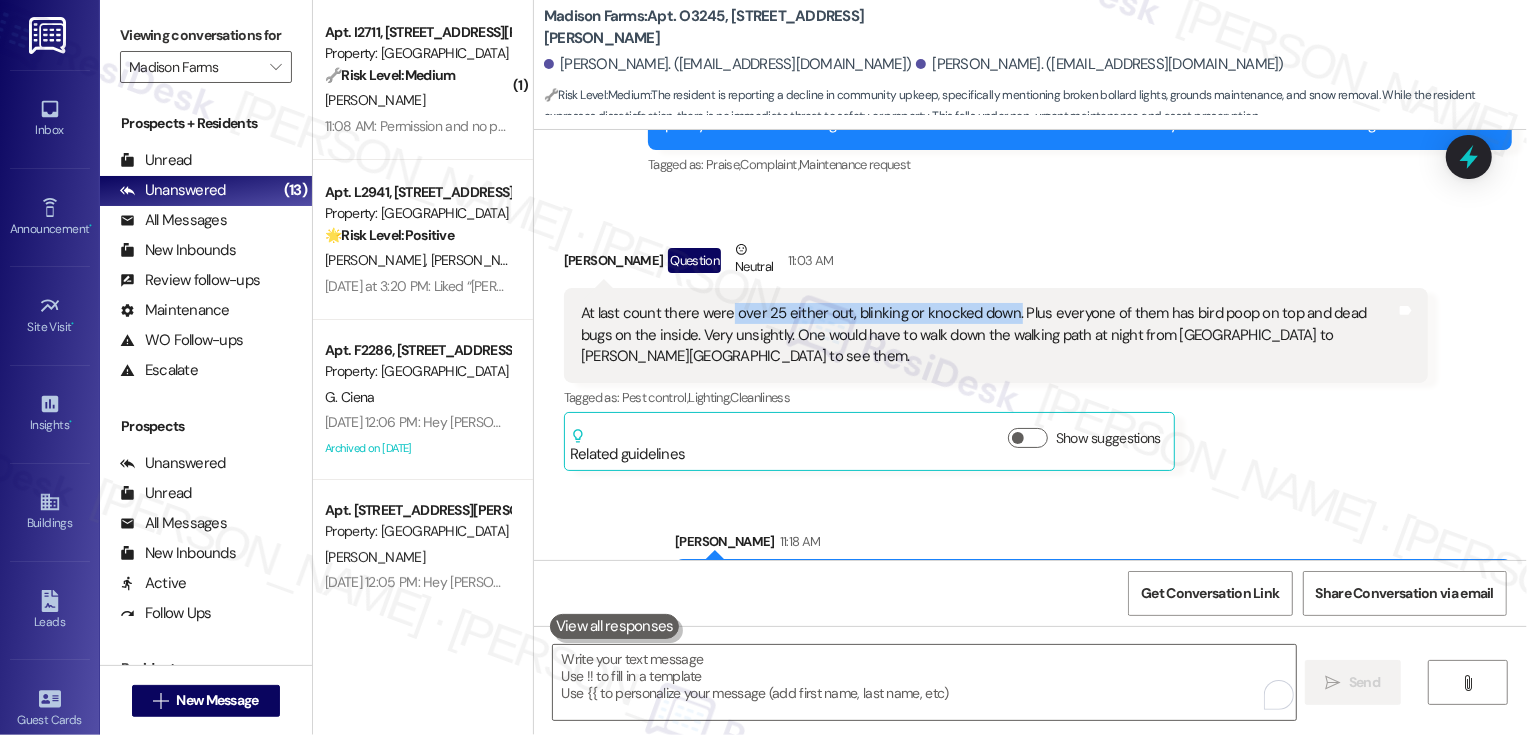 drag, startPoint x: 717, startPoint y: 271, endPoint x: 995, endPoint y: 265, distance: 278.06473 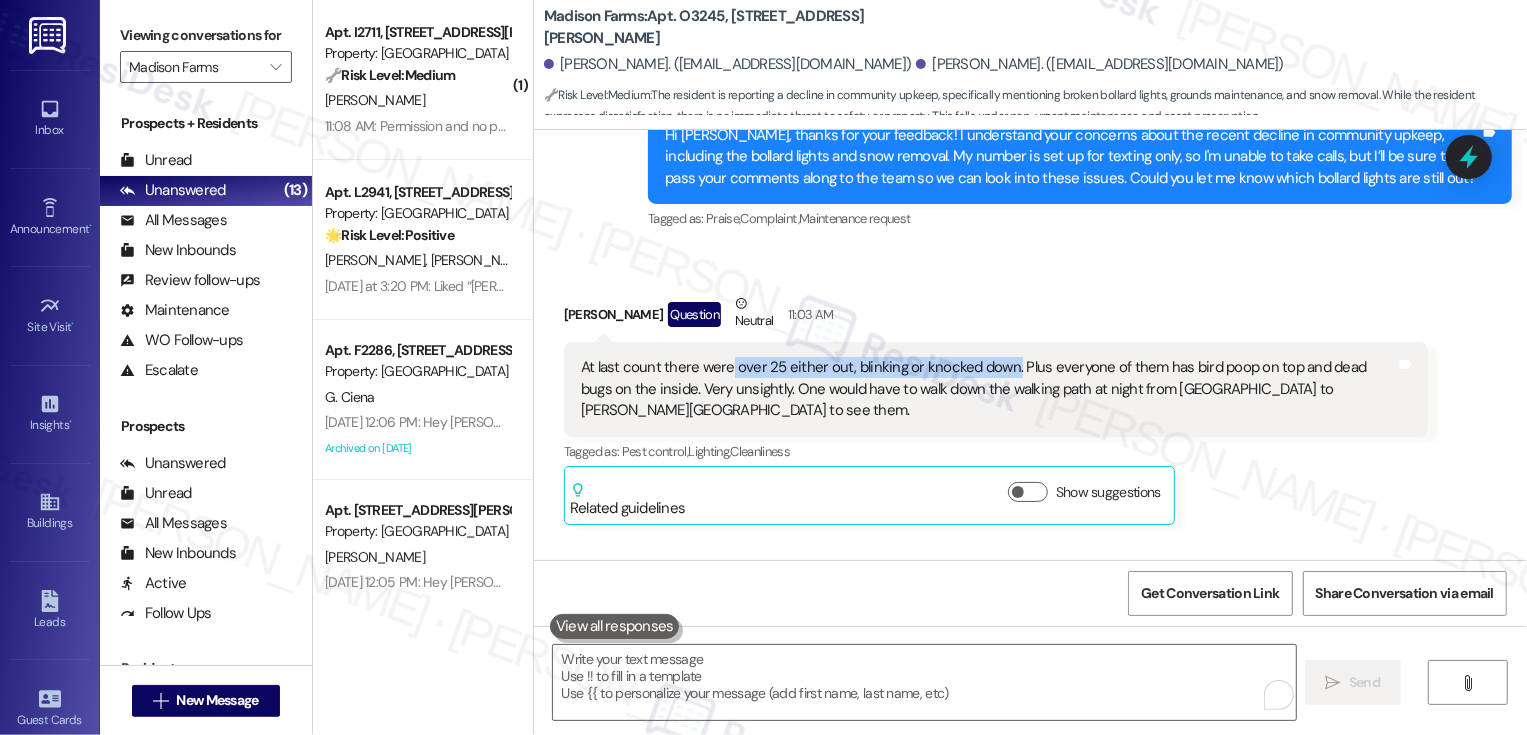 scroll, scrollTop: 6375, scrollLeft: 0, axis: vertical 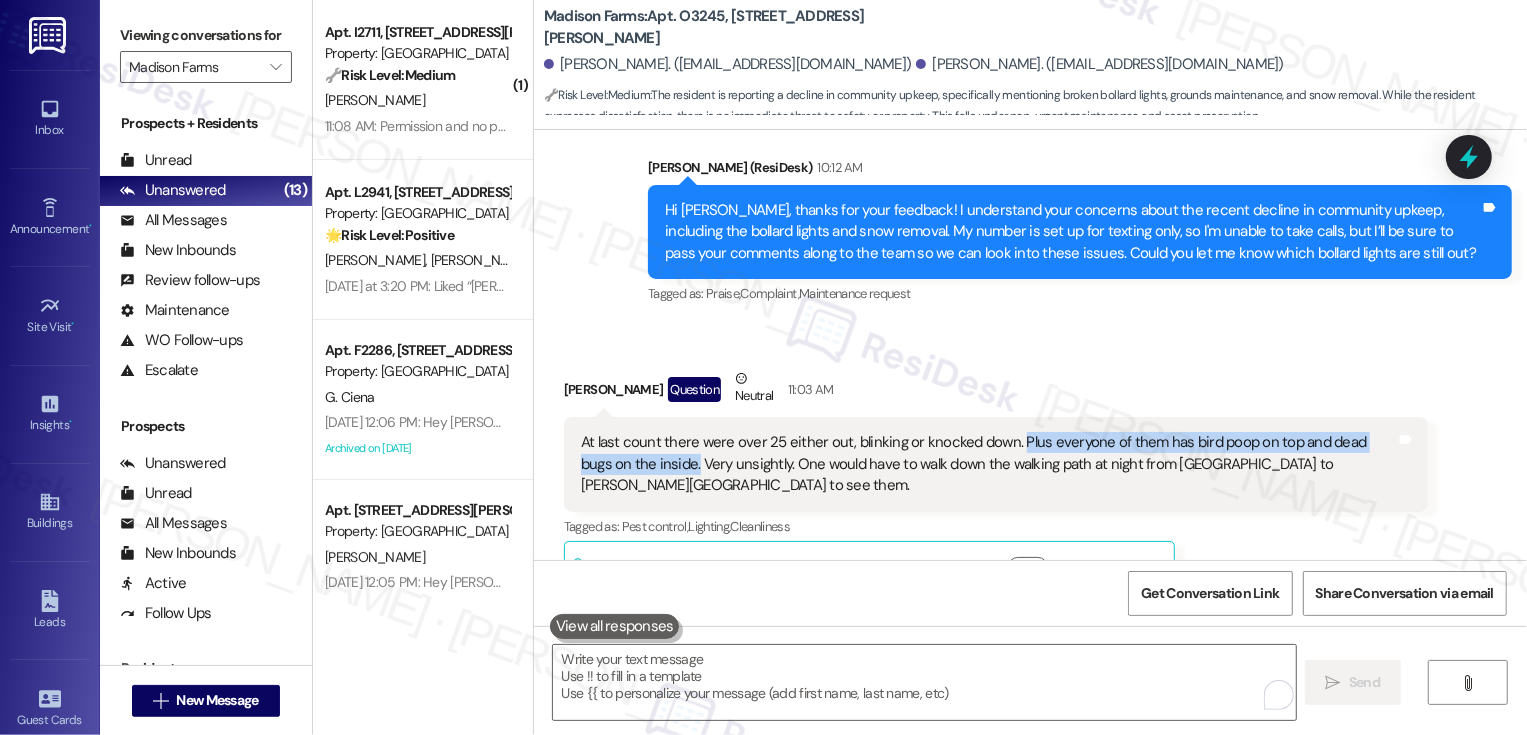 drag, startPoint x: 1001, startPoint y: 396, endPoint x: 650, endPoint y: 412, distance: 351.36447 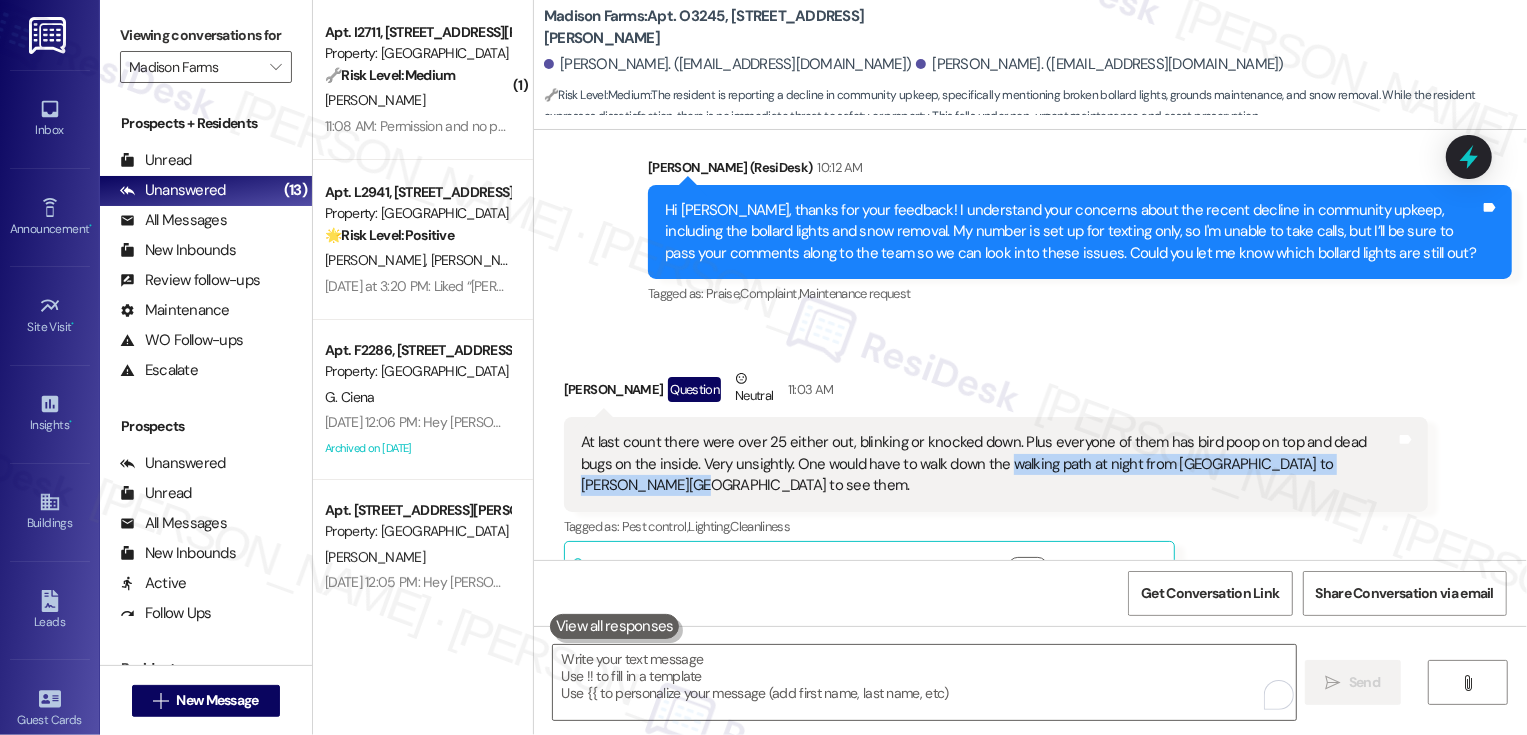 drag, startPoint x: 957, startPoint y: 418, endPoint x: 1349, endPoint y: 418, distance: 392 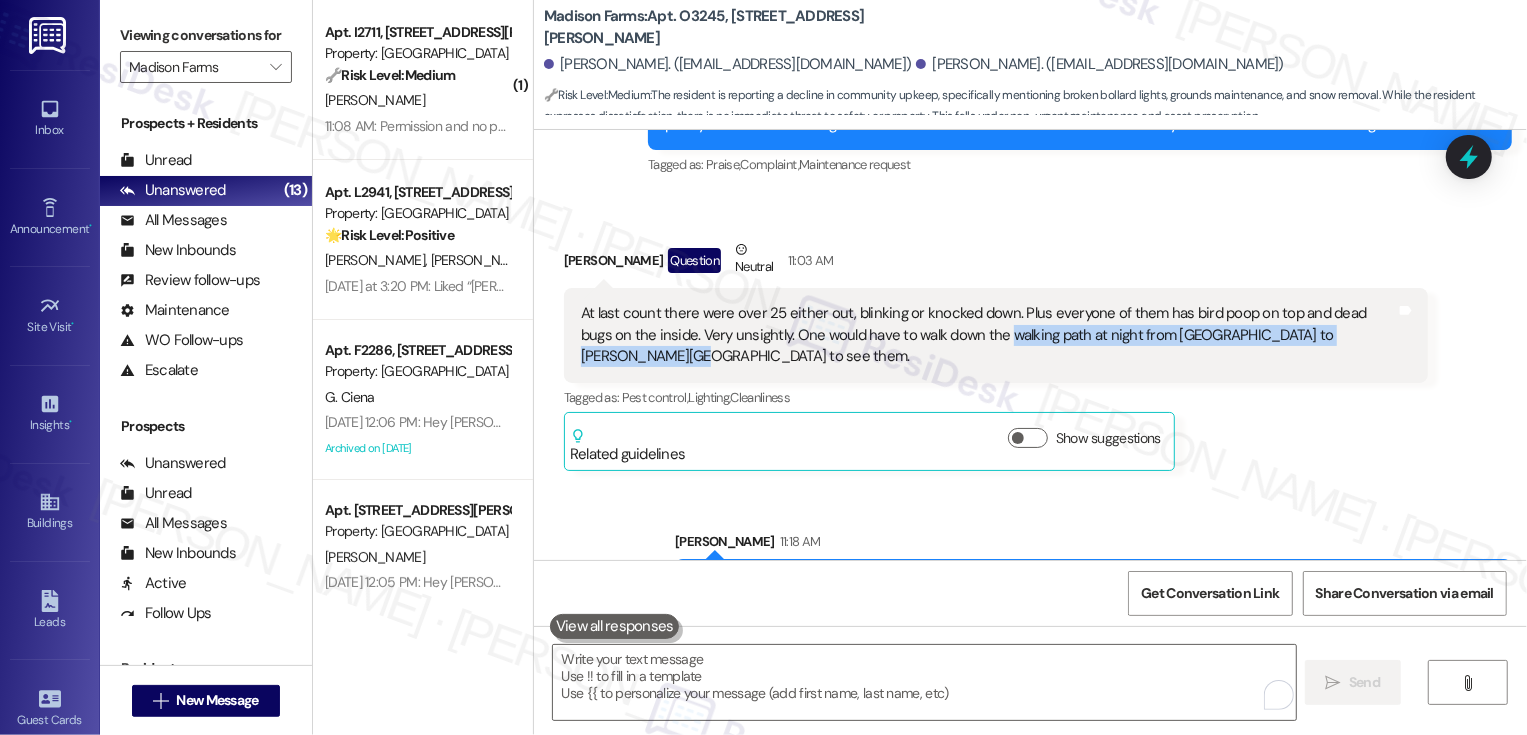 click on "[PERSON_NAME] Question   Neutral 11:03 AM At last count there were over 25 either out, blinking or knocked down. Plus everyone of them has bird poop on top and dead bugs on the inside. Very unsightly. One would have to walk down the walking path at night from [GEOGRAPHIC_DATA] to [PERSON_NAME][GEOGRAPHIC_DATA] to see them.
Tags and notes Tagged as:   Pest control ,  Click to highlight conversations about Pest control Lighting ,  Click to highlight conversations about Lighting Cleanliness Click to highlight conversations about Cleanliness  Related guidelines Show suggestions" at bounding box center (996, 355) 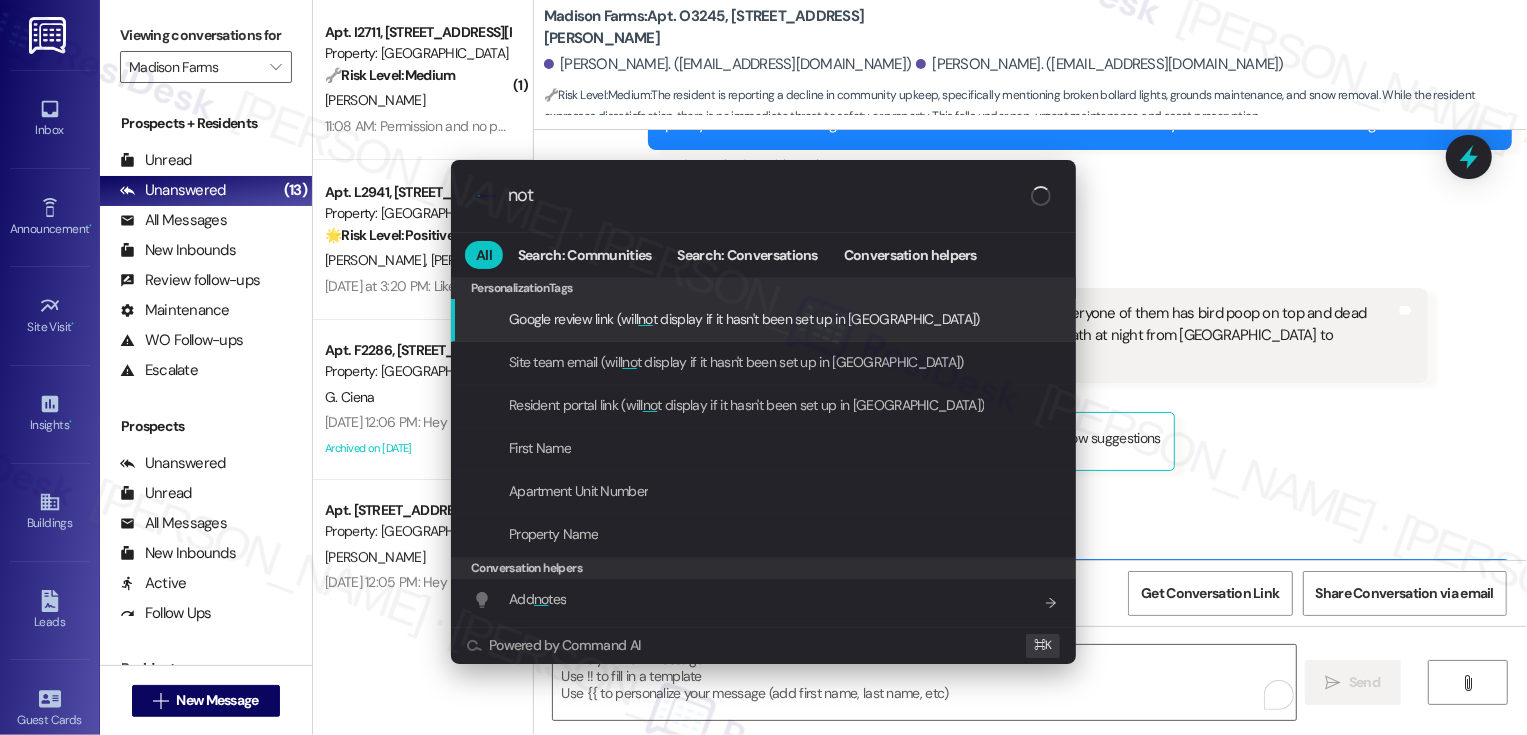 type on "note" 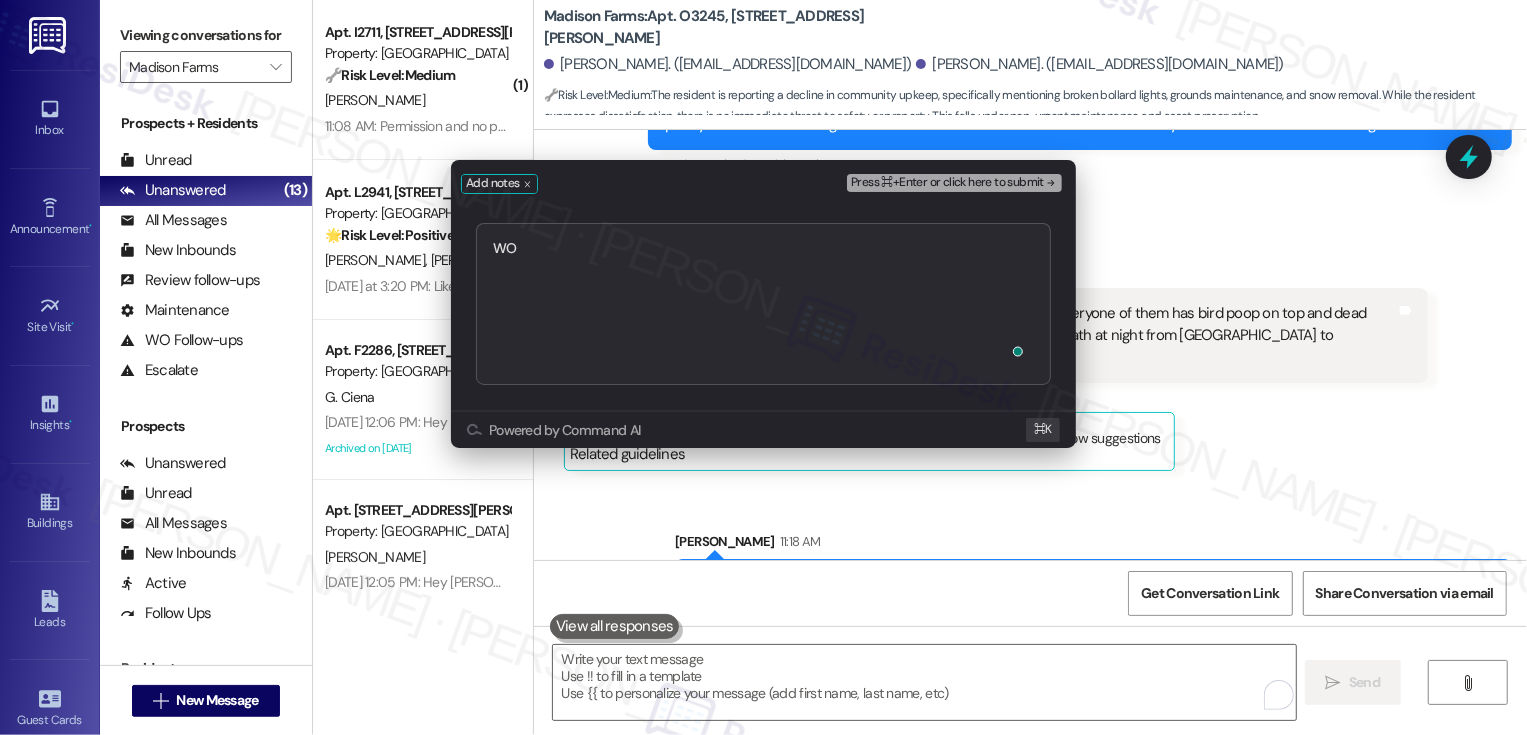 type on "WO 22055" 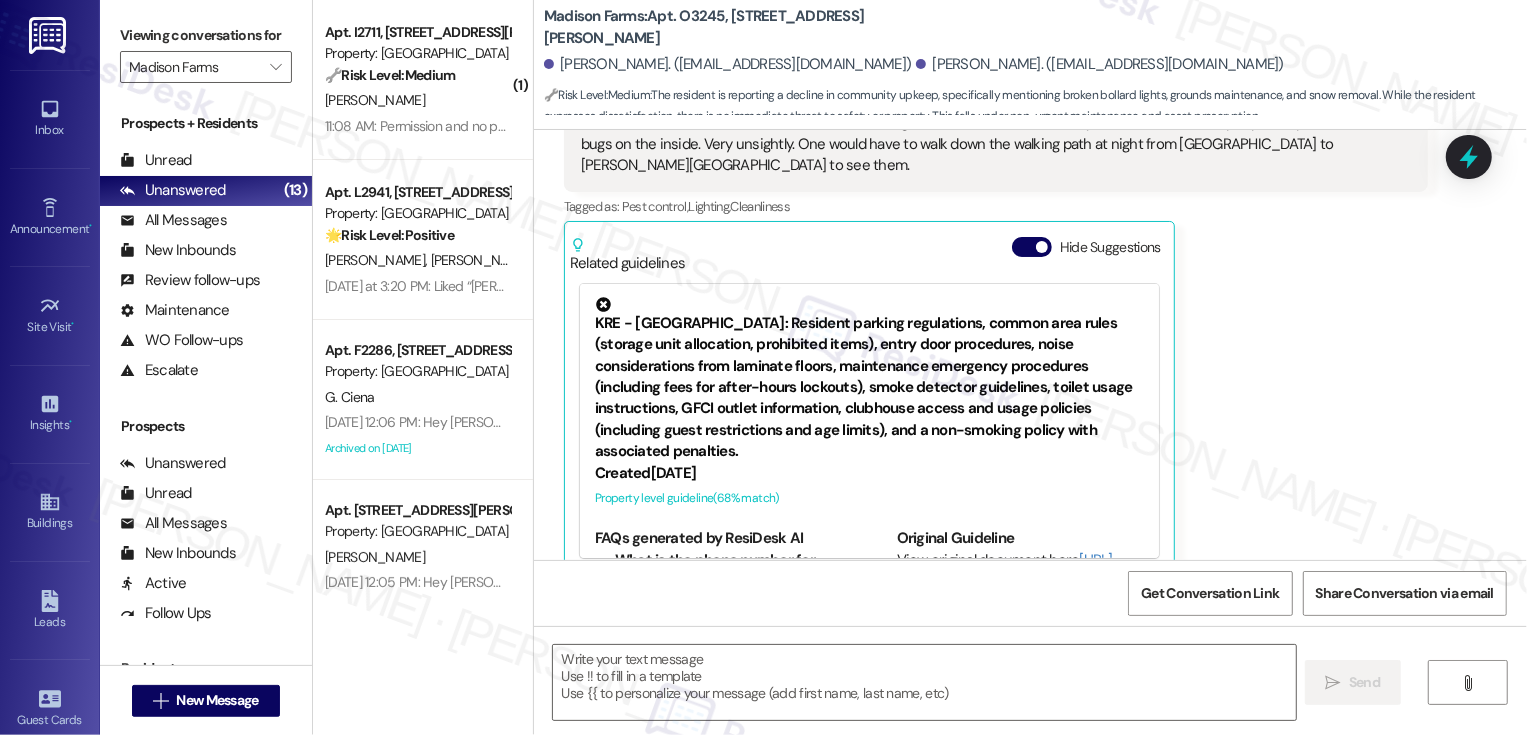 type on "Fetching suggested responses. Please feel free to read through the conversation in the meantime." 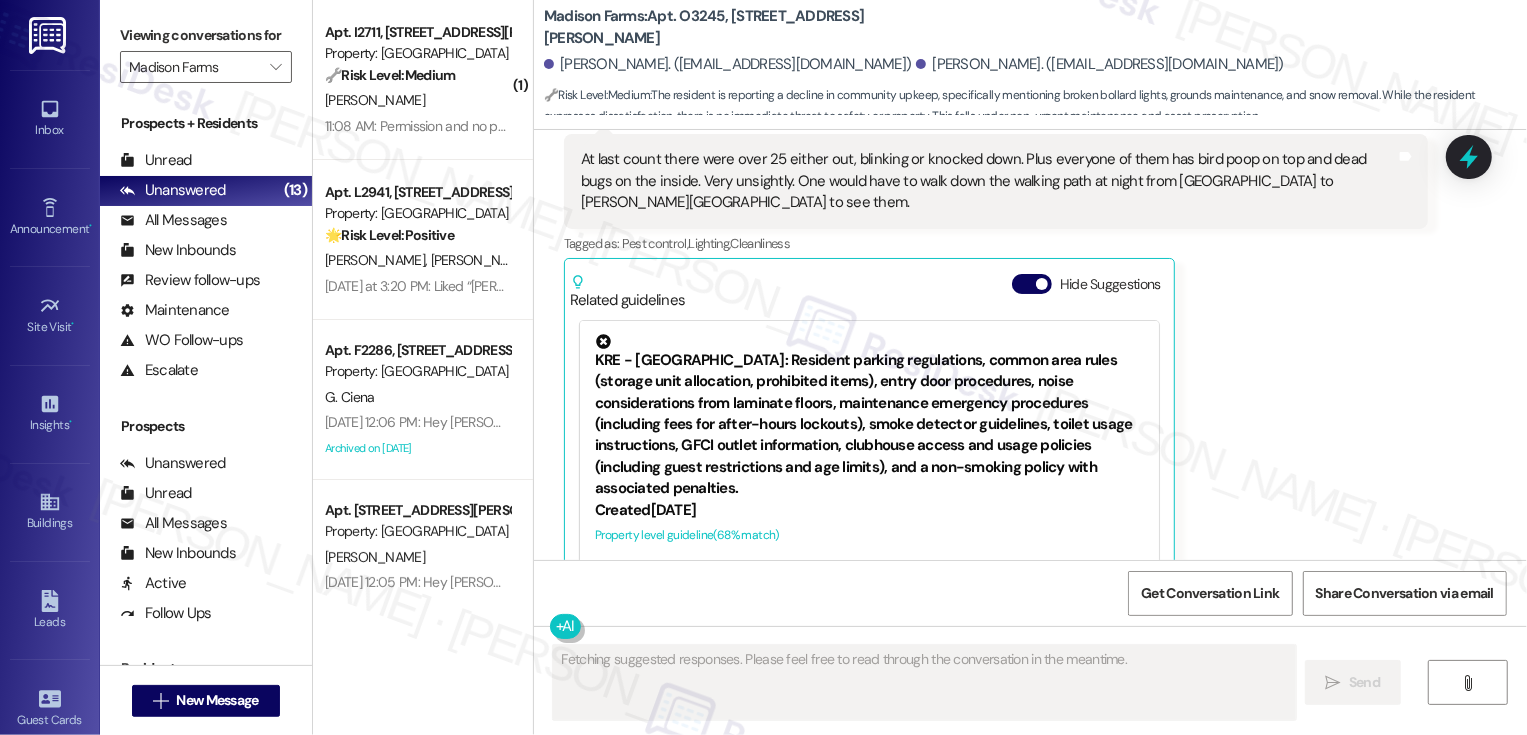 scroll, scrollTop: 6997, scrollLeft: 0, axis: vertical 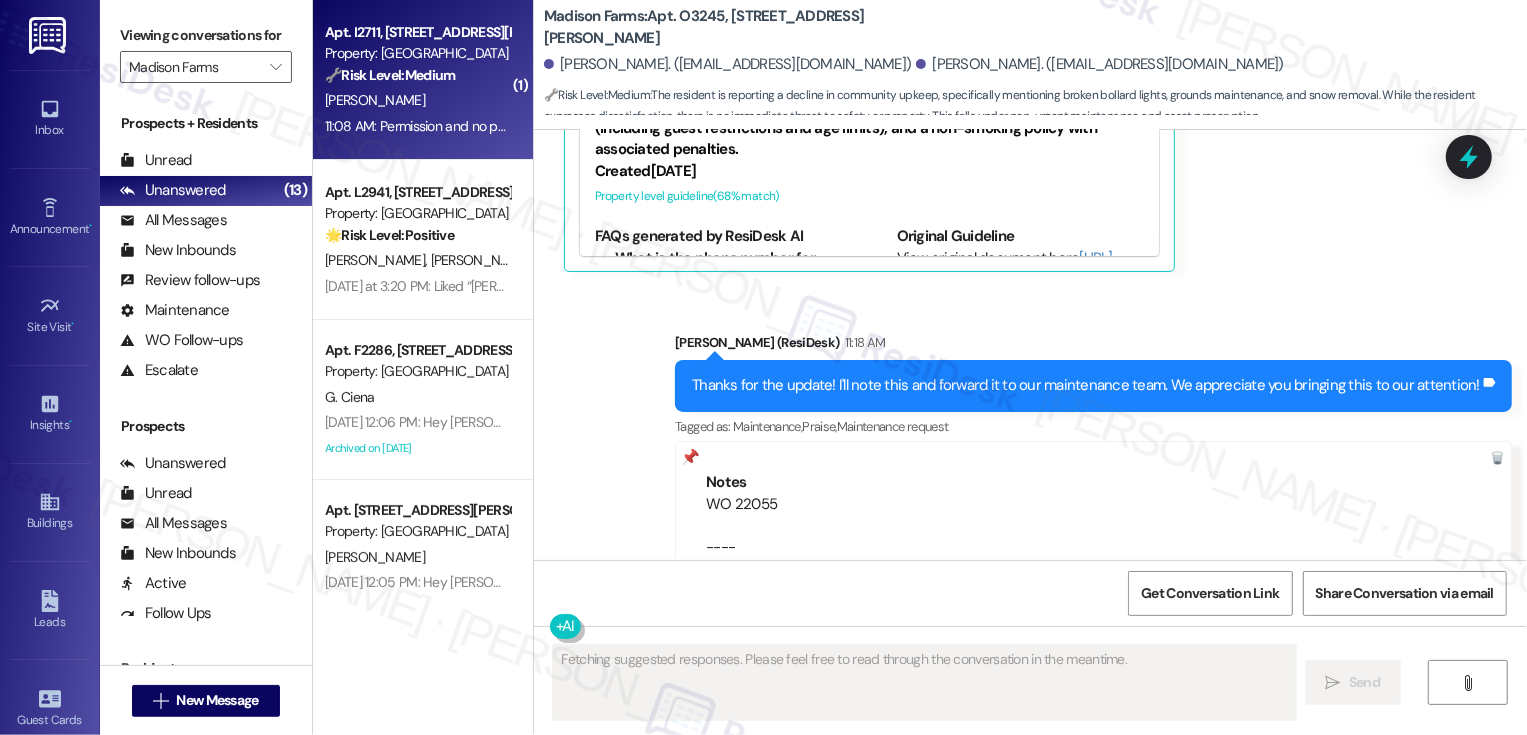 click on "[PERSON_NAME]" at bounding box center (417, 100) 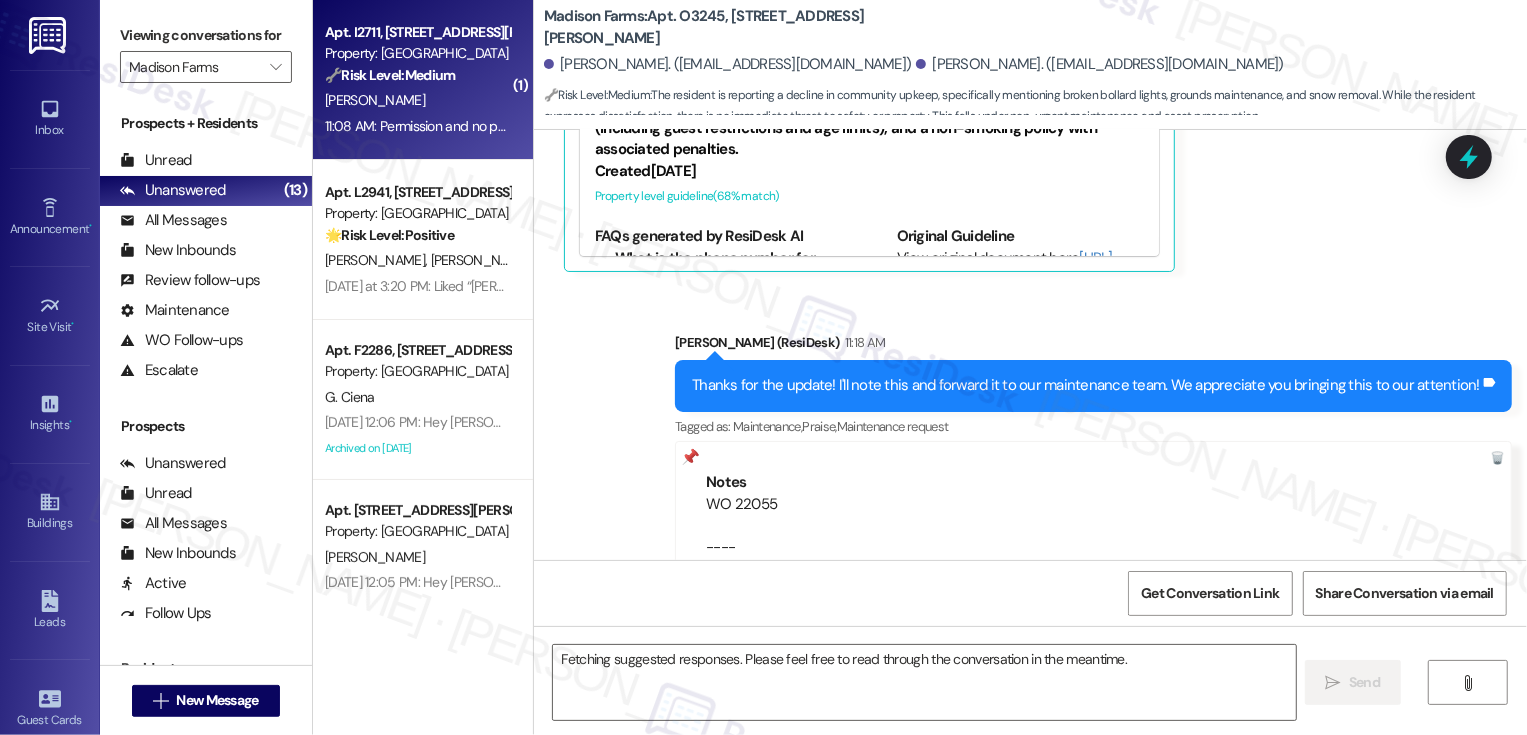 click on "[PERSON_NAME]" at bounding box center [417, 100] 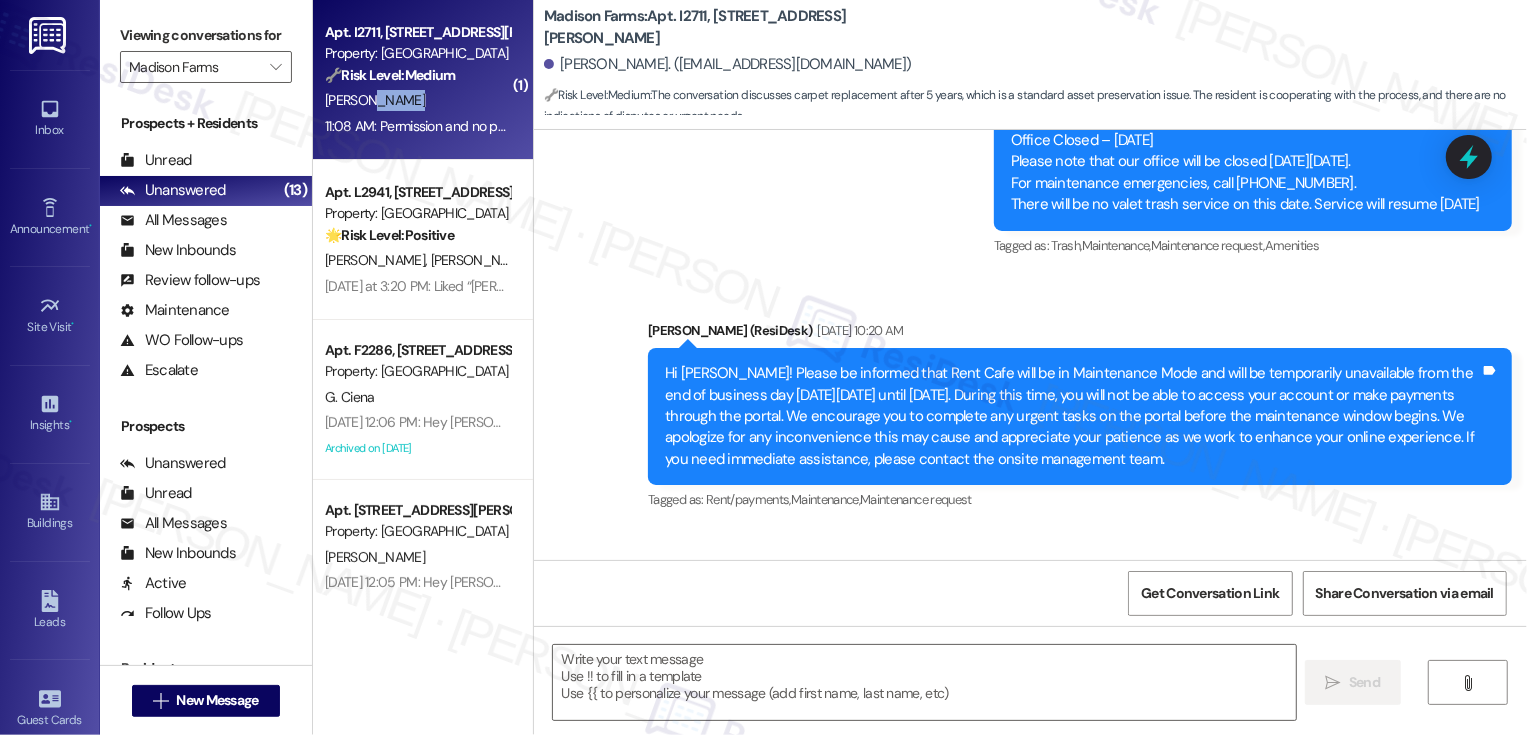 scroll, scrollTop: 3435, scrollLeft: 0, axis: vertical 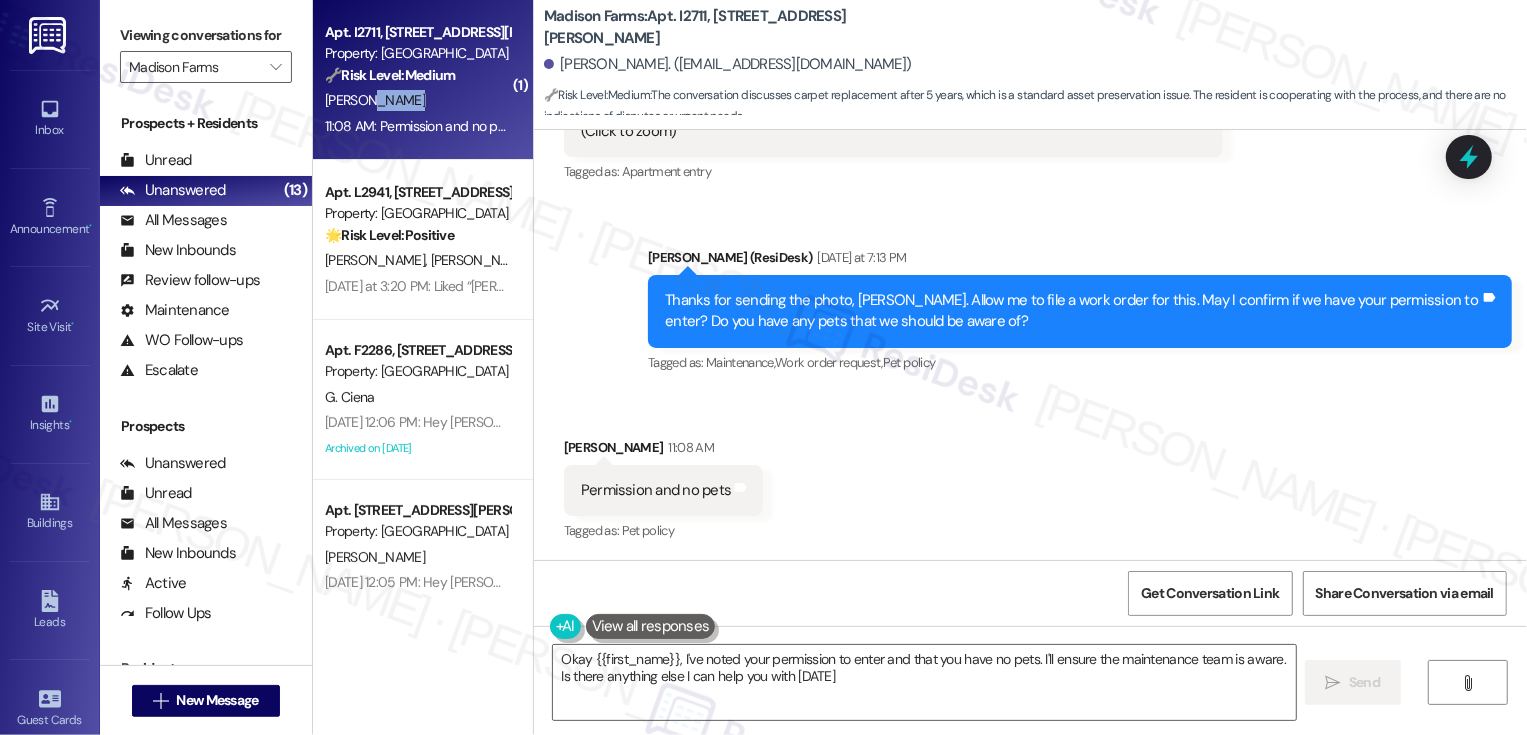 type on "Okay {{first_name}}, I've noted your permission to enter and that you have no pets. I'll ensure the maintenance team is aware. Is there anything else I can help you with [DATE]?" 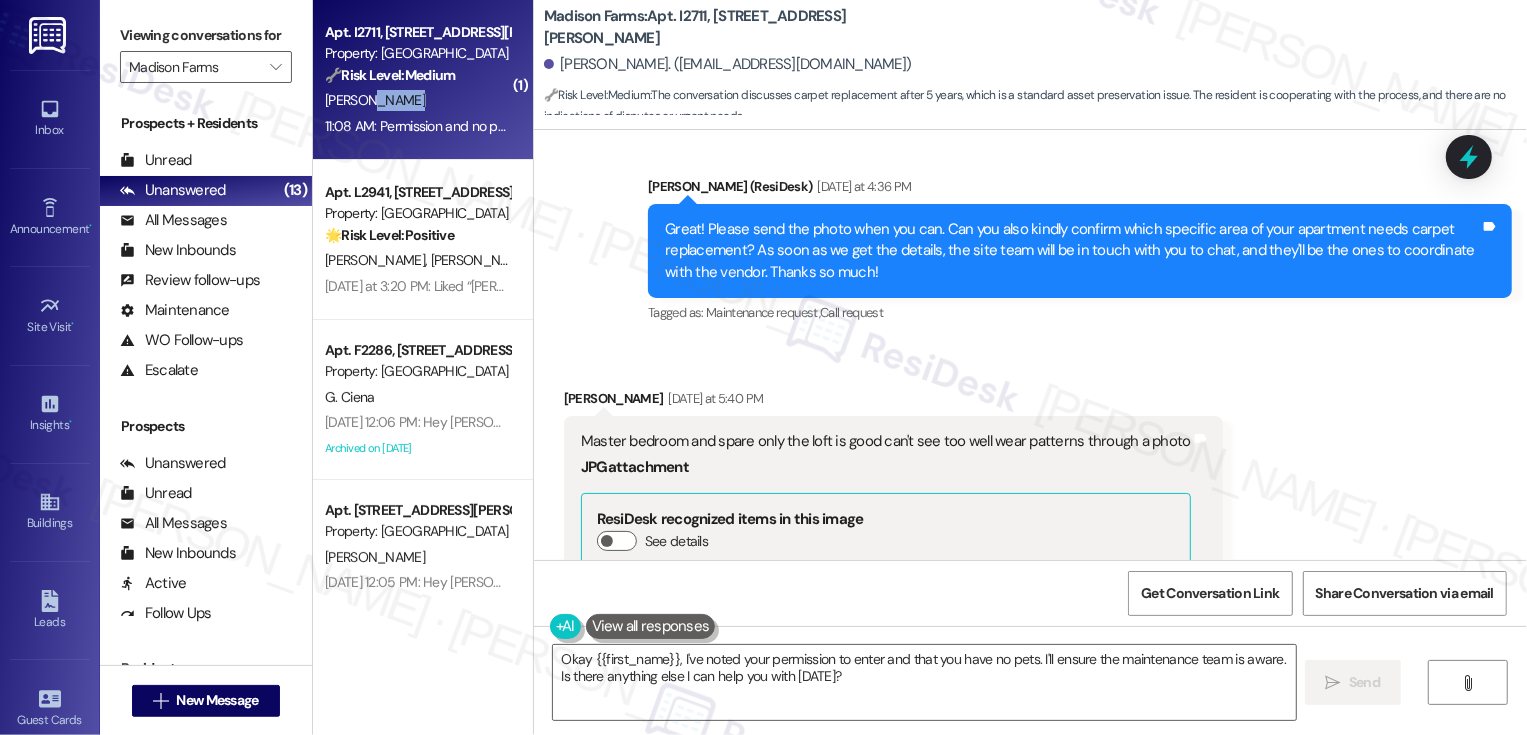 scroll, scrollTop: 2720, scrollLeft: 0, axis: vertical 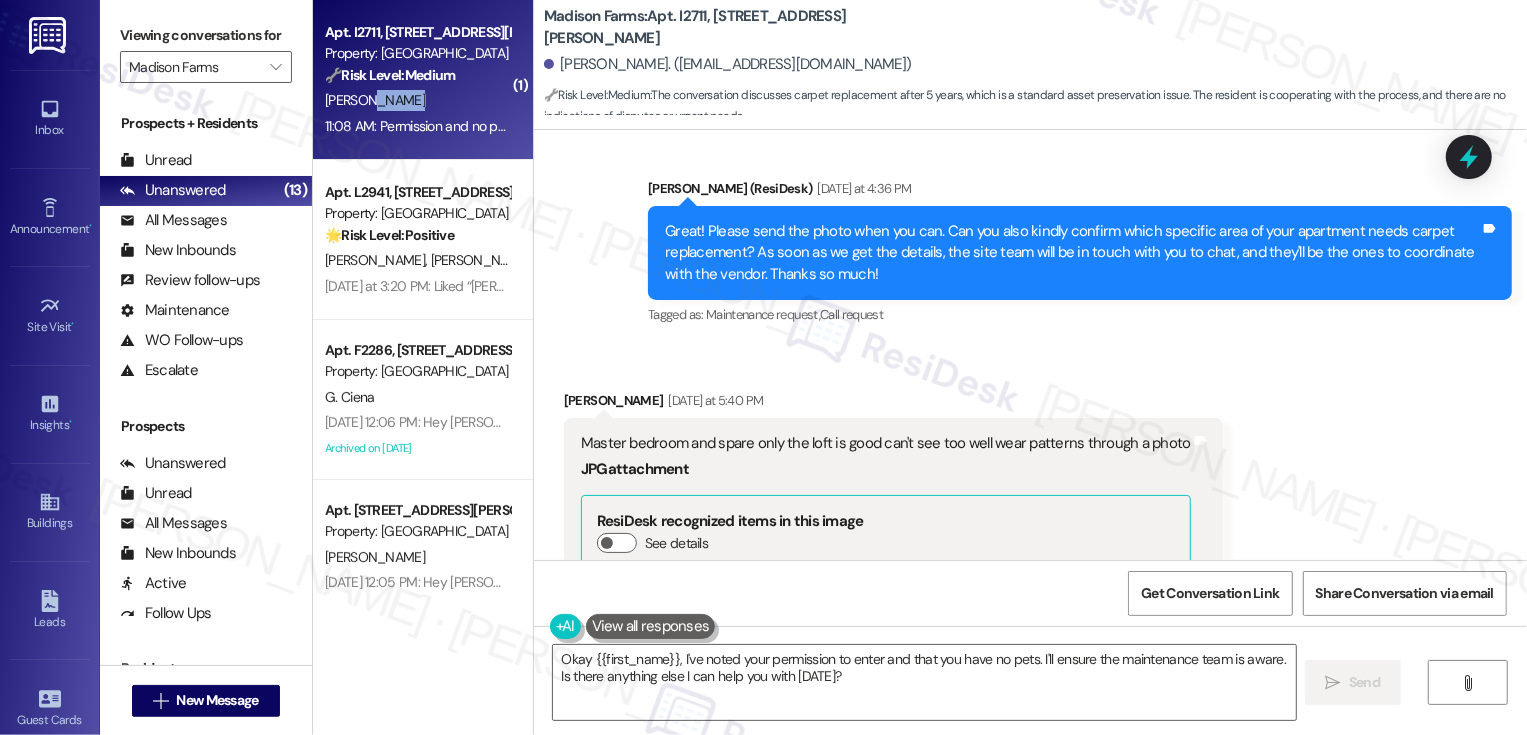 click on "Madison Farms:  Apt. I2711, [STREET_ADDRESS][PERSON_NAME]" at bounding box center [744, 27] 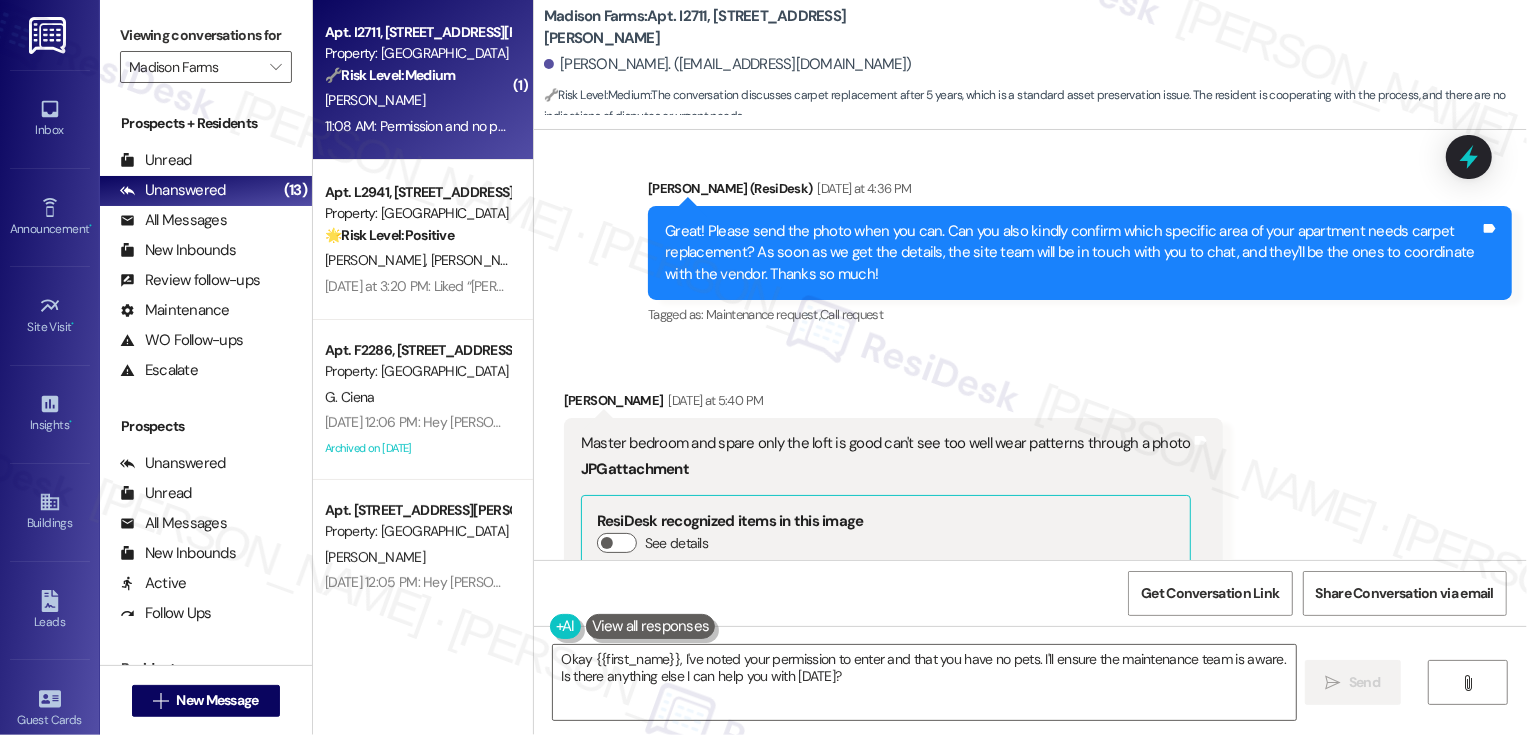 click on "Madison Farms:  Apt. I2711, [STREET_ADDRESS][PERSON_NAME]" at bounding box center [744, 27] 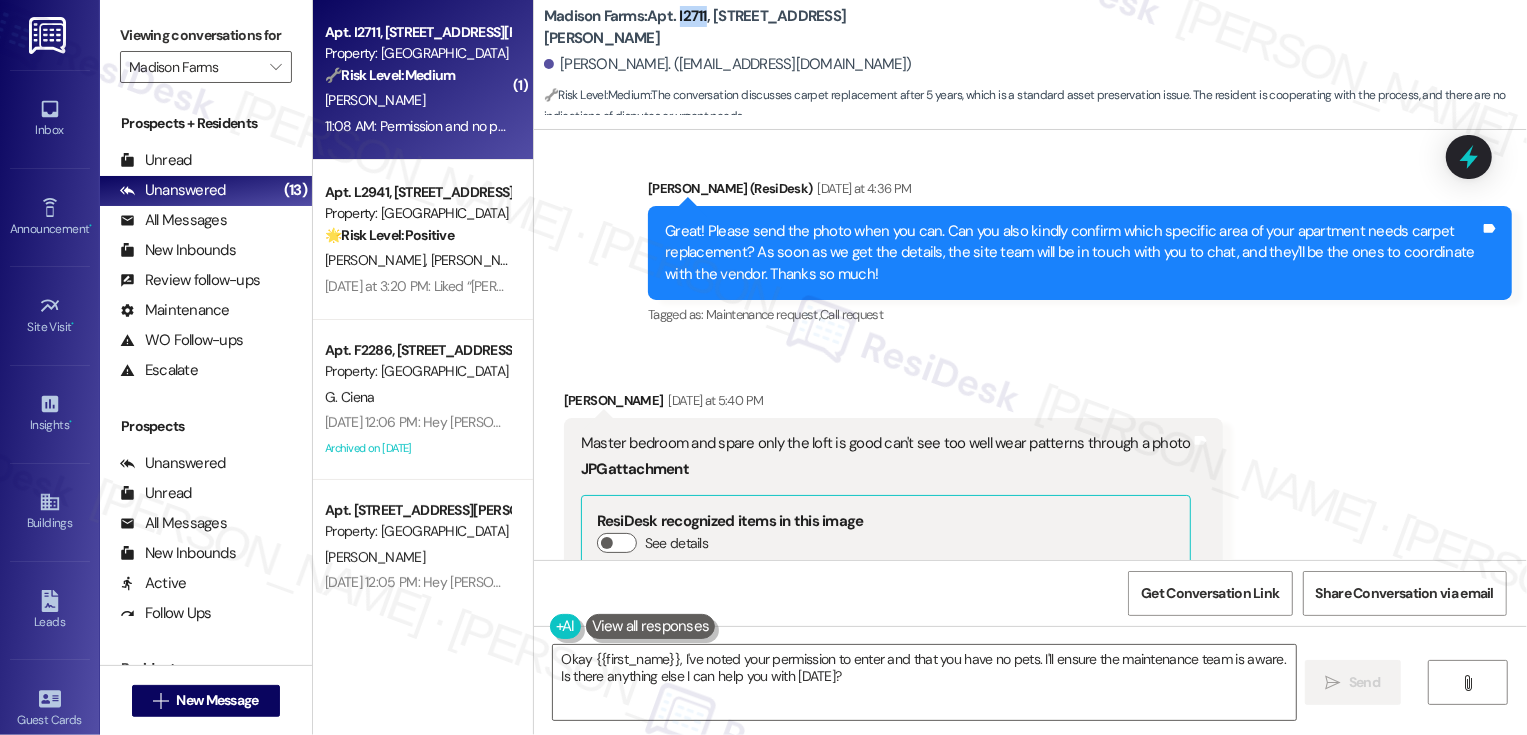 copy on "I2711" 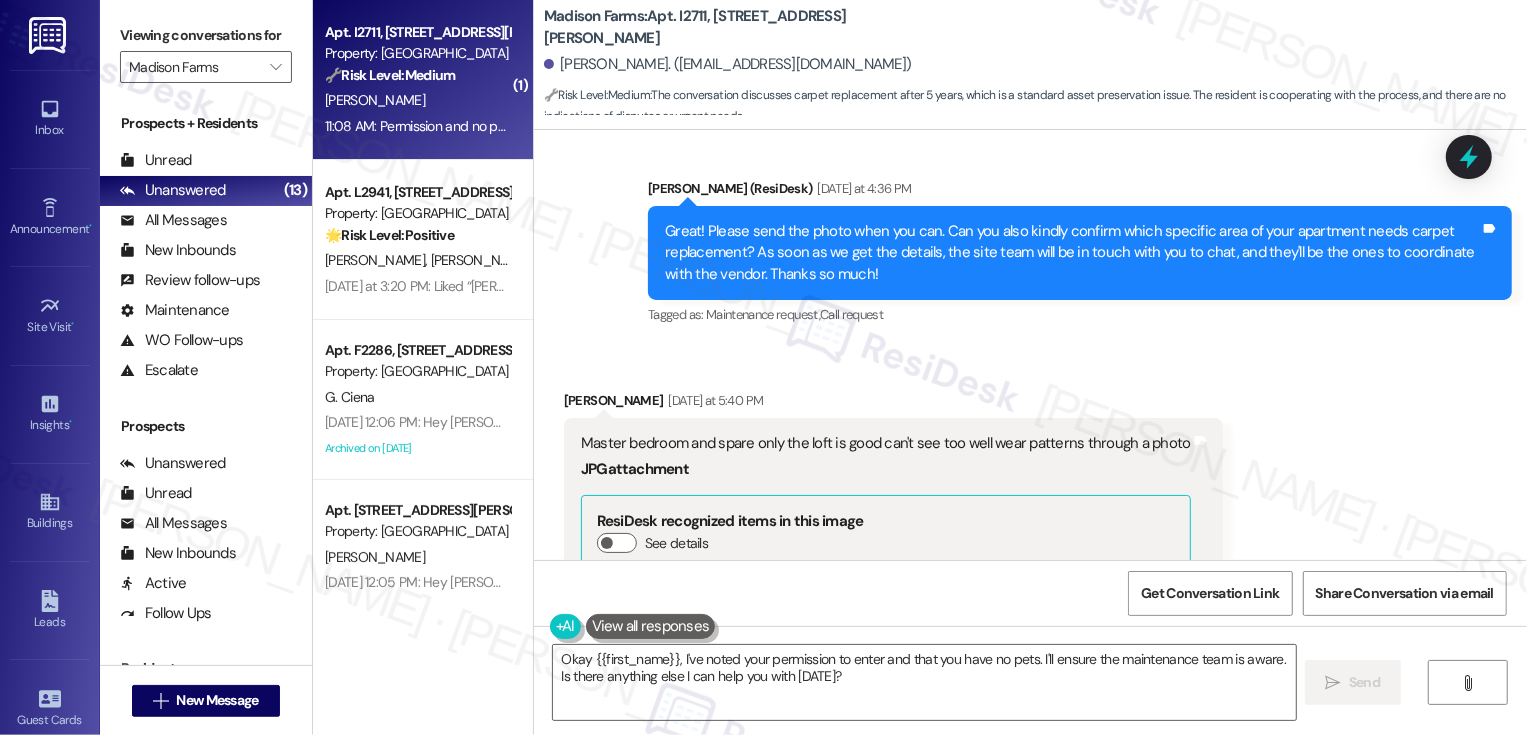 click on "[PERSON_NAME]" at bounding box center [378, 260] 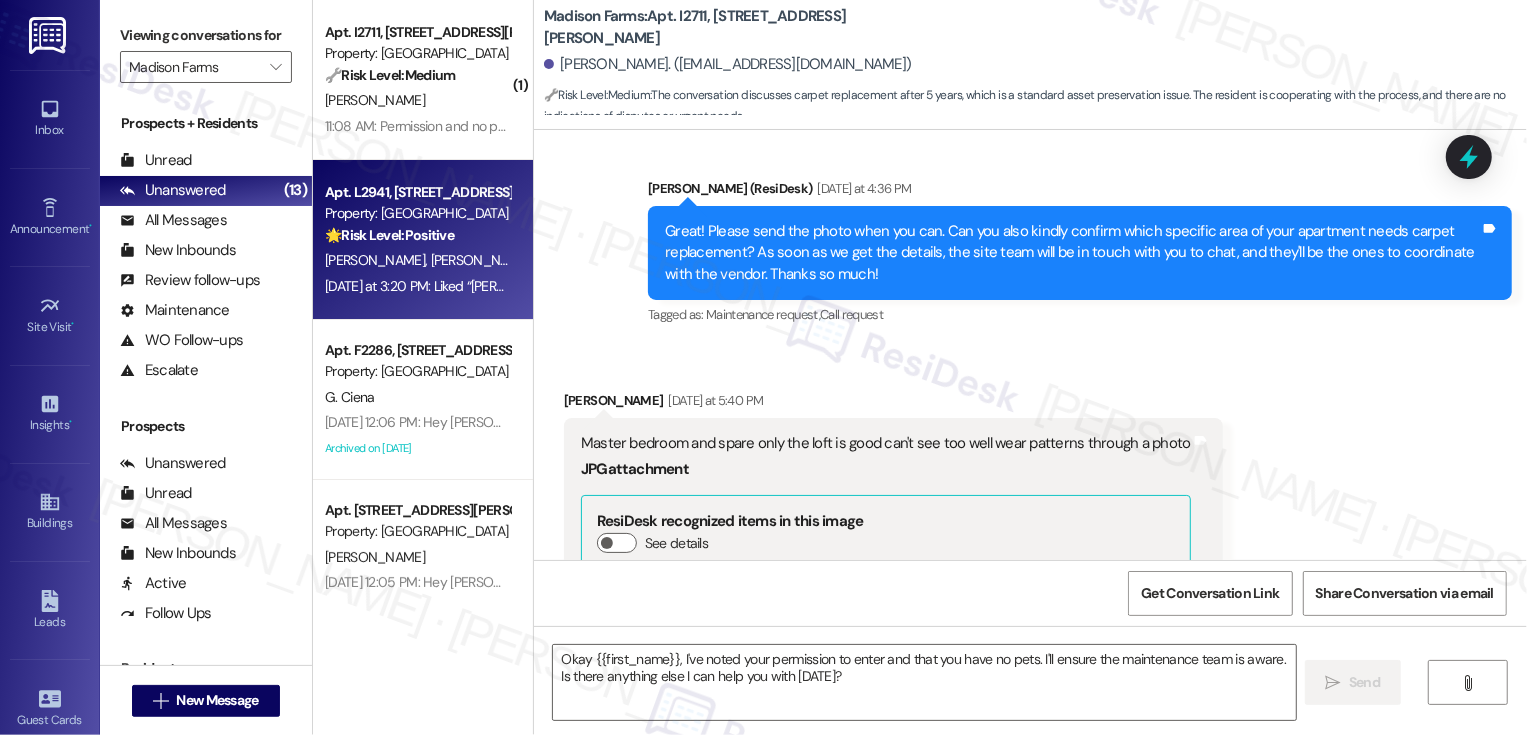 type on "Fetching suggested responses. Please feel free to read through the conversation in the meantime." 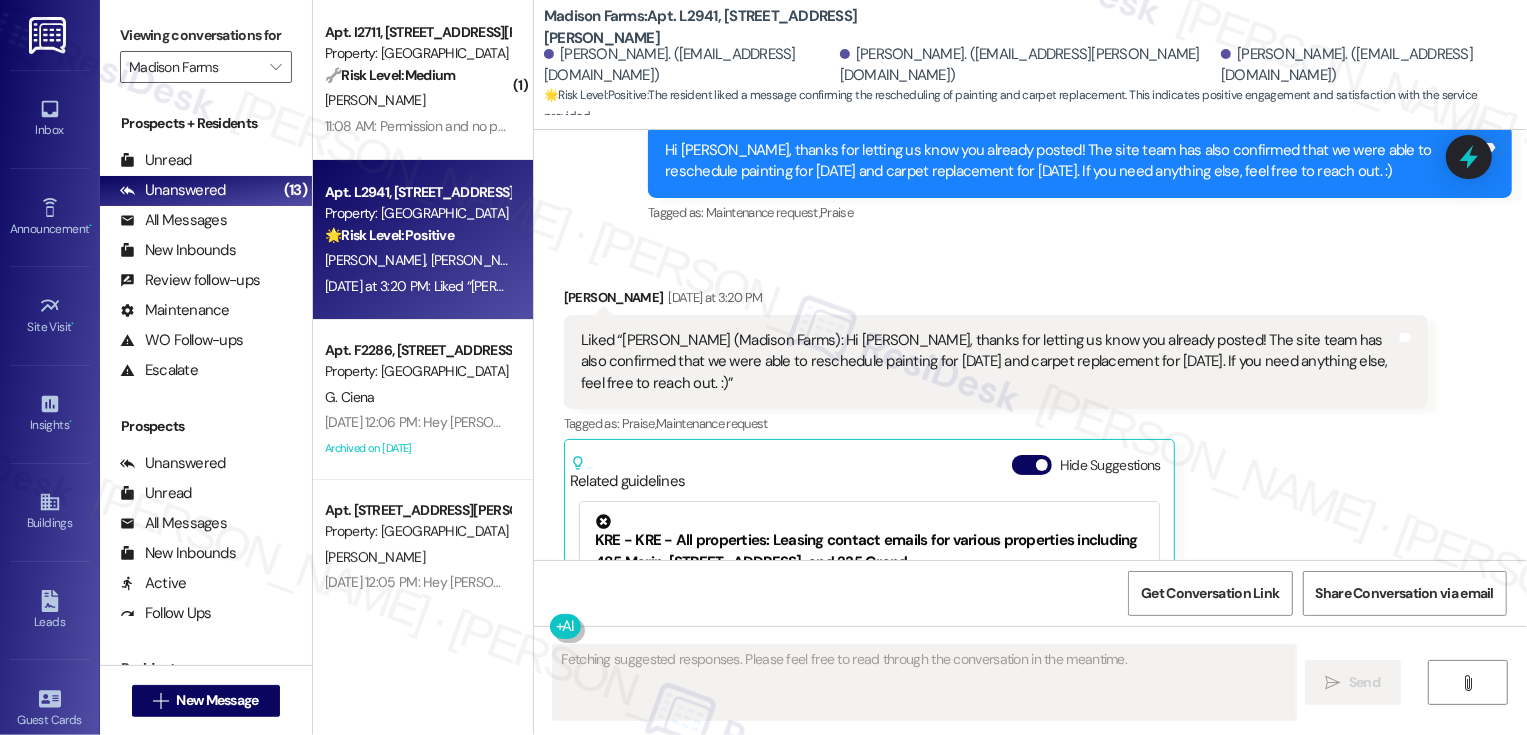 scroll, scrollTop: 6660, scrollLeft: 0, axis: vertical 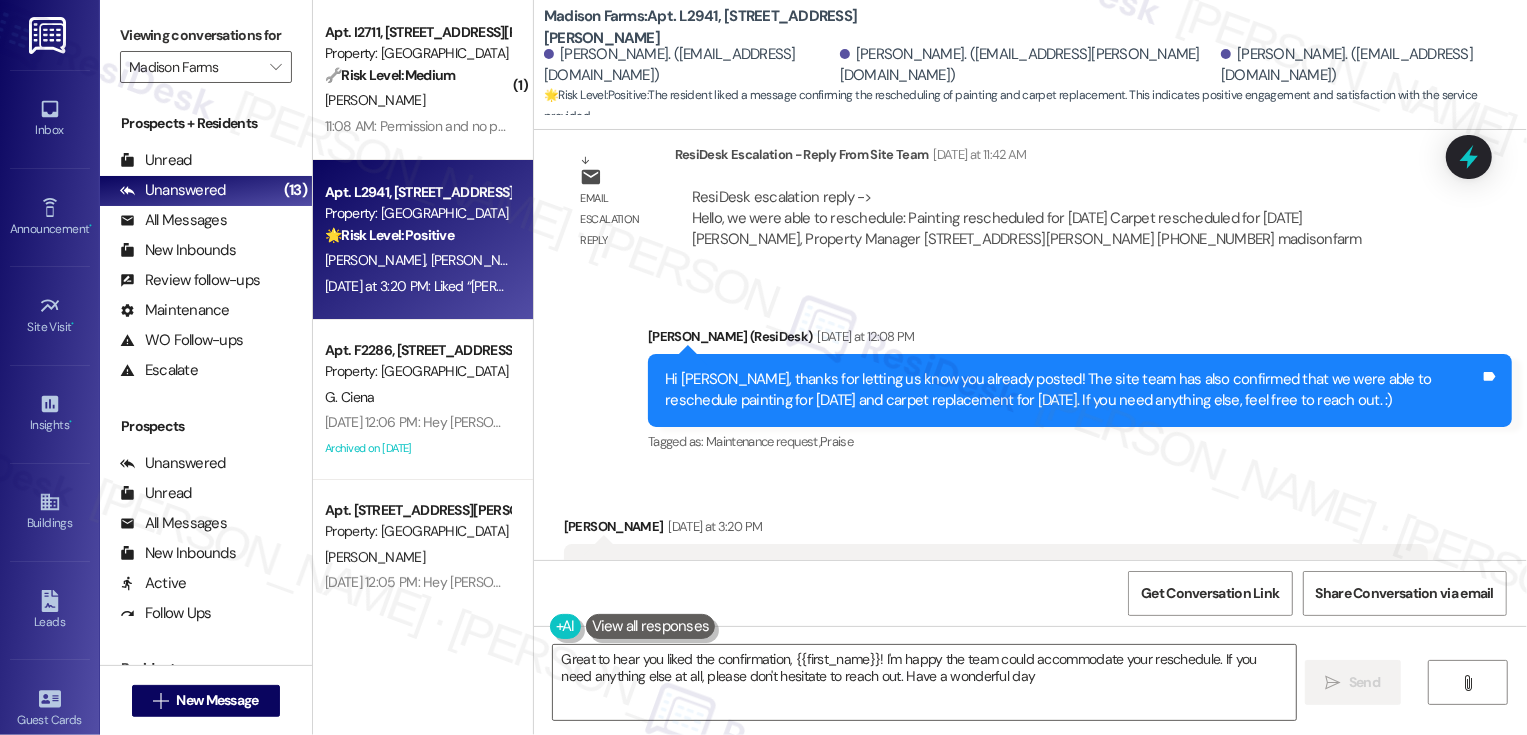 type on "Great to hear you liked the confirmation, {{first_name}}! I'm happy the team could accommodate your reschedule. If you need anything else at all, please don't hesitate to reach out. Have a wonderful day!" 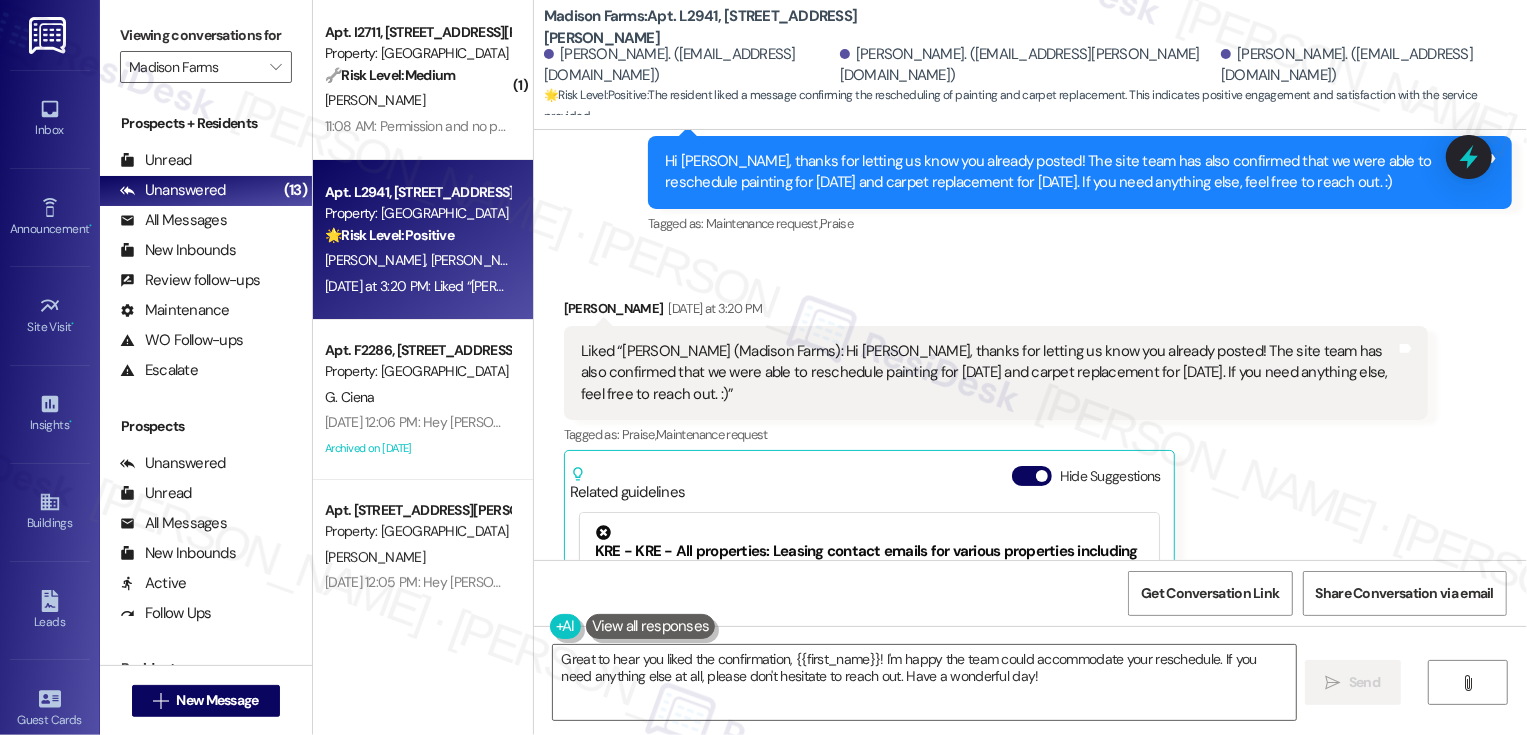 scroll, scrollTop: 6944, scrollLeft: 0, axis: vertical 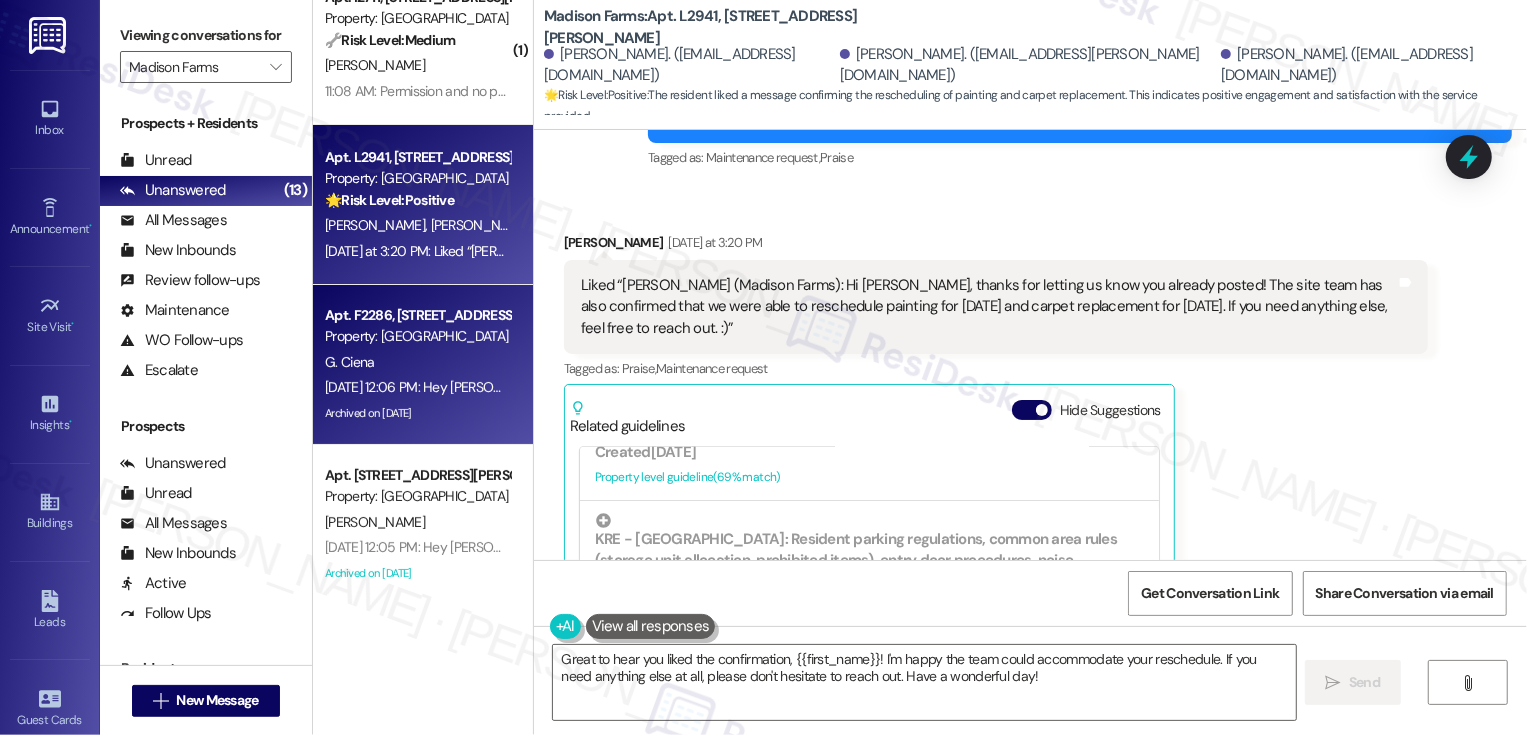 click on "G. Ciena" at bounding box center [417, 362] 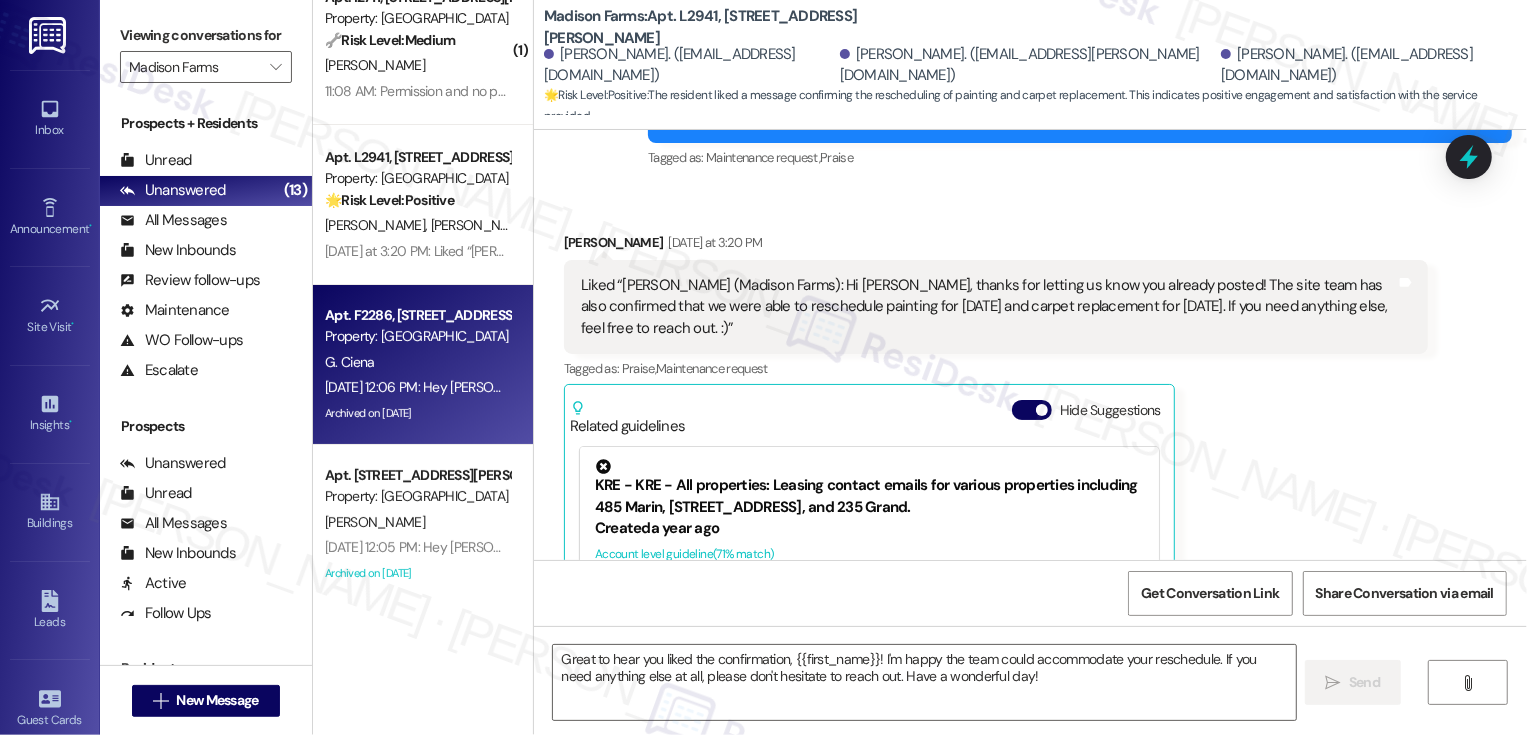 type on "Fetching suggested responses. Please feel free to read through the conversation in the meantime." 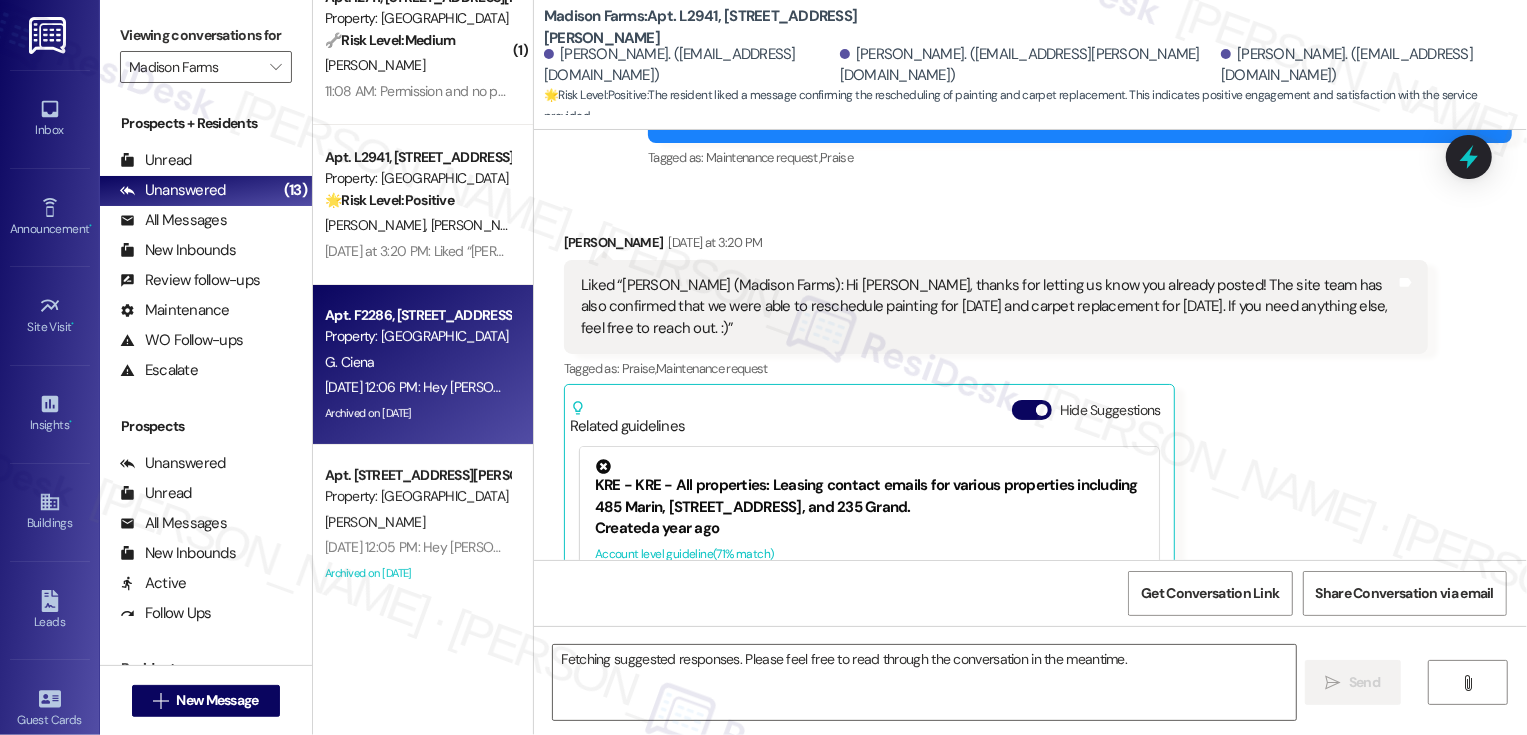 click on "G. Ciena" at bounding box center (417, 362) 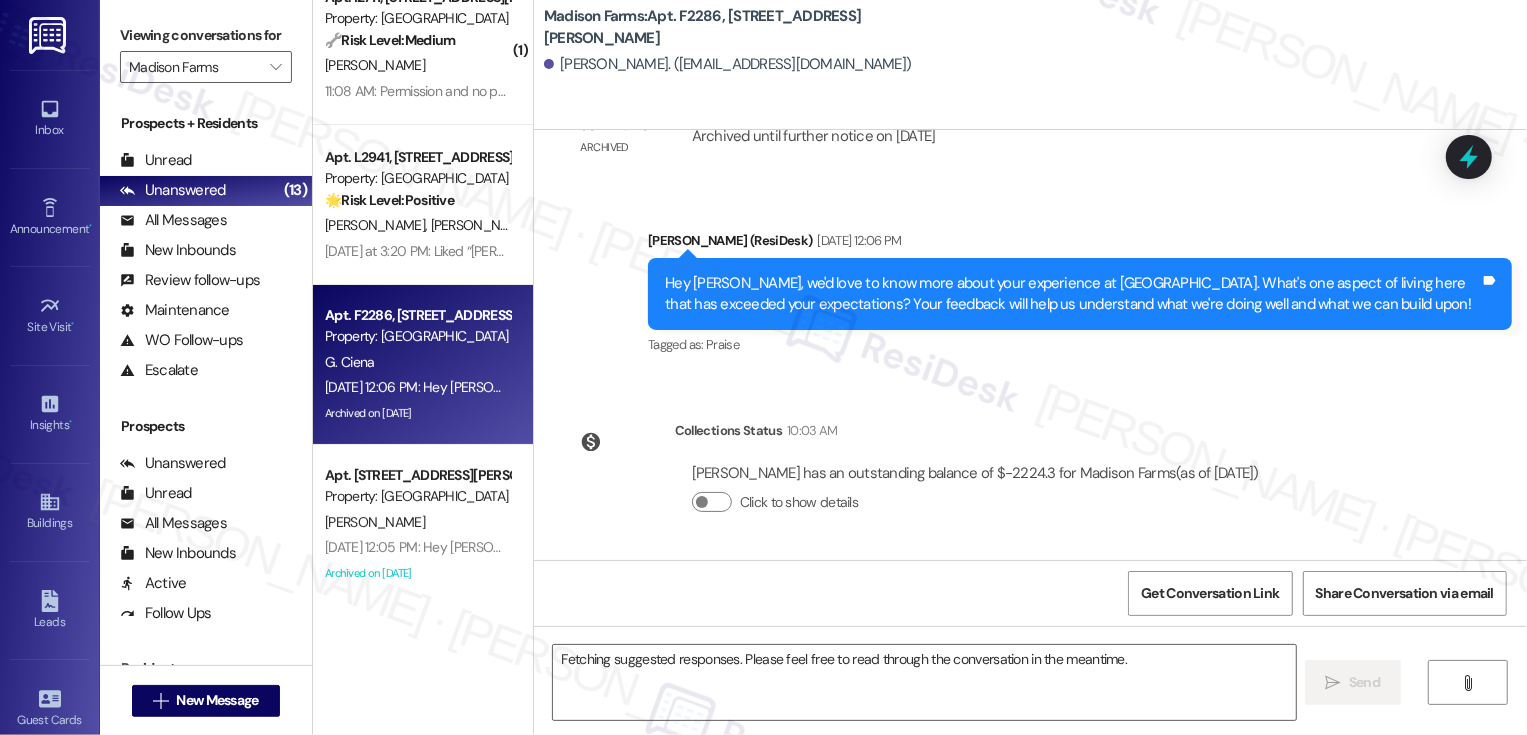 type 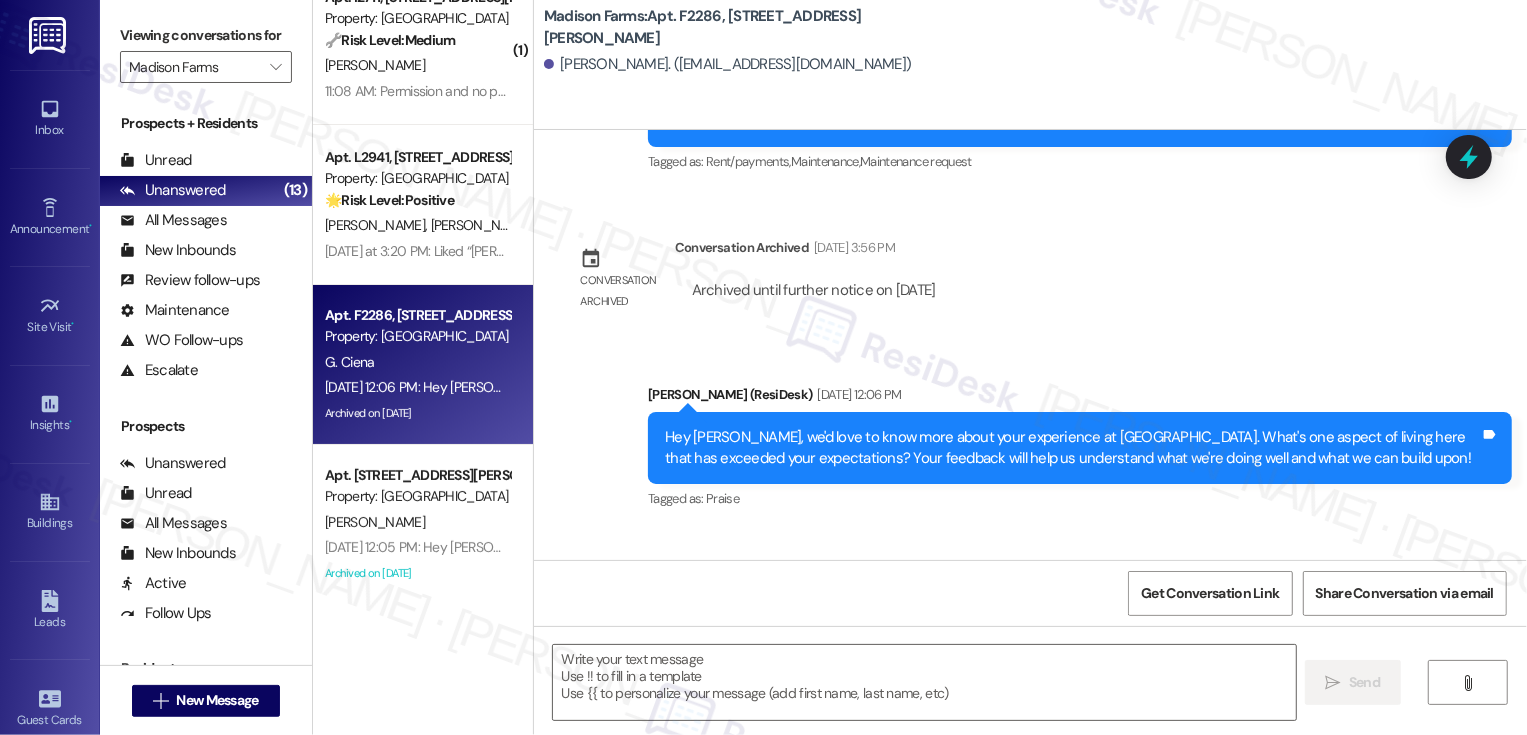 scroll, scrollTop: 2099, scrollLeft: 0, axis: vertical 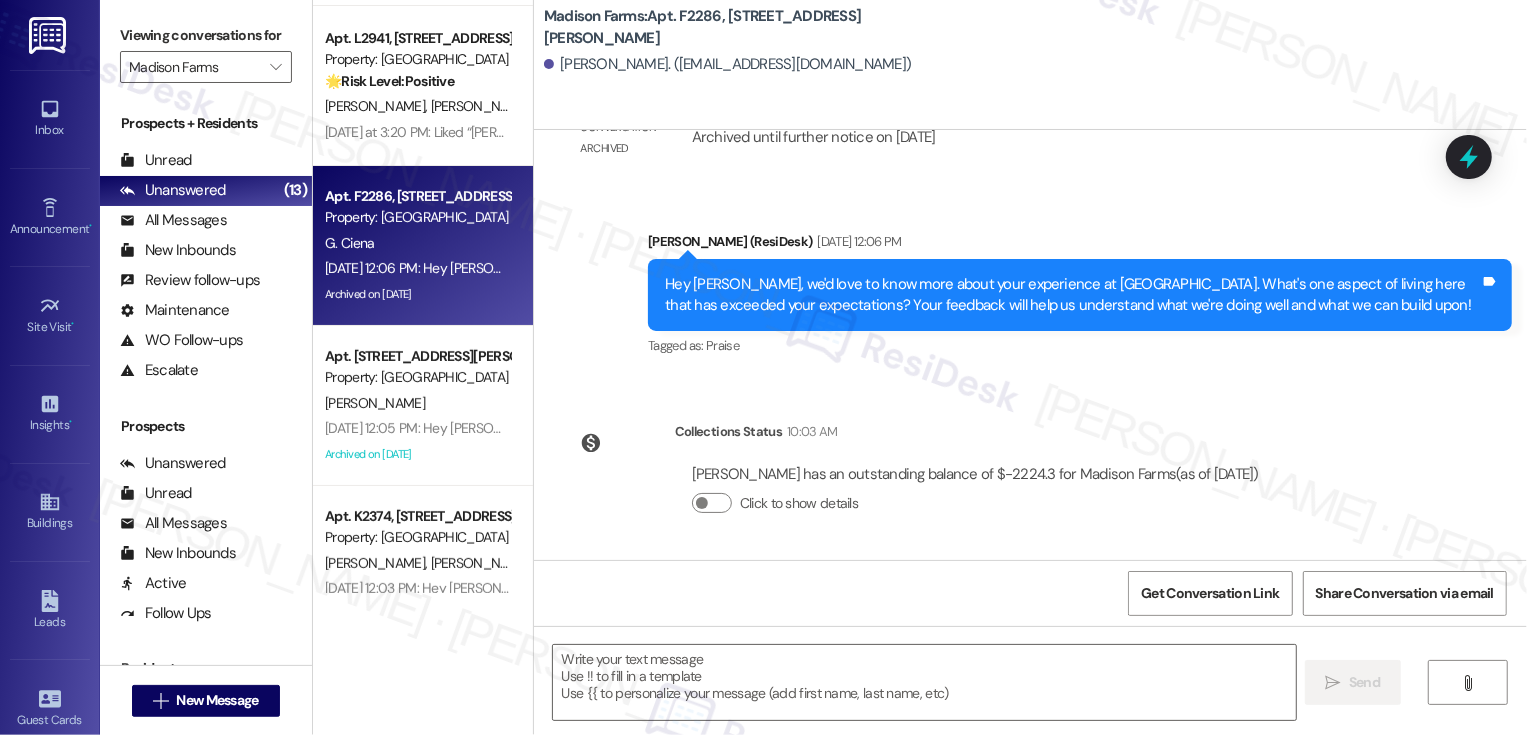 click on "Archived on [DATE]" at bounding box center (417, 454) 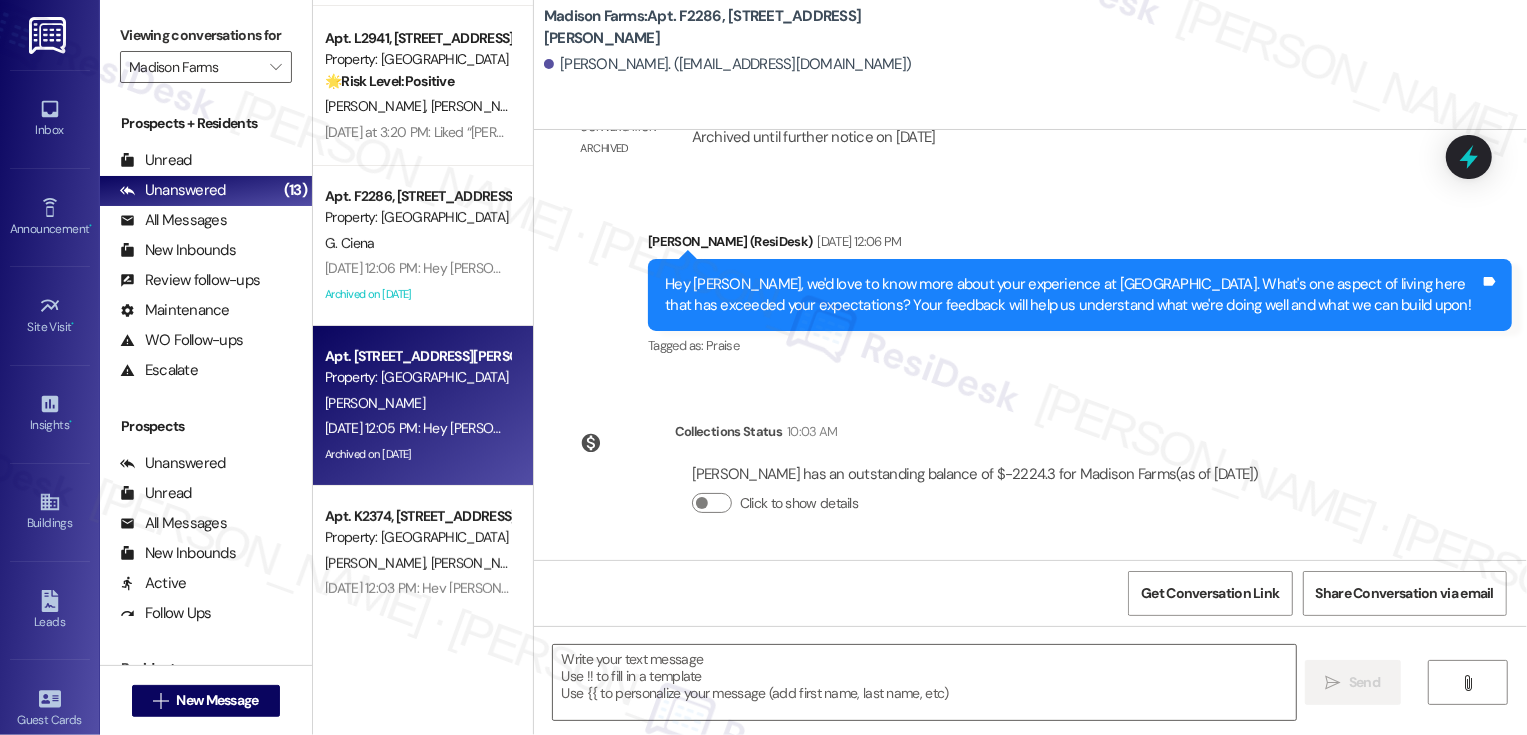 type on "Fetching suggested responses. Please feel free to read through the conversation in the meantime." 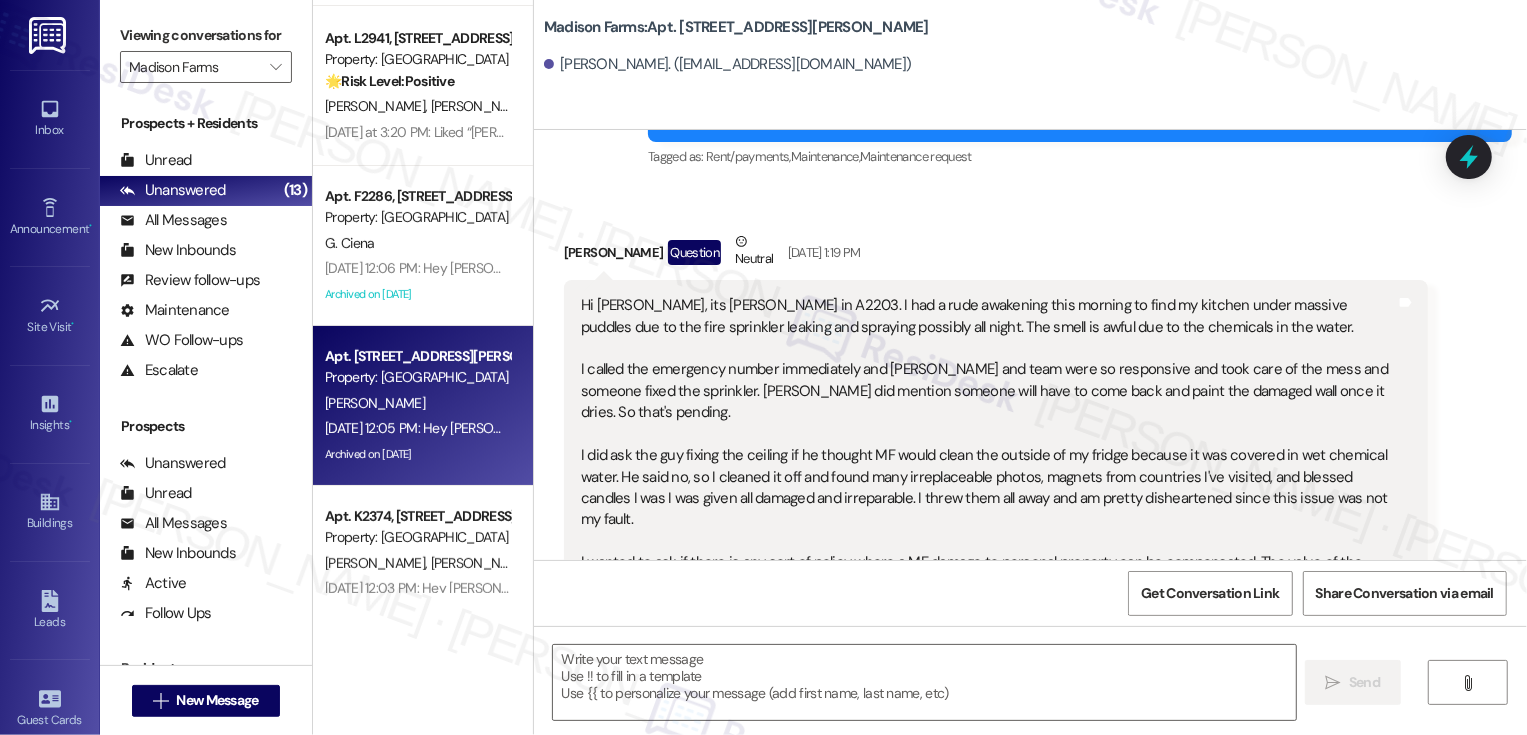 type on "Fetching suggested responses. Please feel free to read through the conversation in the meantime." 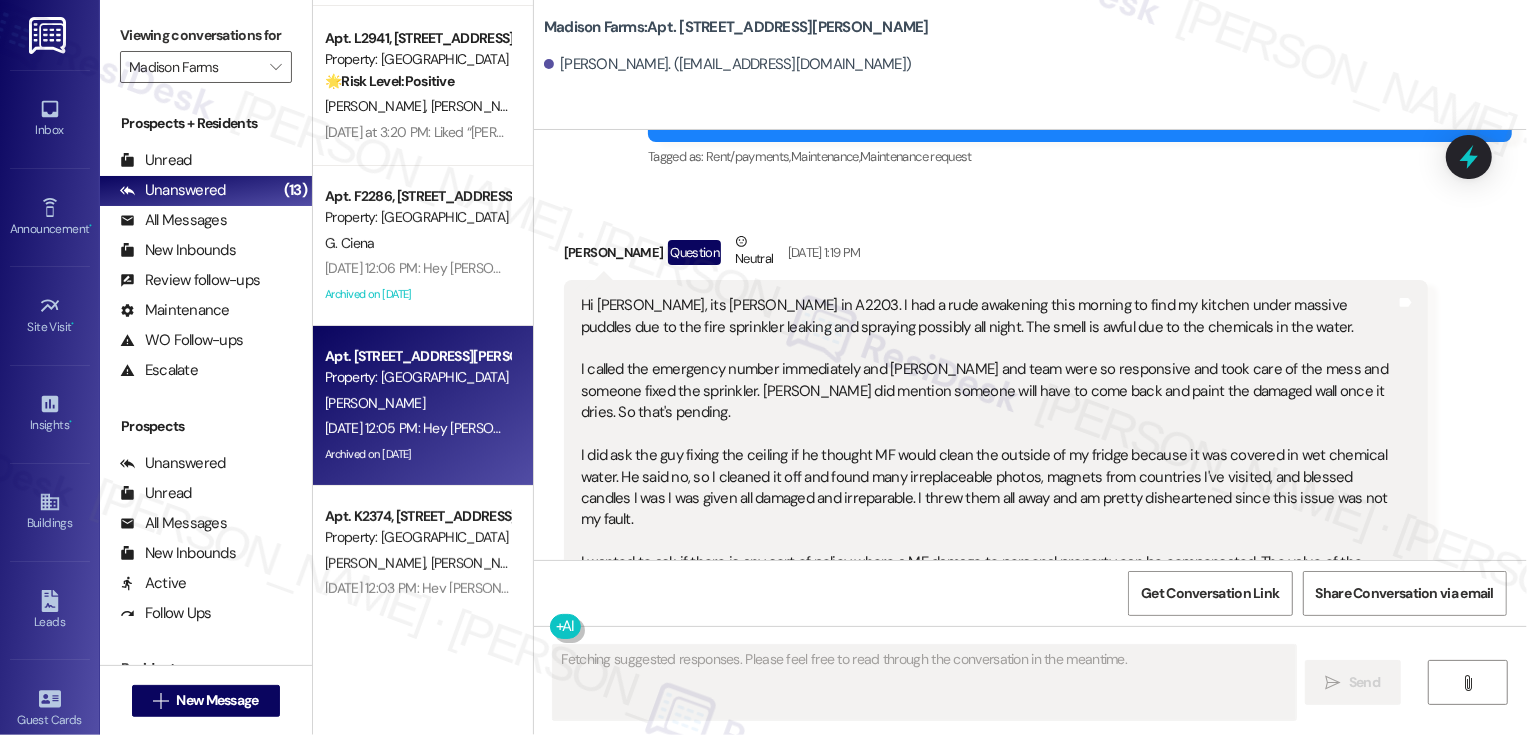 scroll, scrollTop: 7240, scrollLeft: 0, axis: vertical 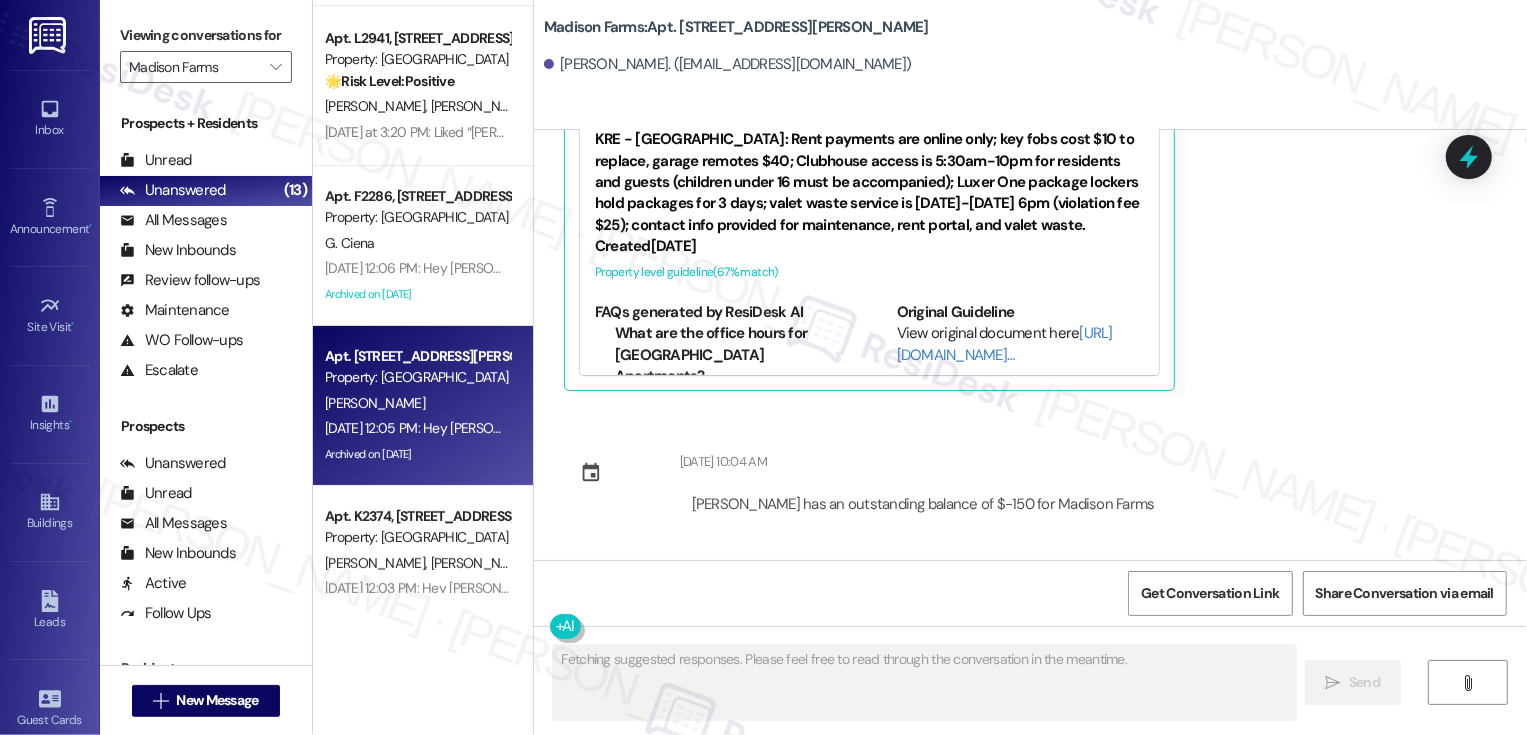 type 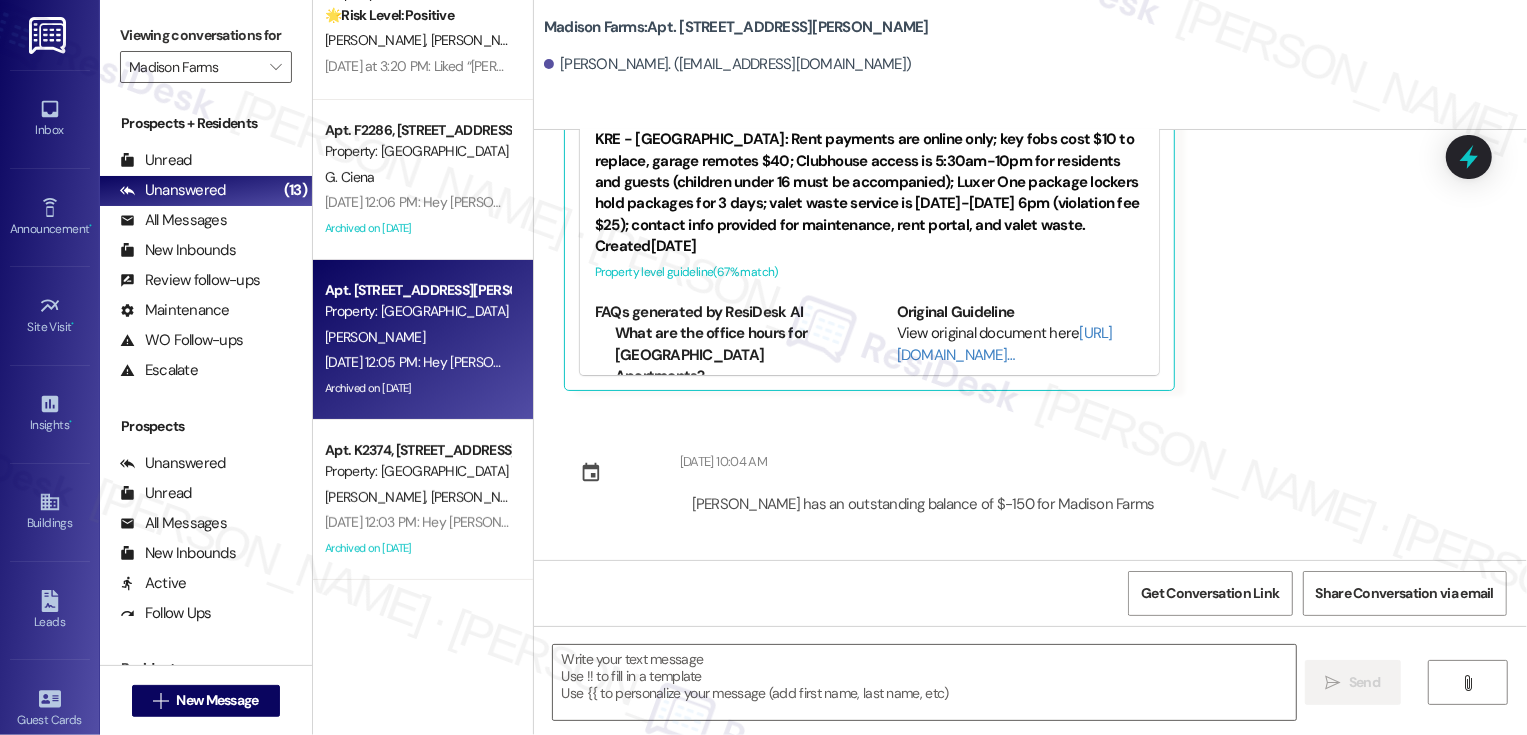 scroll, scrollTop: 290, scrollLeft: 0, axis: vertical 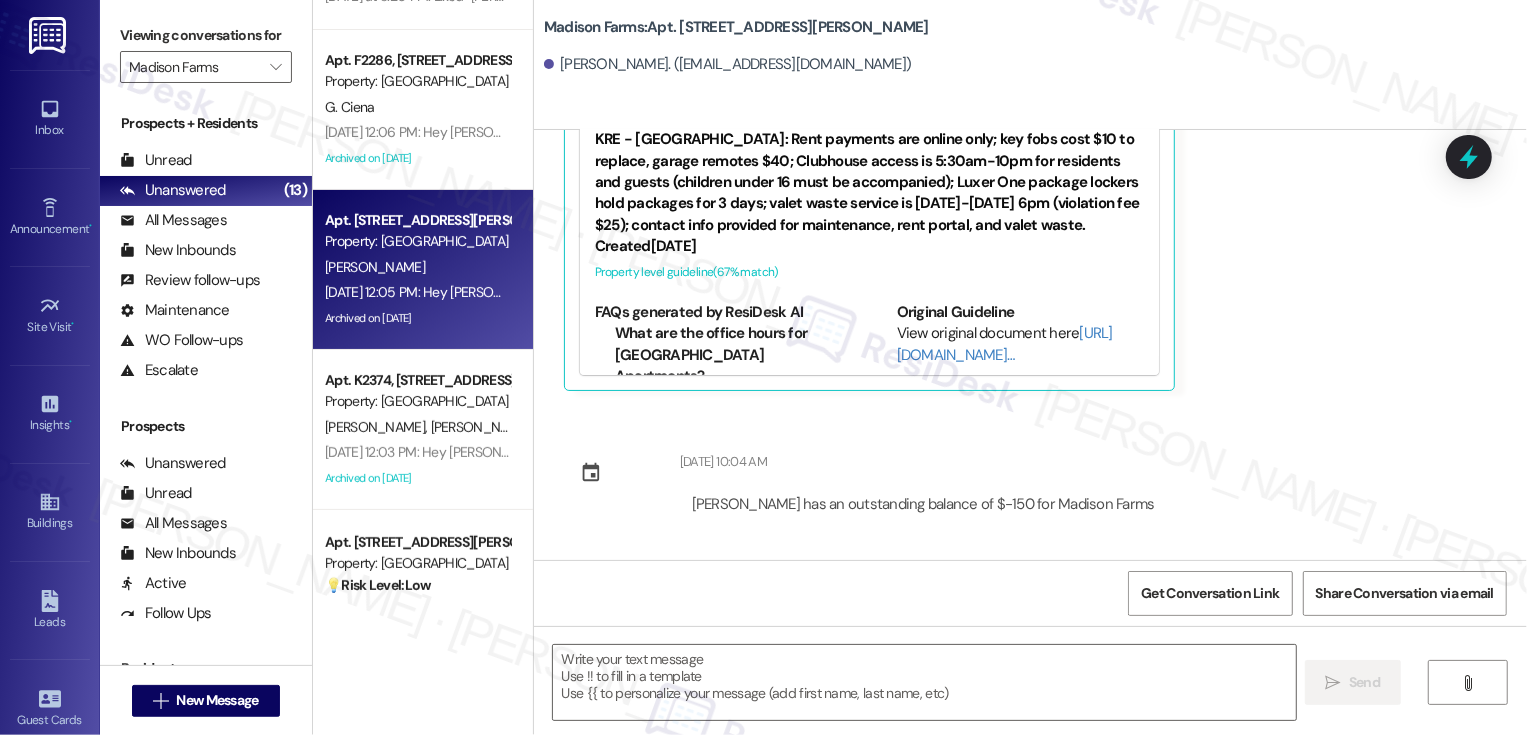 click on "Archived on [DATE]" at bounding box center [417, 478] 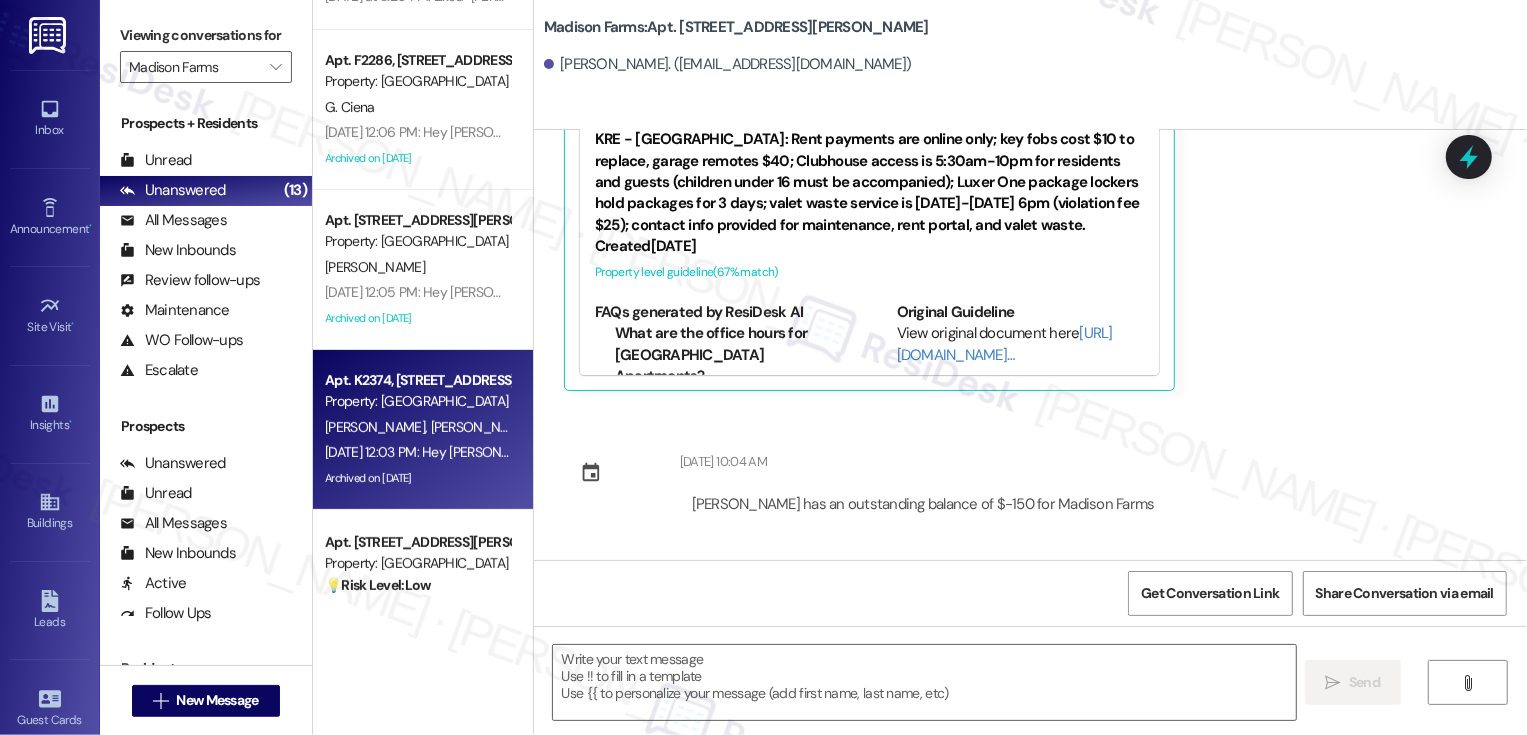 type on "Fetching suggested responses. Please feel free to read through the conversation in the meantime." 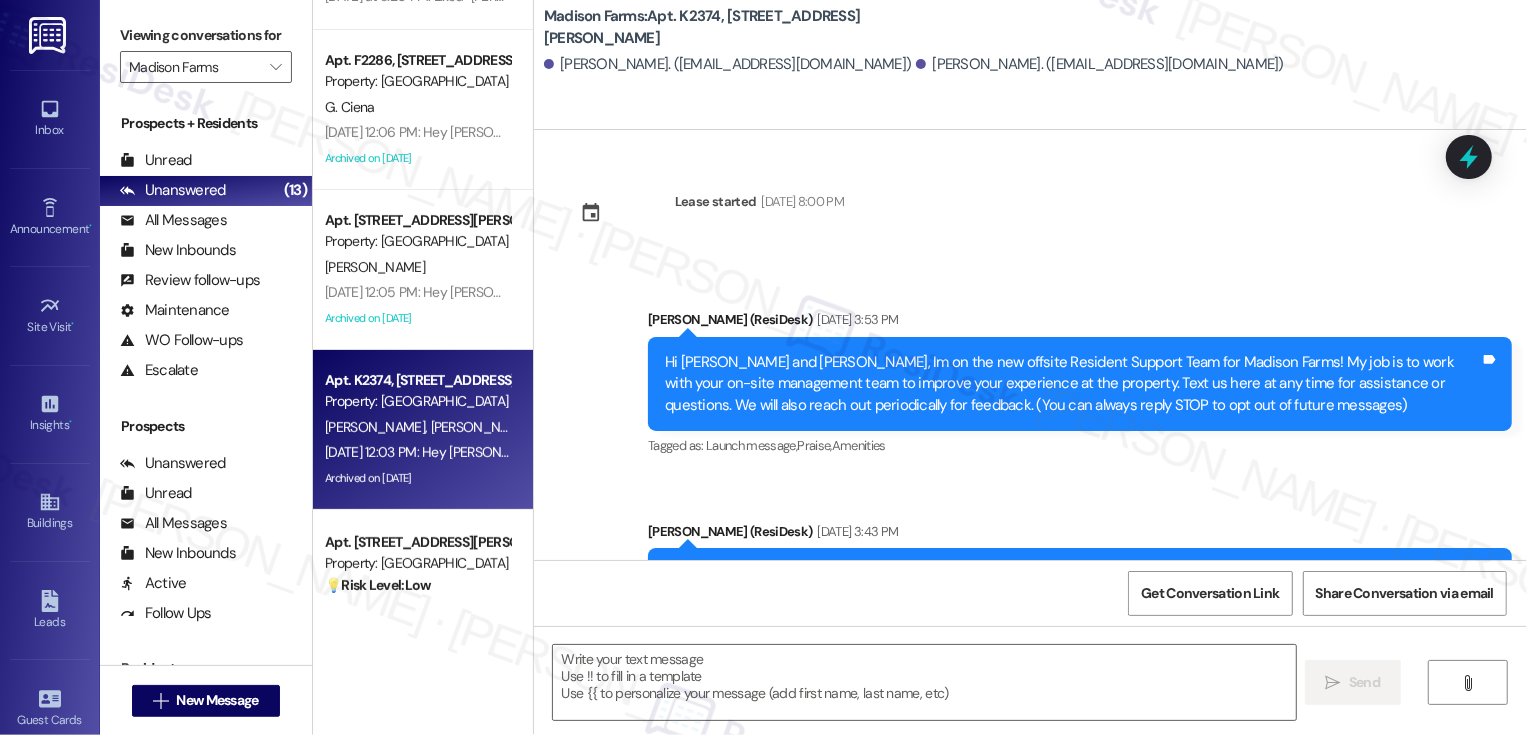 scroll, scrollTop: 825, scrollLeft: 0, axis: vertical 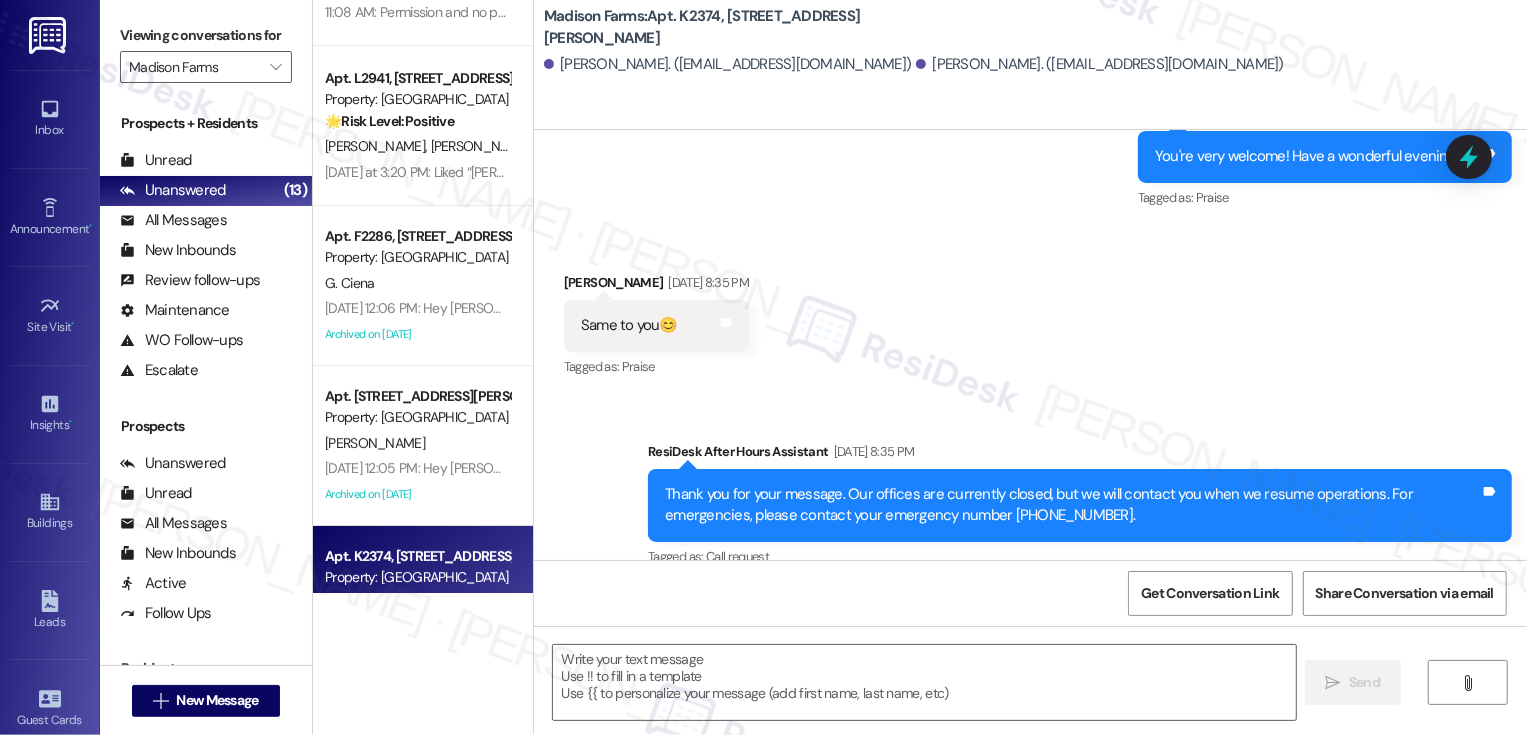 type on "Fetching suggested responses. Please feel free to read through the conversation in the meantime." 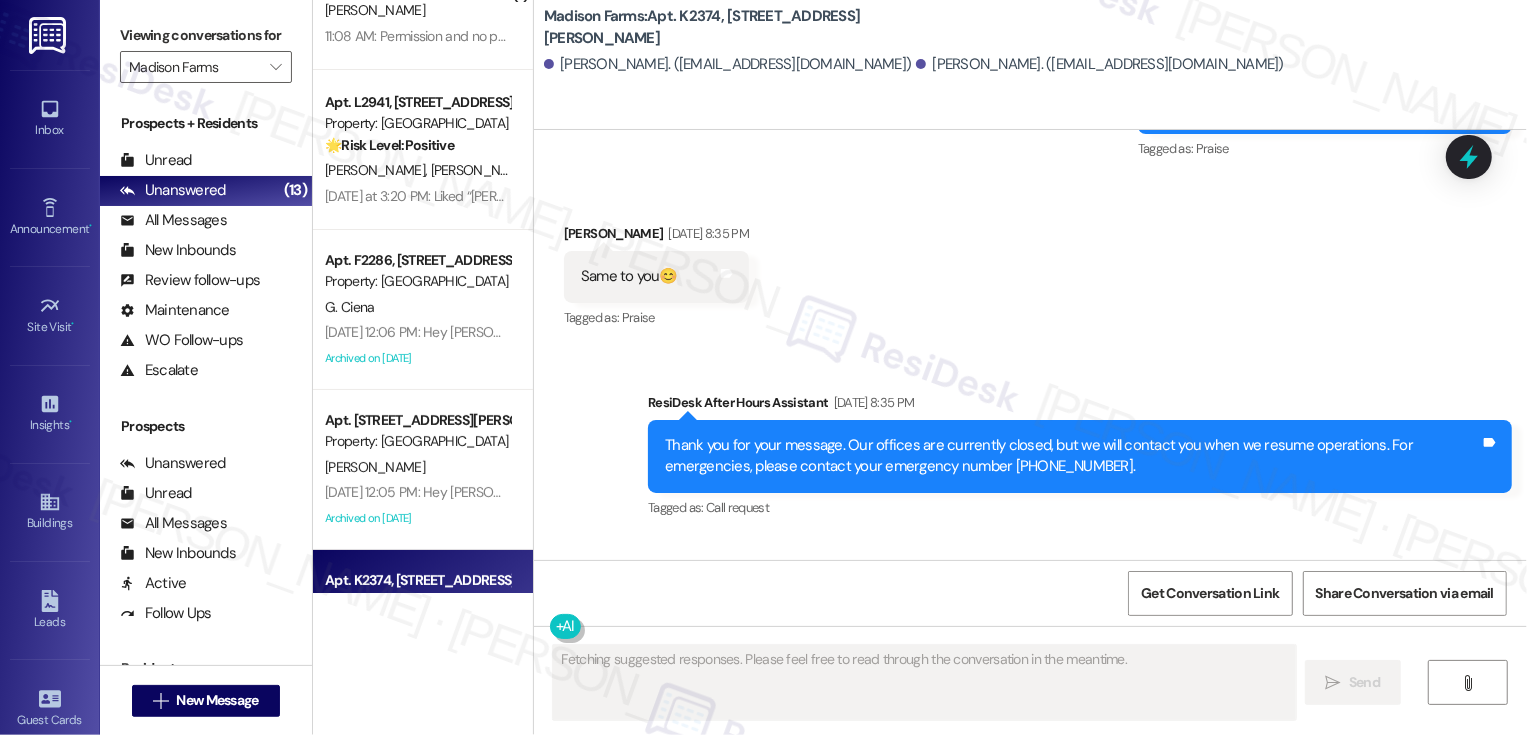 scroll, scrollTop: 0, scrollLeft: 0, axis: both 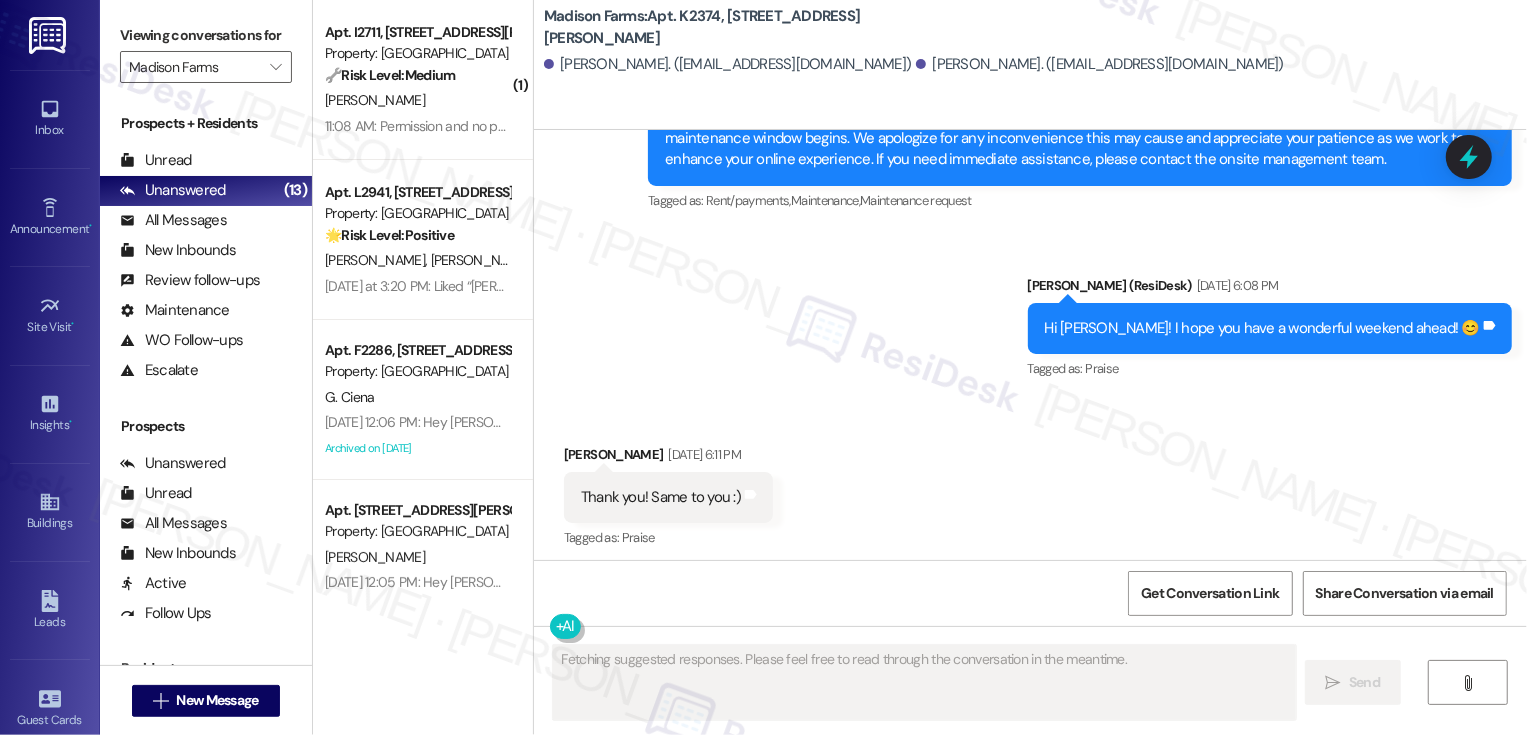 type 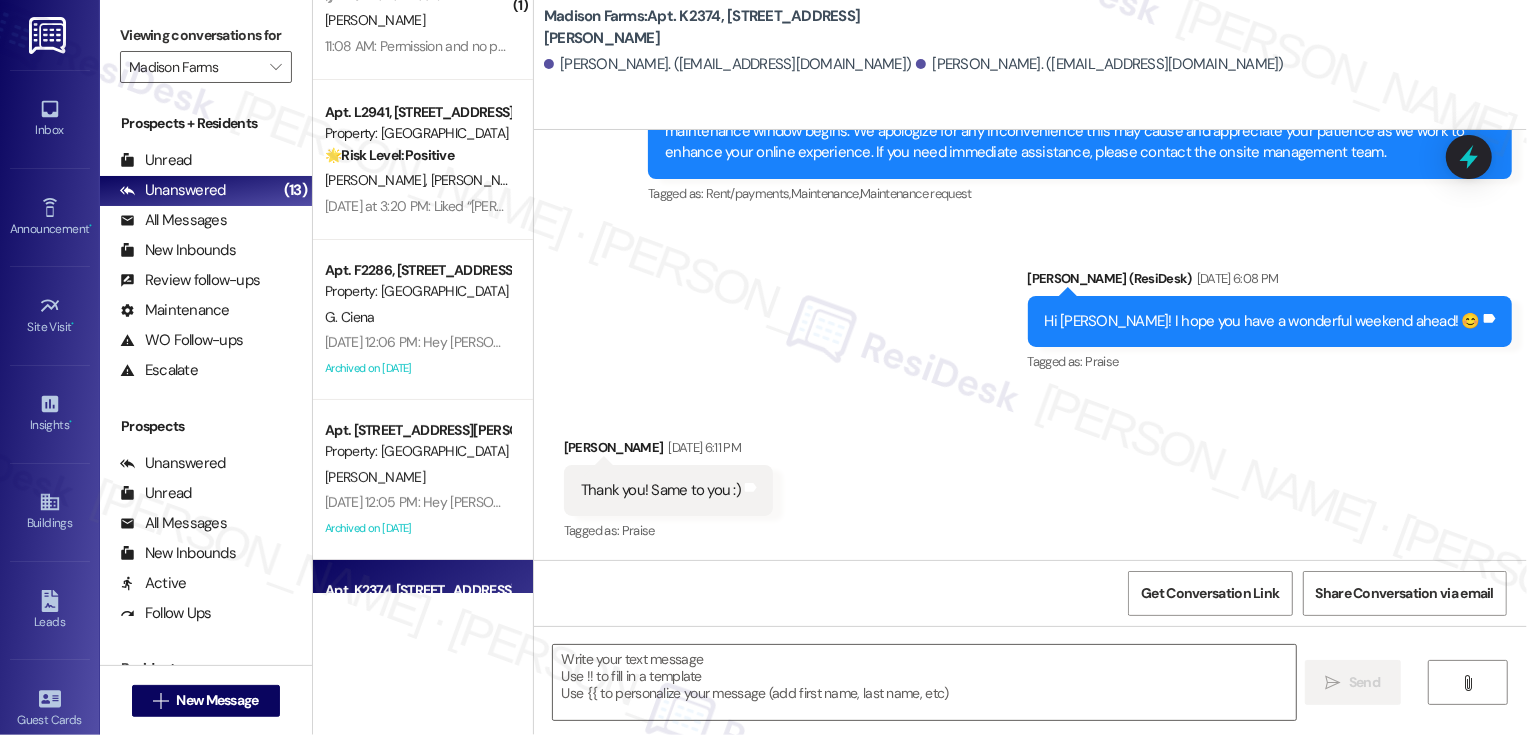scroll, scrollTop: 269, scrollLeft: 0, axis: vertical 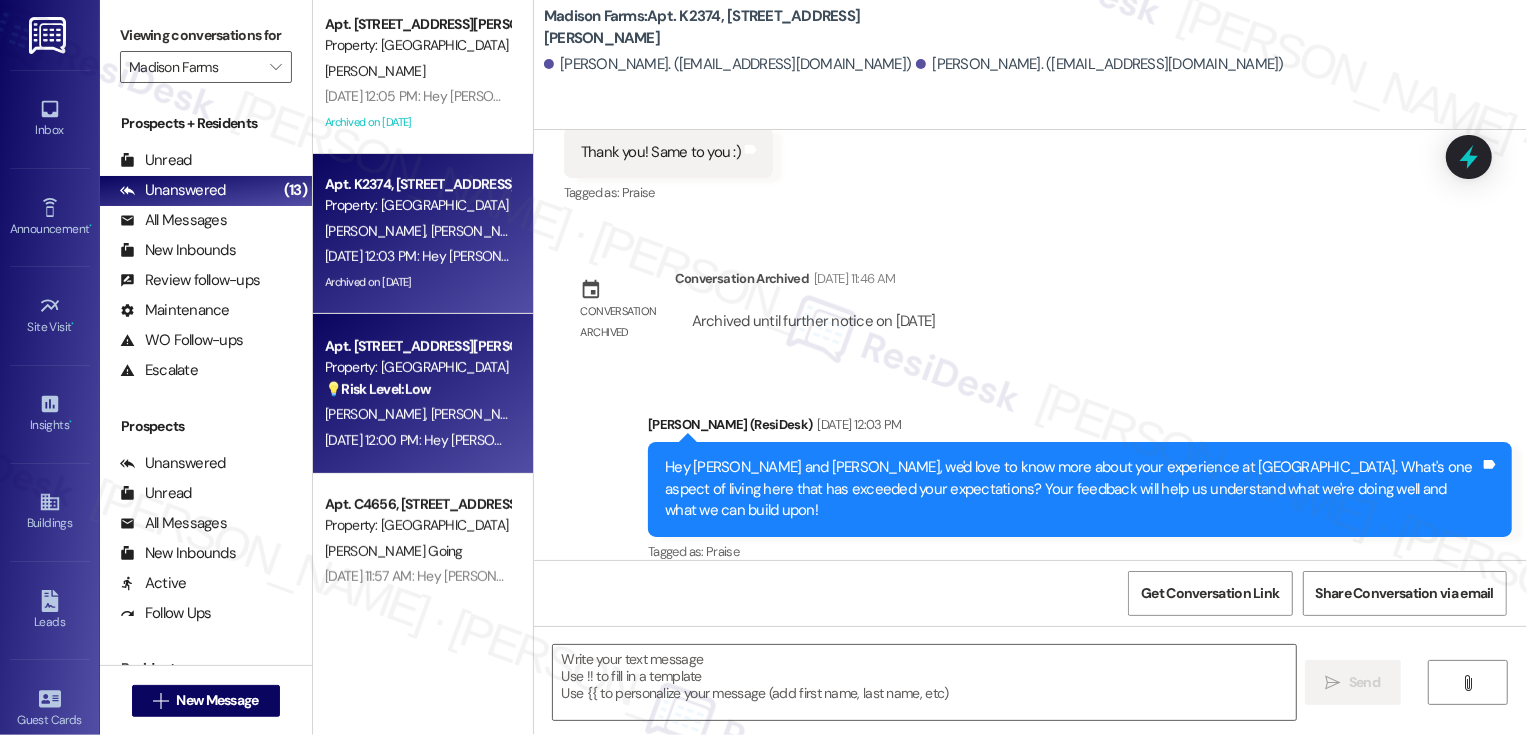 click on "[DATE] 12:00 PM: Hey [PERSON_NAME] and [PERSON_NAME], we'd love to know more about your experience at [GEOGRAPHIC_DATA]. What's one aspect of living here that has exceeded your expectations? Your feedback will help us understand what we're doing well and what we can build upon! [DATE] 12:00 PM: Hey [PERSON_NAME] and [PERSON_NAME], we'd love to know more about your experience at [GEOGRAPHIC_DATA]. What's one aspect of living here that has exceeded your expectations? Your feedback will help us understand what we're doing well and what we can build upon!" at bounding box center [1184, 440] 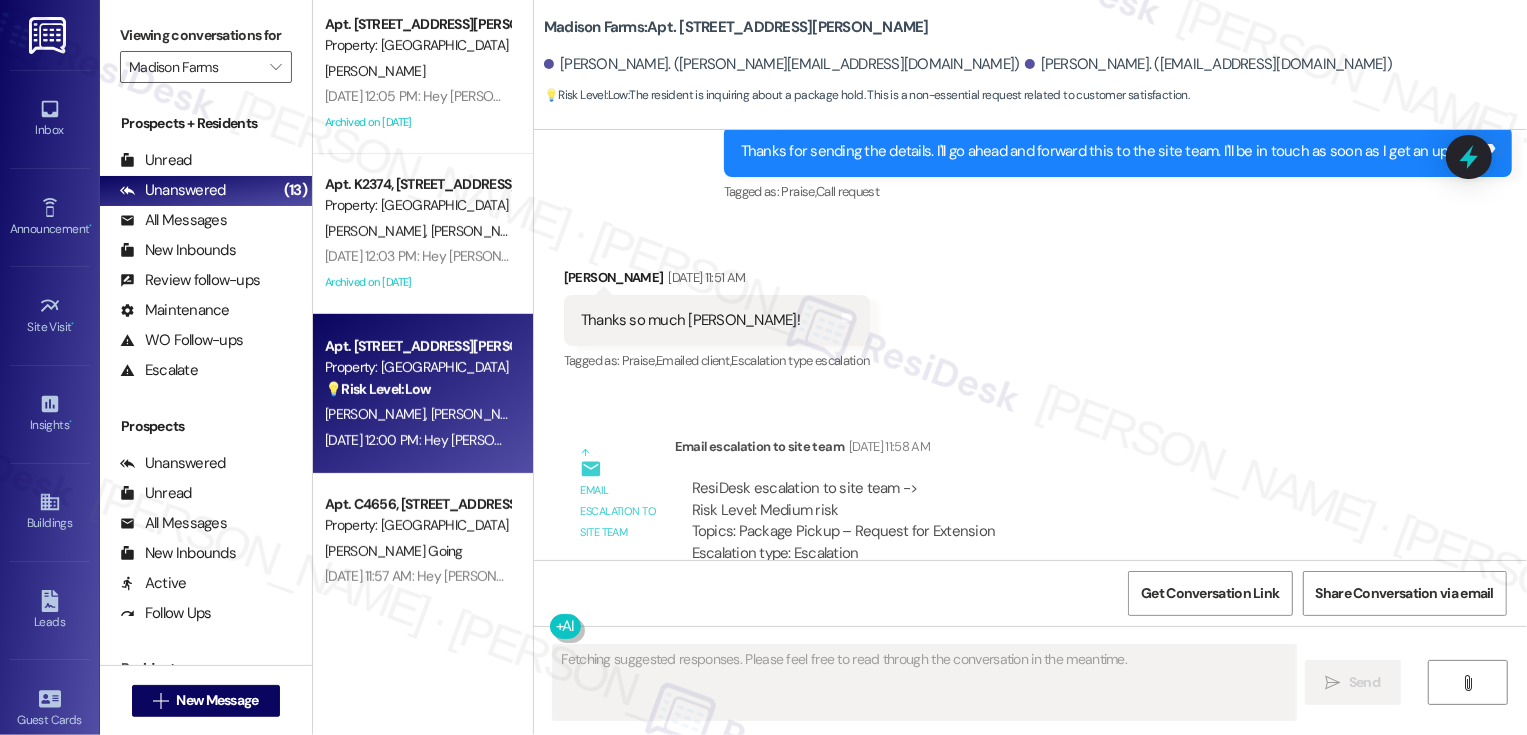 scroll, scrollTop: 3736, scrollLeft: 0, axis: vertical 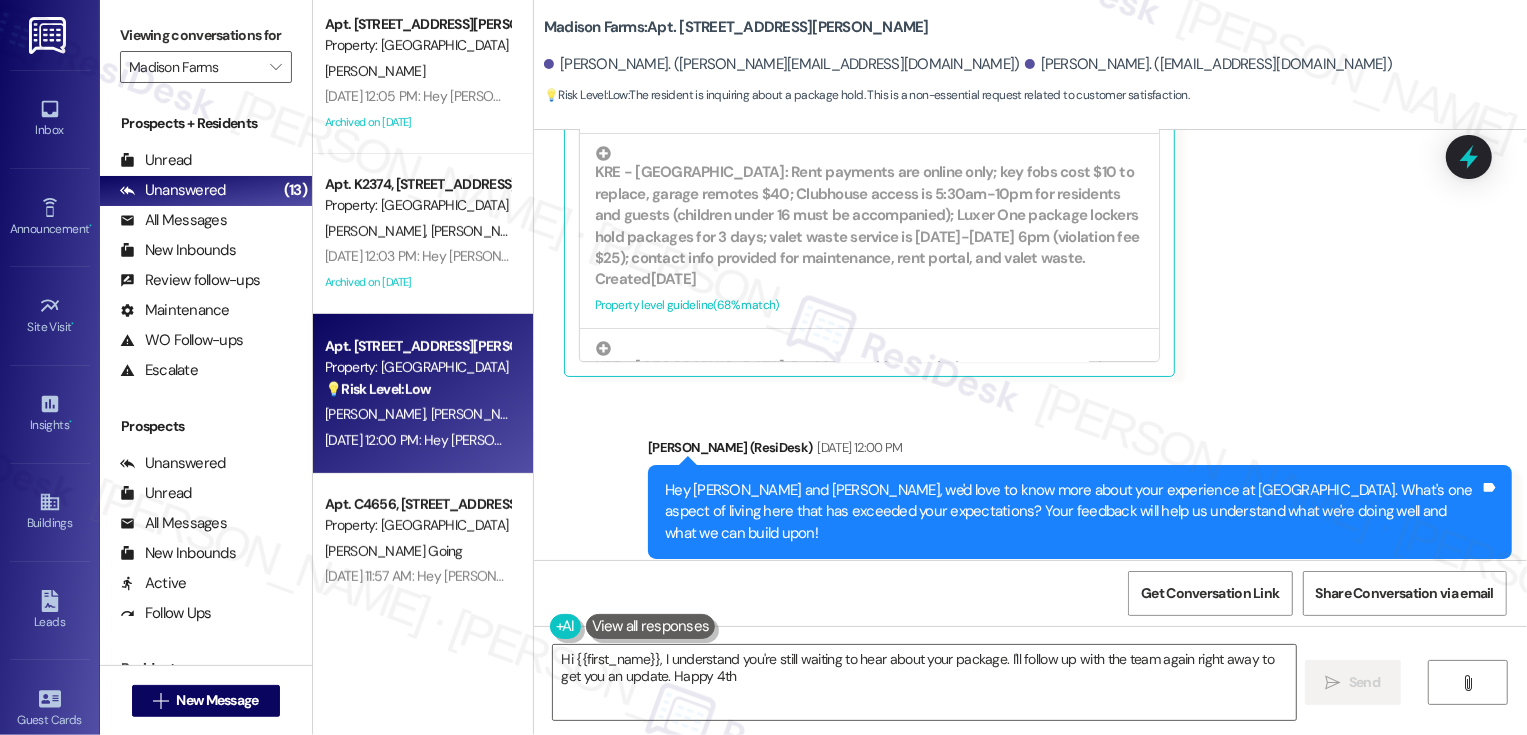 type on "Hi {{first_name}}, I understand you're still waiting to hear about your package. I'll follow up with the team again right away to get you an update. Happy 4th!" 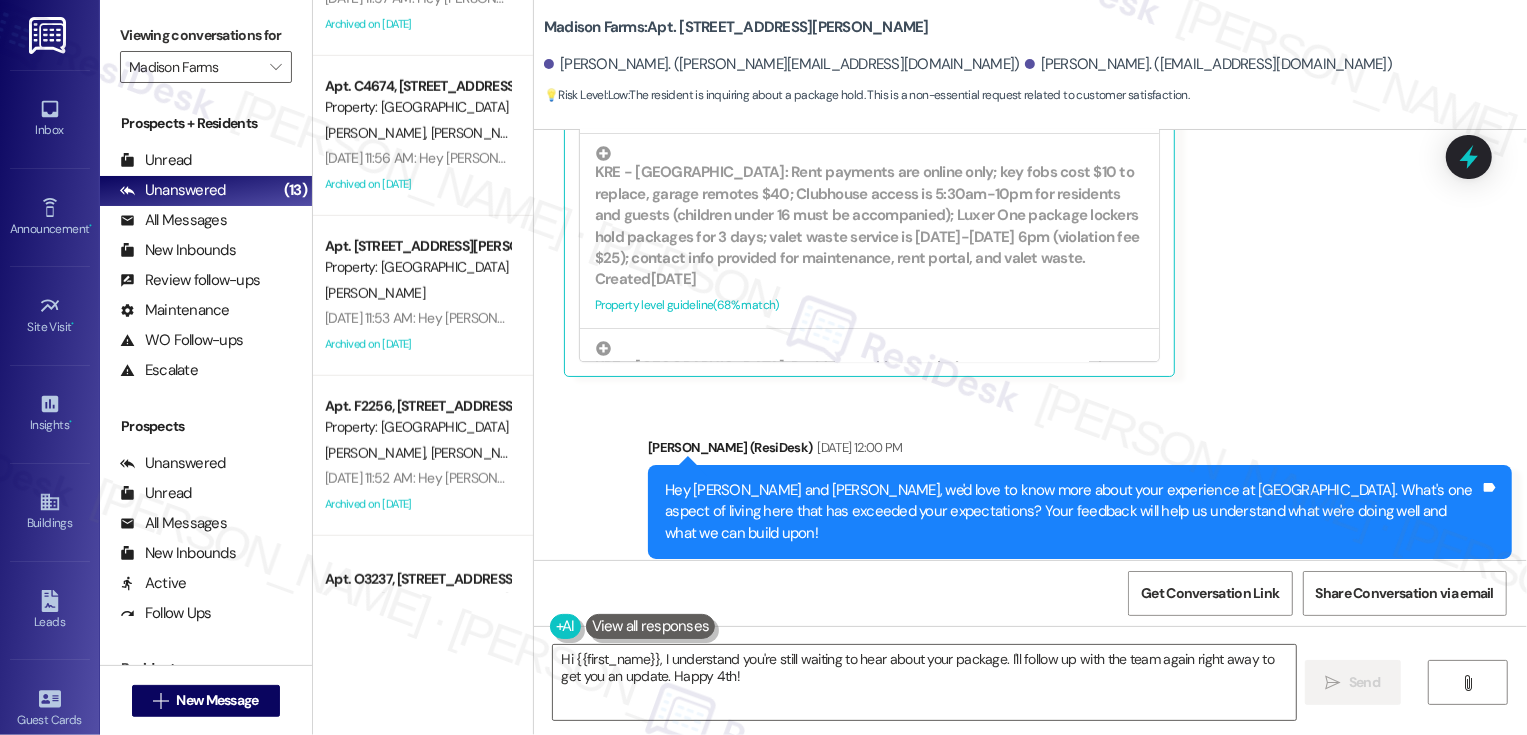 scroll, scrollTop: 1486, scrollLeft: 0, axis: vertical 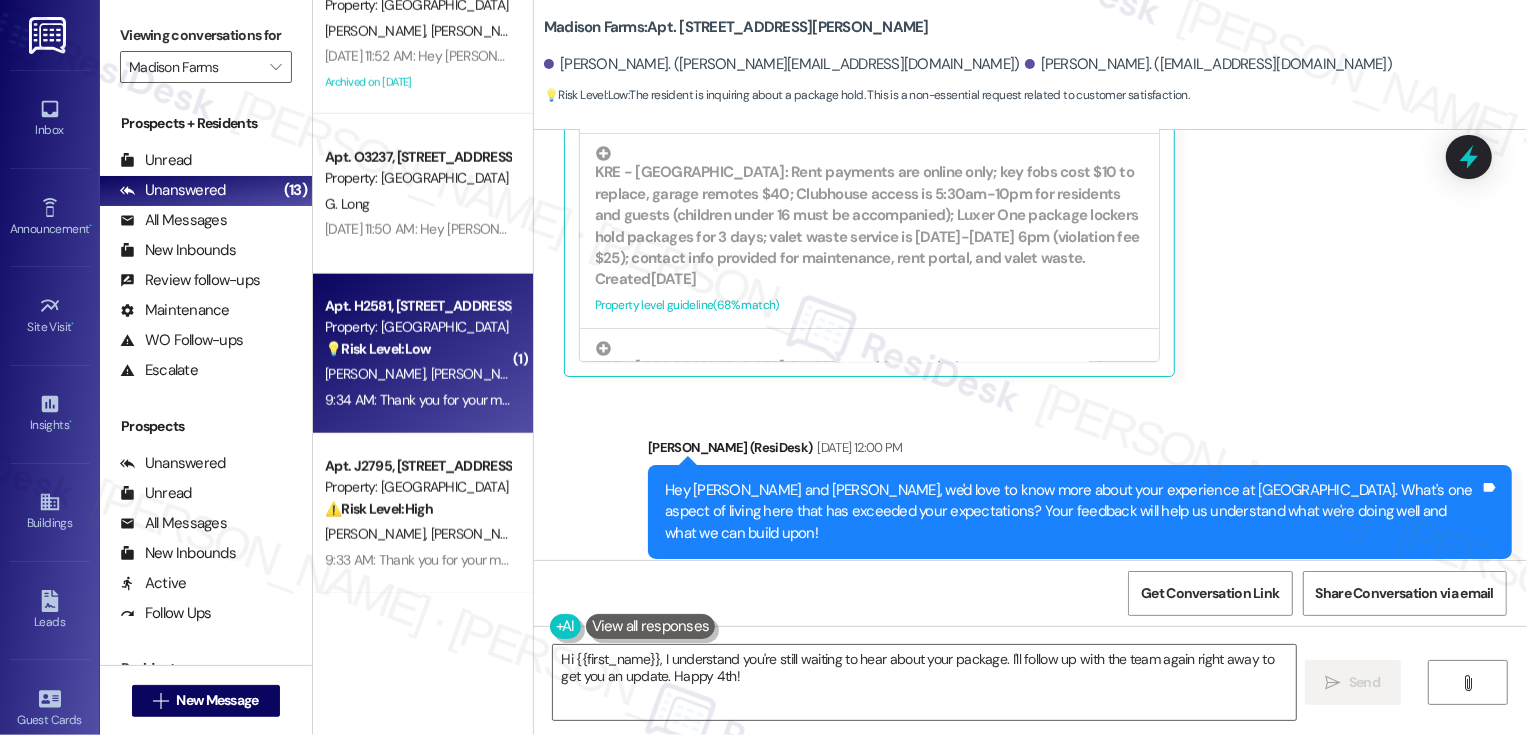 click on "[PERSON_NAME] [PERSON_NAME]" at bounding box center [417, 374] 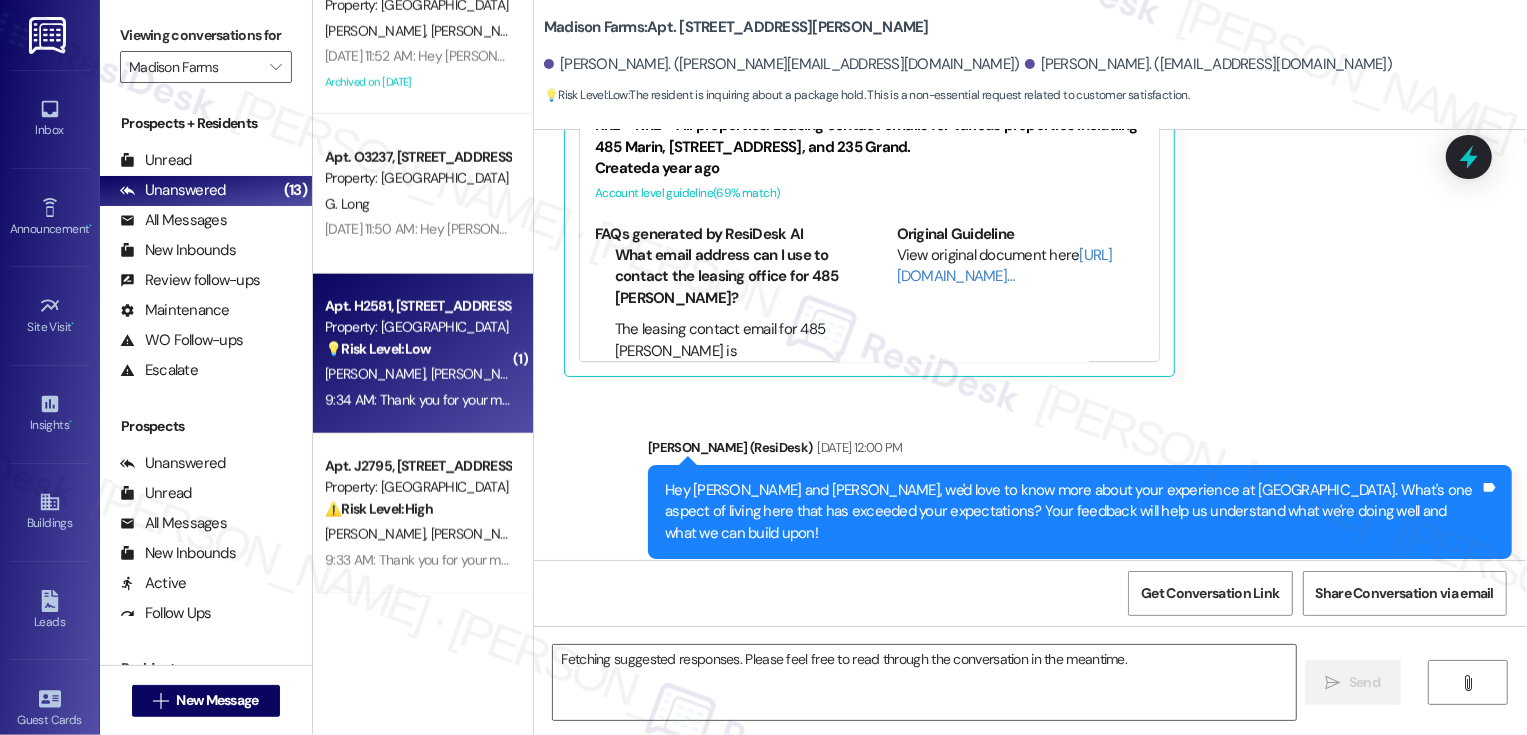 click on "[PERSON_NAME] [PERSON_NAME]" at bounding box center [417, 374] 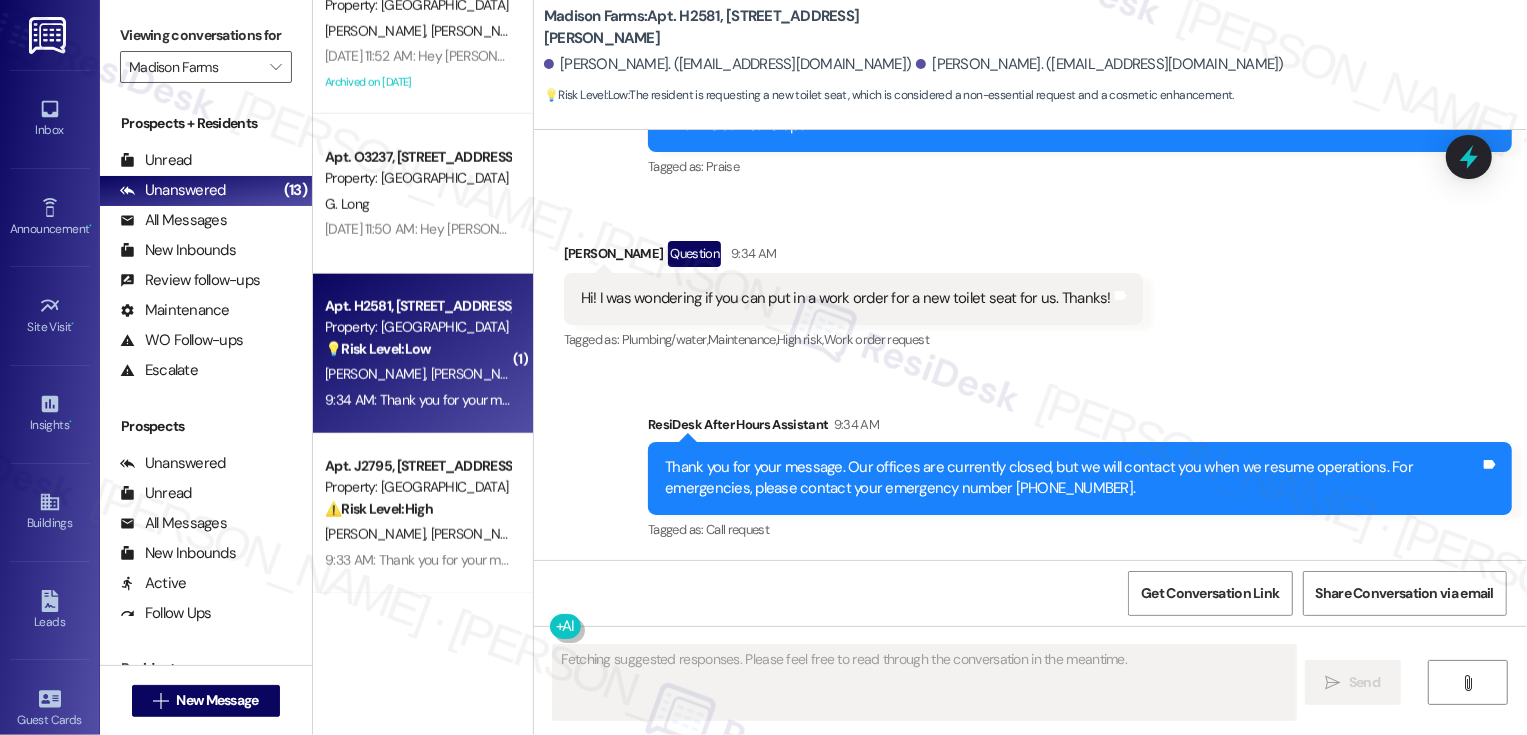 scroll, scrollTop: 1168, scrollLeft: 0, axis: vertical 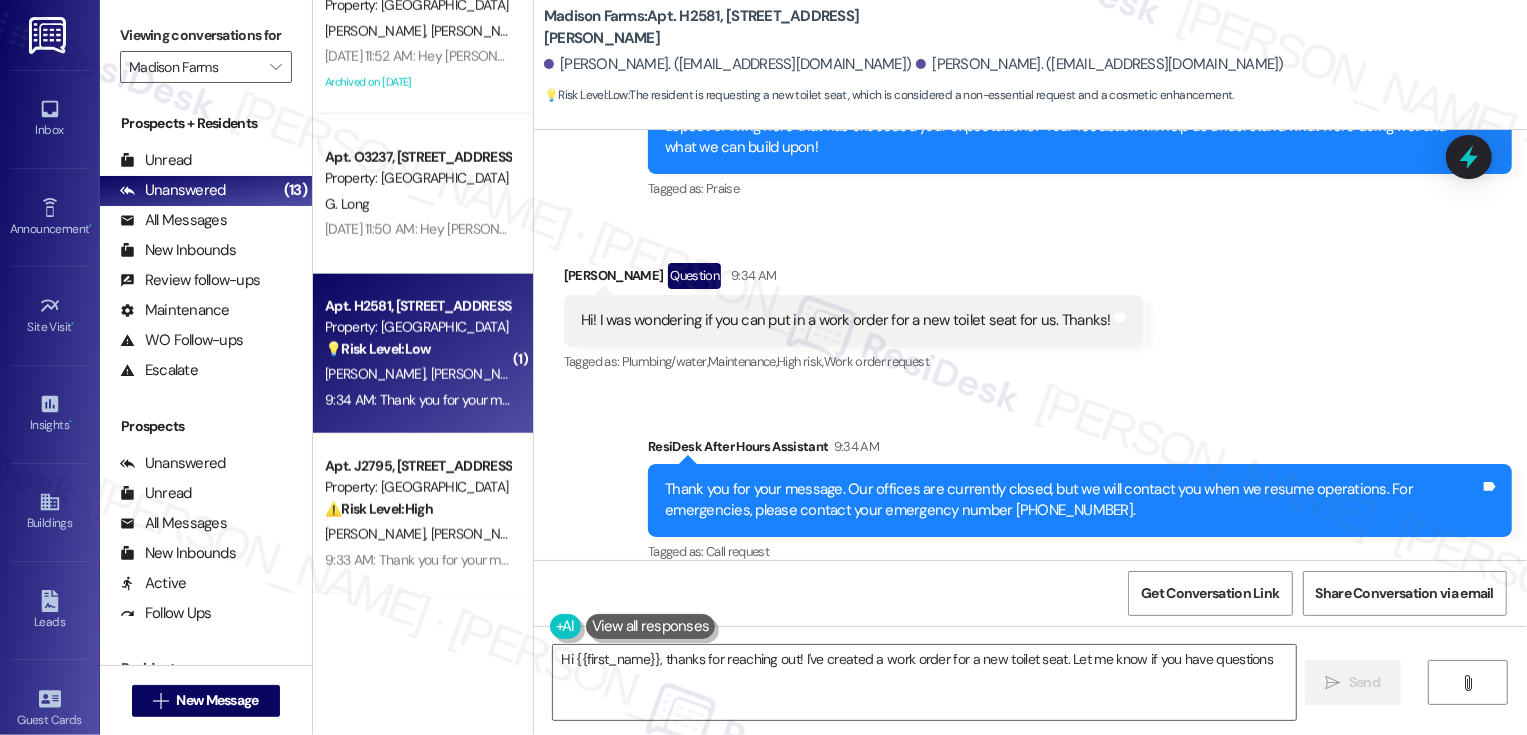 type on "Hi {{first_name}}, thanks for reaching out! I've created a work order for a new toilet seat. Let me know if you have questions!" 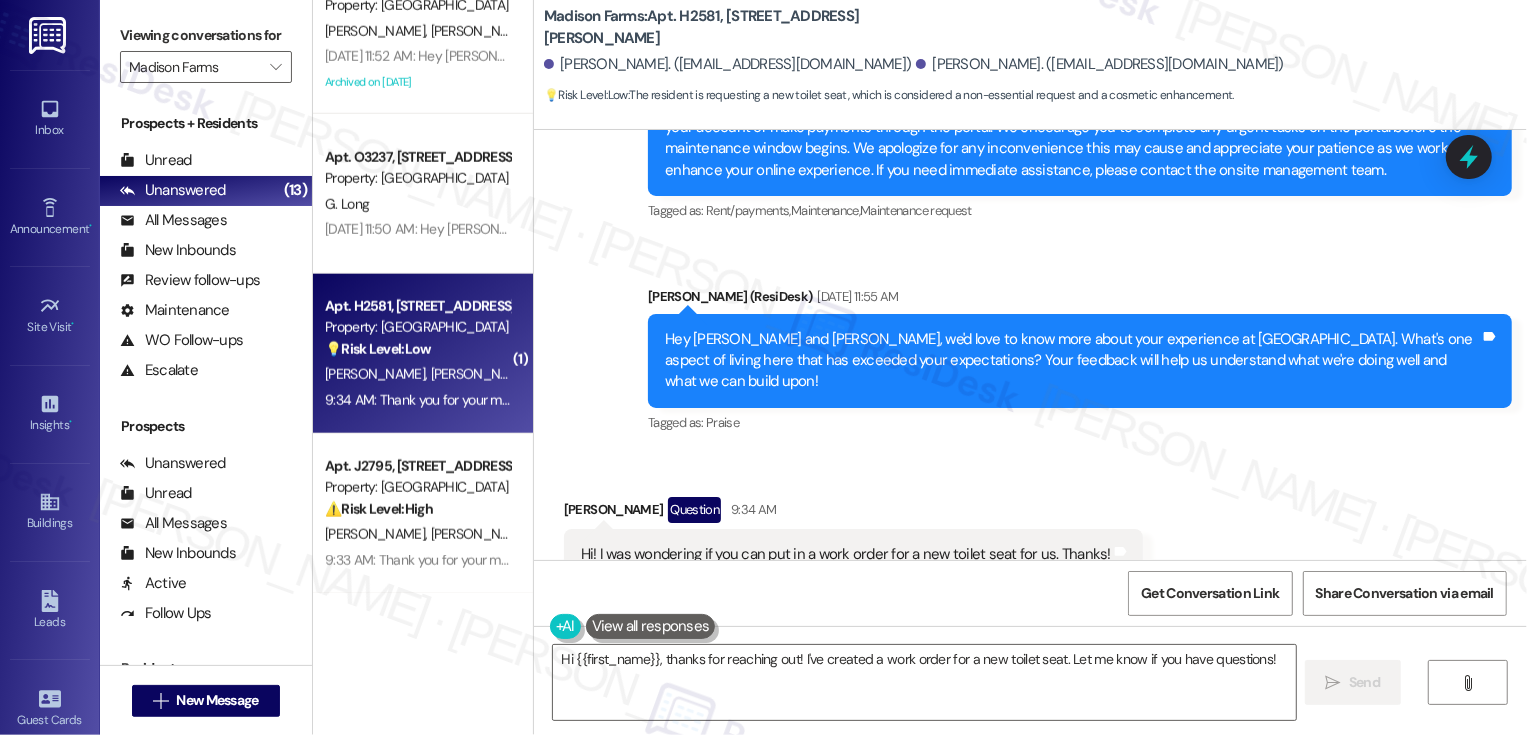 scroll, scrollTop: 802, scrollLeft: 0, axis: vertical 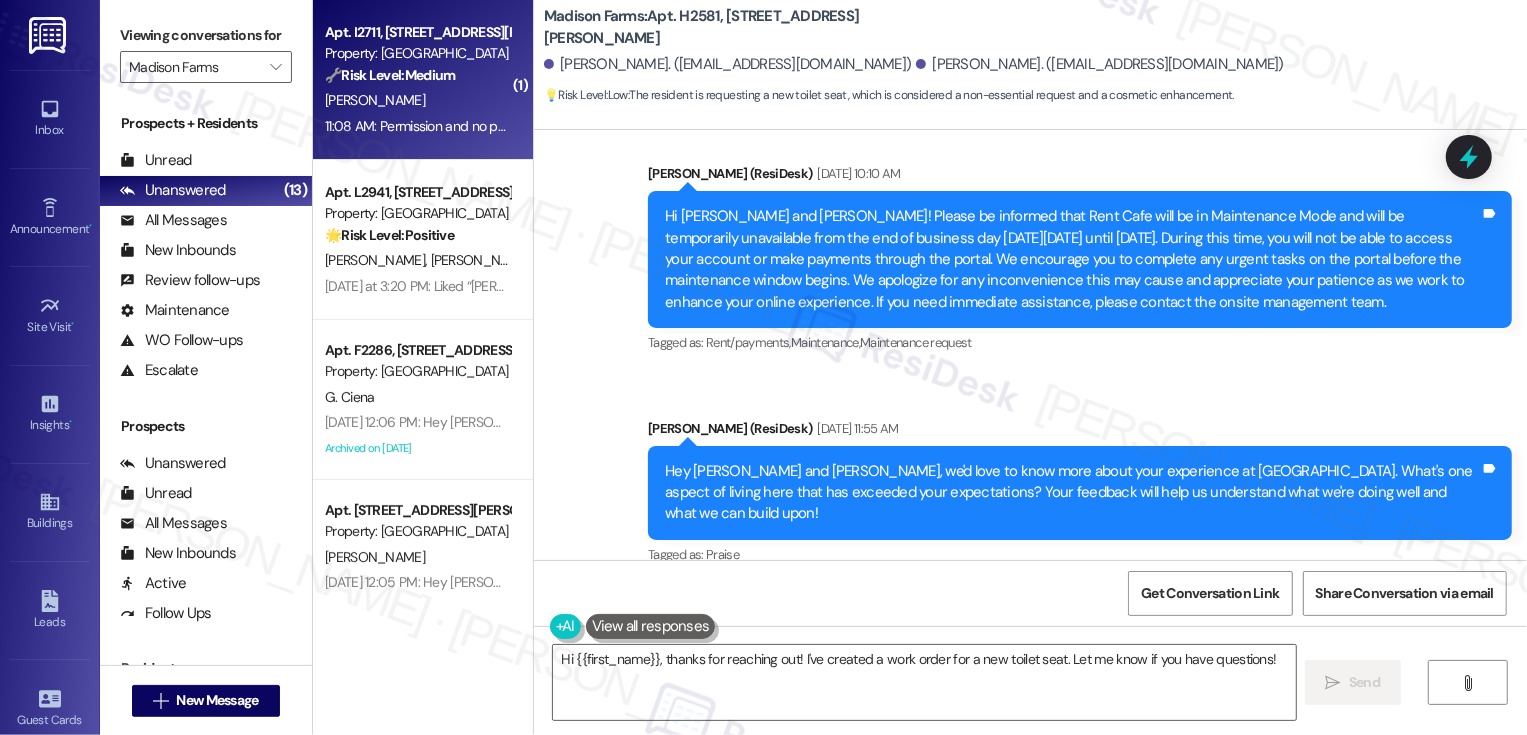 click on "Property: [GEOGRAPHIC_DATA]" at bounding box center [417, 53] 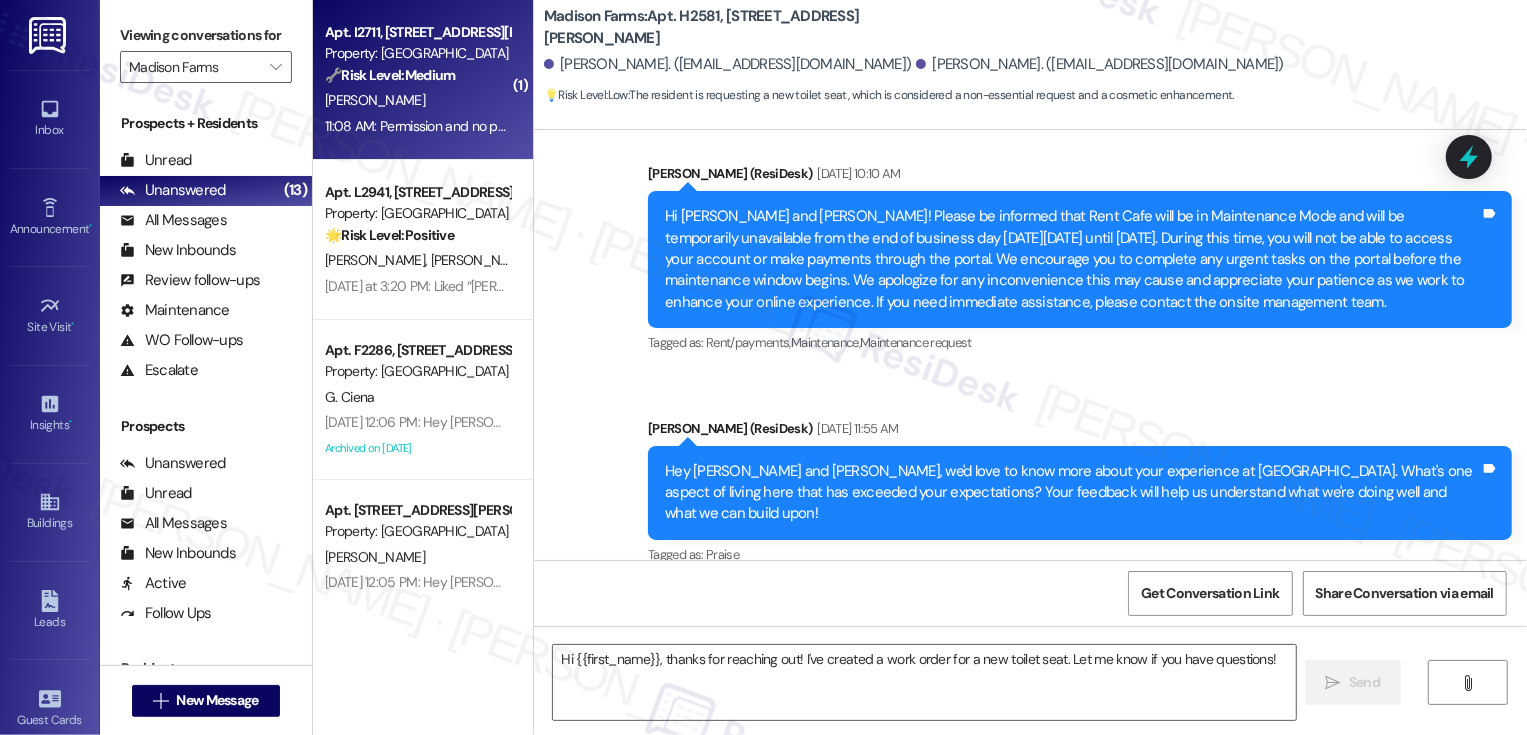 type on "Fetching suggested responses. Please feel free to read through the conversation in the meantime." 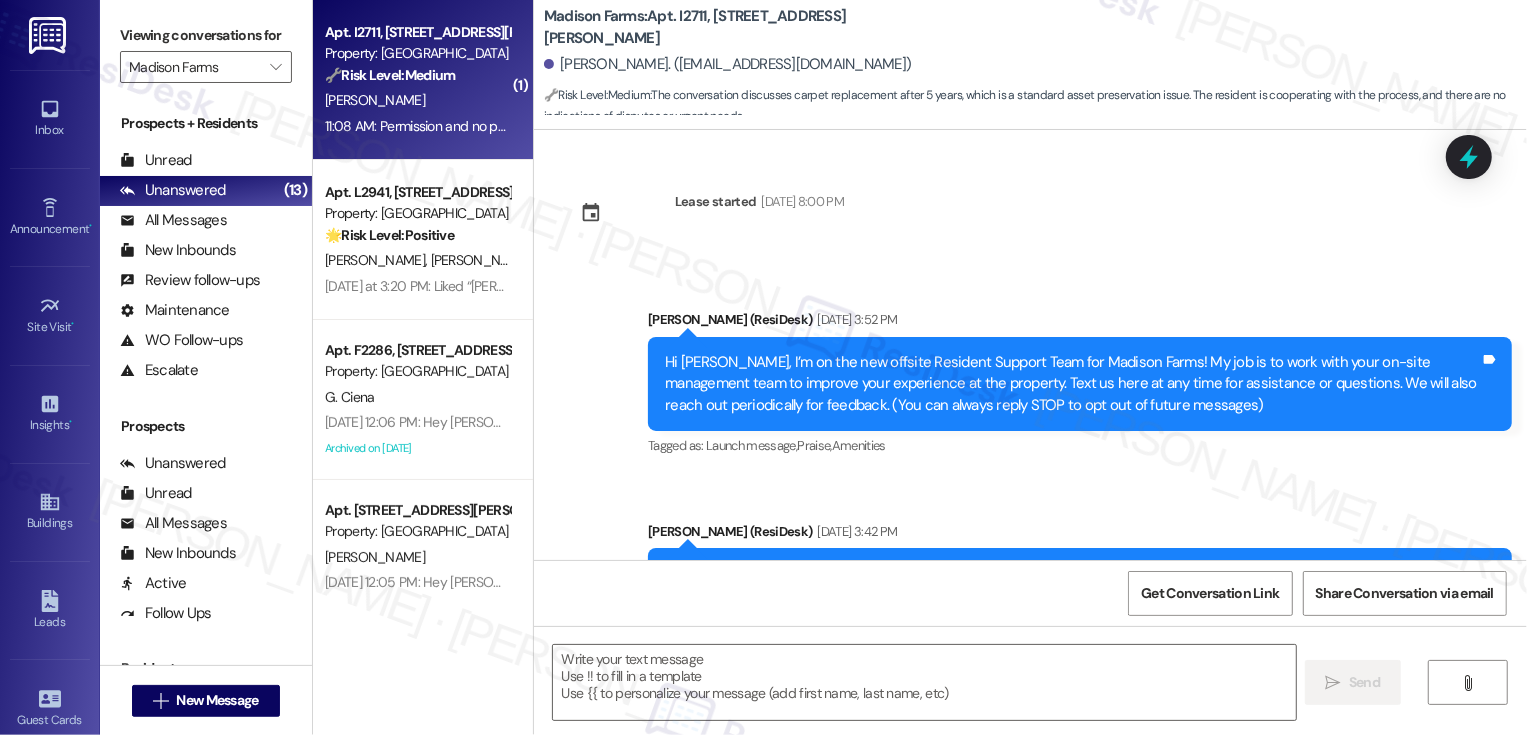 scroll, scrollTop: 3435, scrollLeft: 0, axis: vertical 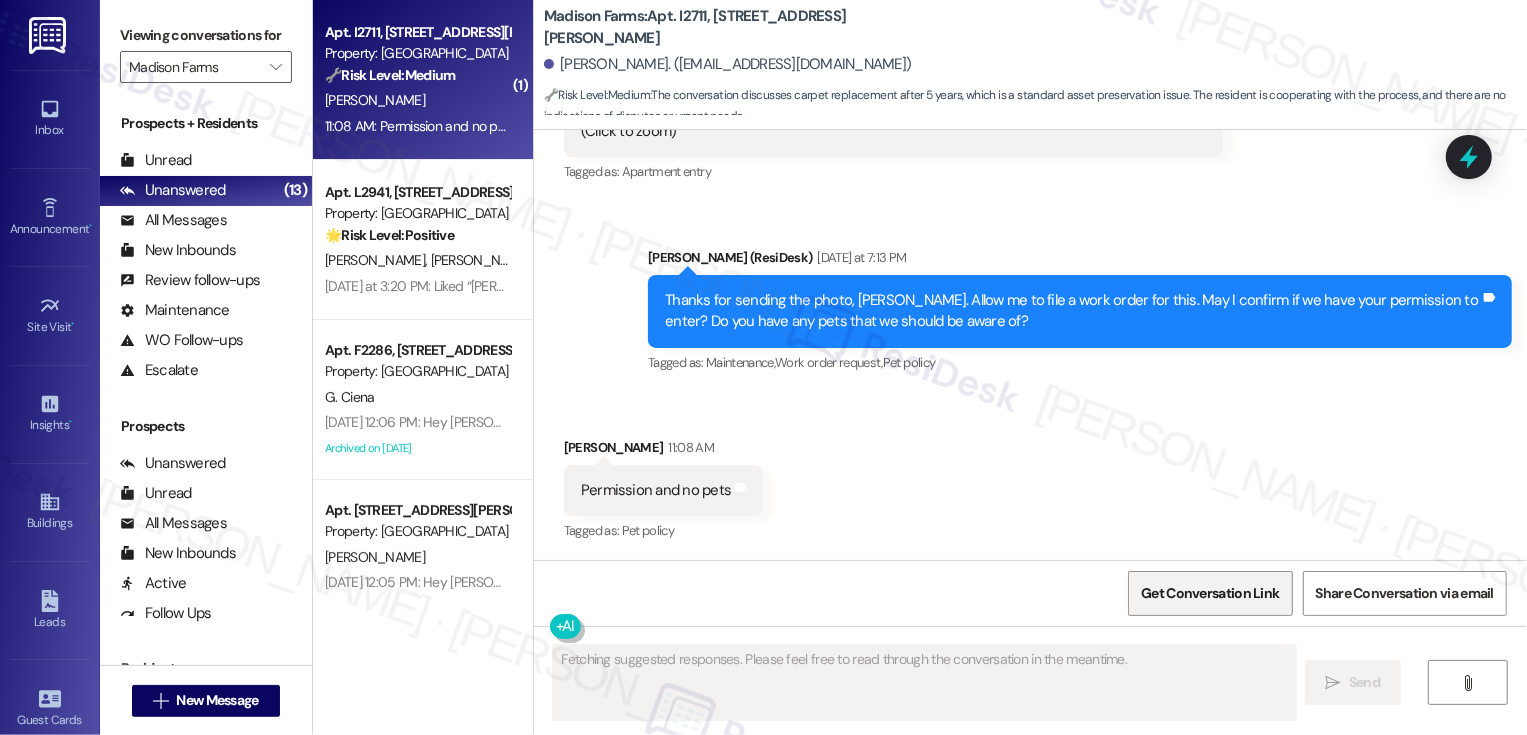 click on "Get Conversation Link" at bounding box center (1210, 593) 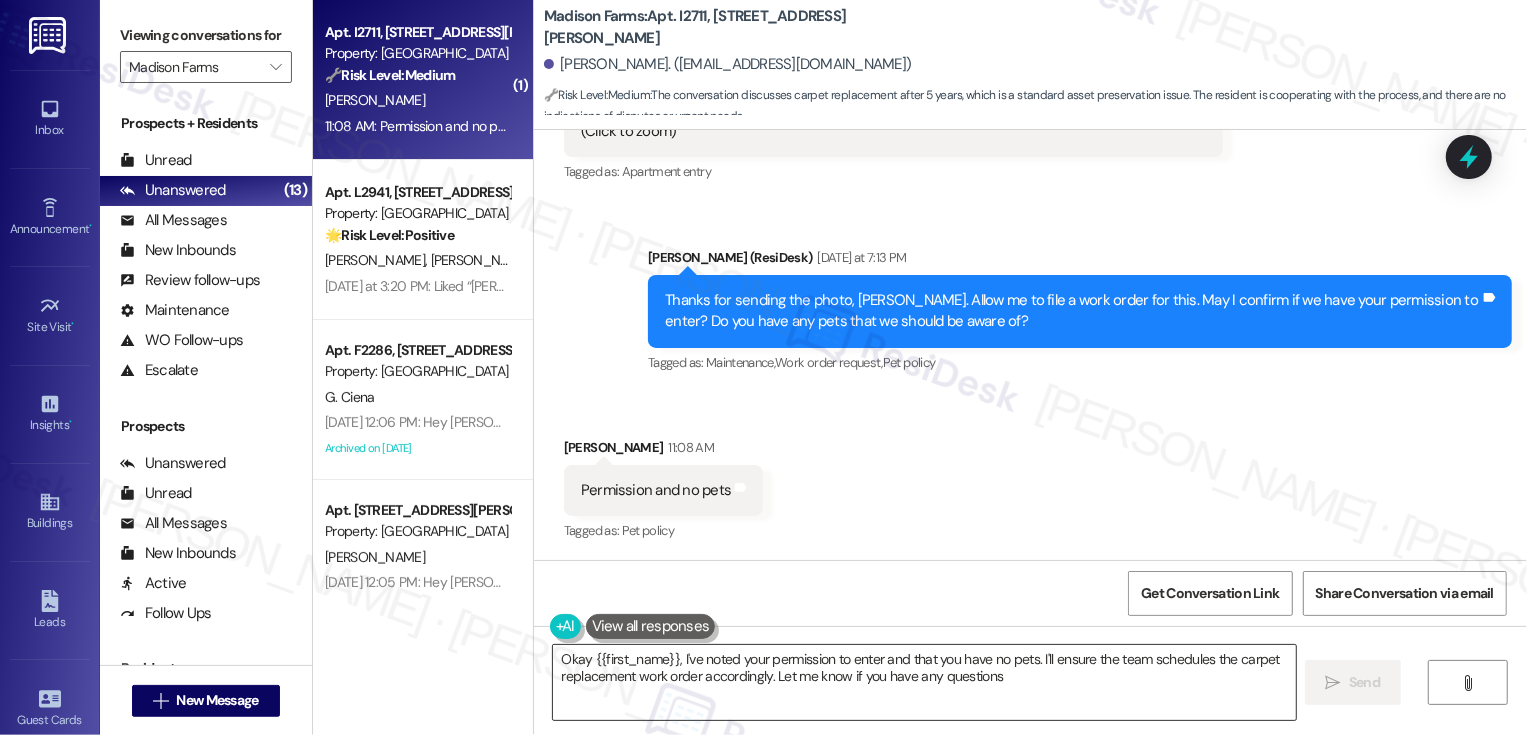 type on "Okay {{first_name}}, I've noted your permission to enter and that you have no pets. I'll ensure the team schedules the carpet replacement work order accordingly. Let me know if you have any questions!" 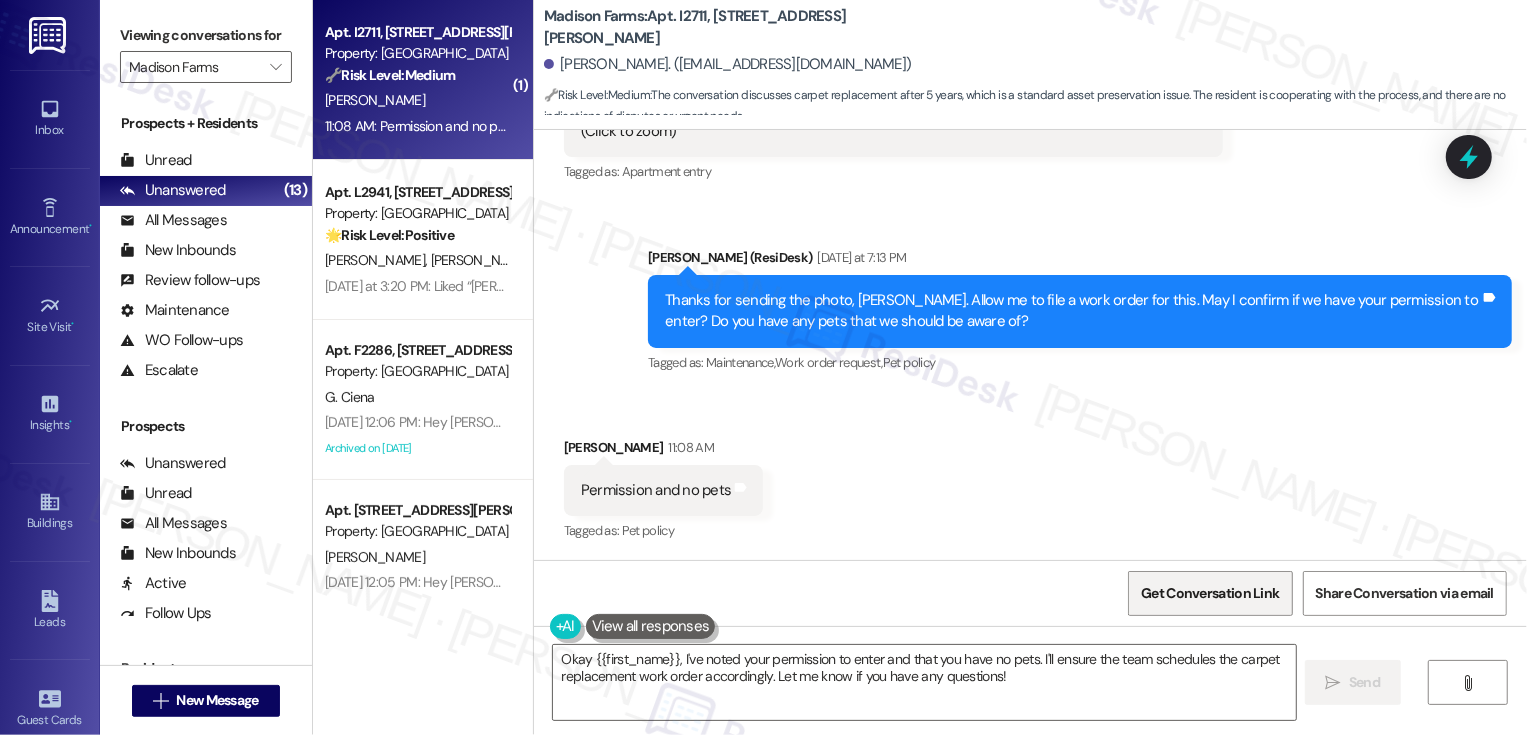 click on "Get Conversation Link" at bounding box center (1210, 593) 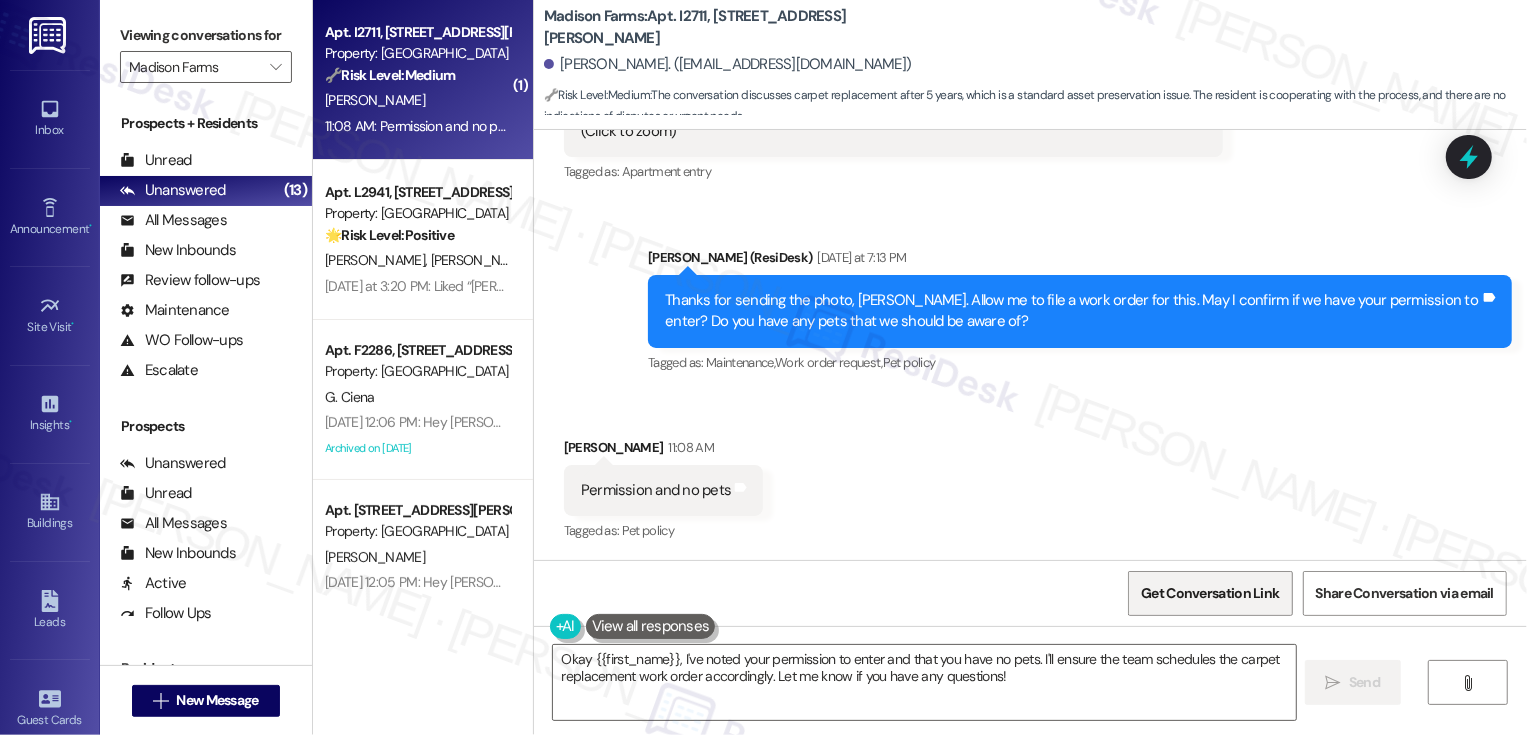 click on "Get Conversation Link" at bounding box center (1210, 593) 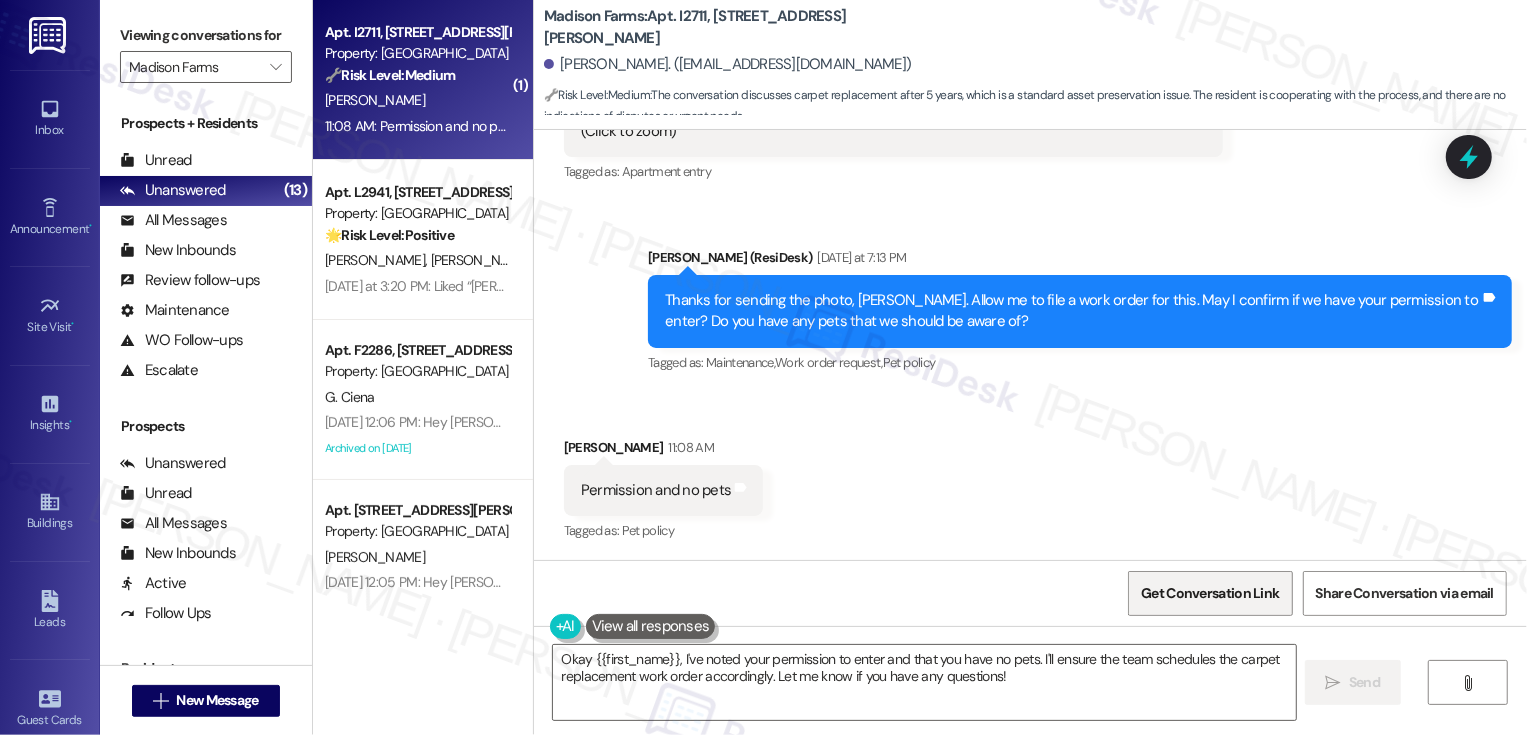 click on "Get Conversation Link" at bounding box center [1210, 593] 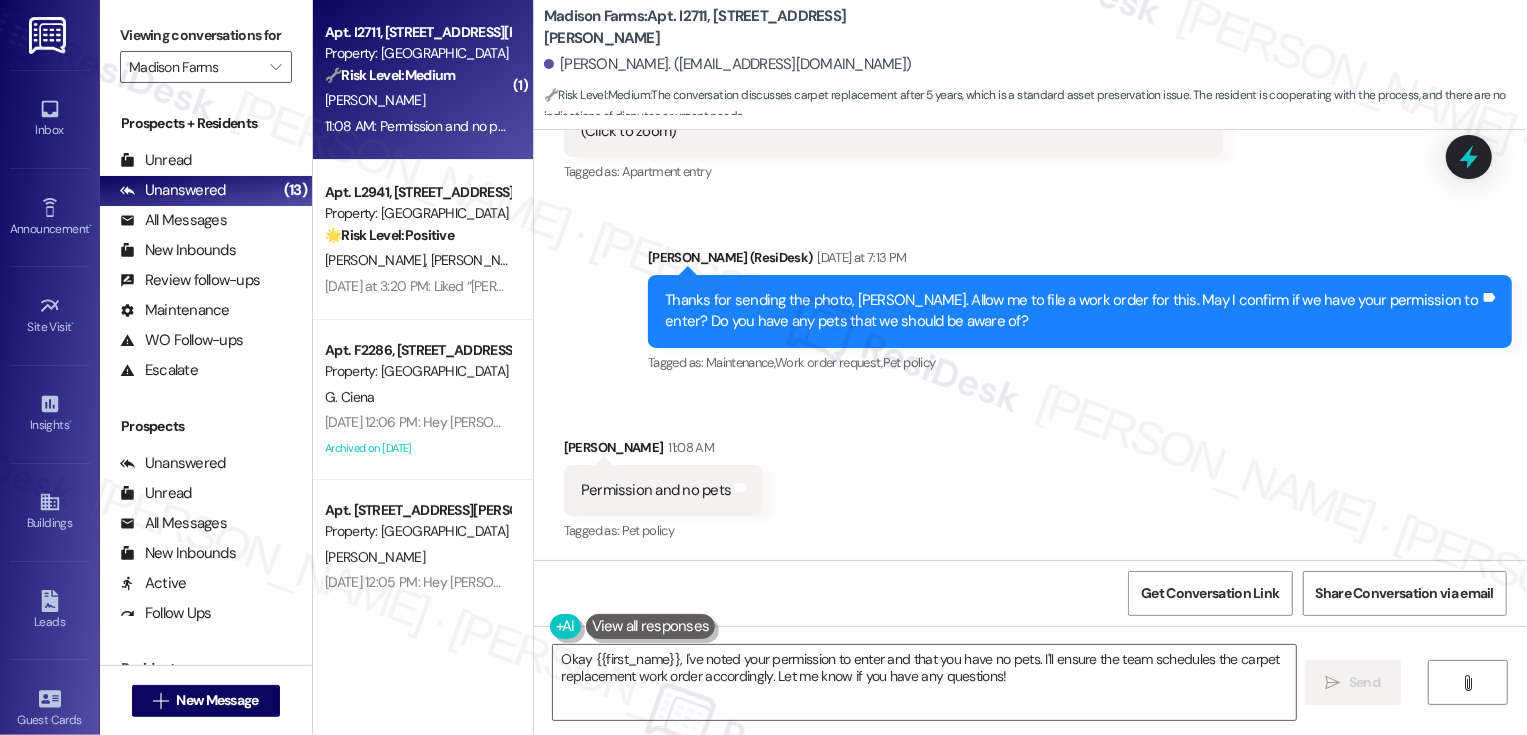 click on "Received via SMS [PERSON_NAME] 11:08 AM Permission and no pets Tags and notes Tagged as:   Pet policy Click to highlight conversations about Pet policy" at bounding box center [1030, 476] 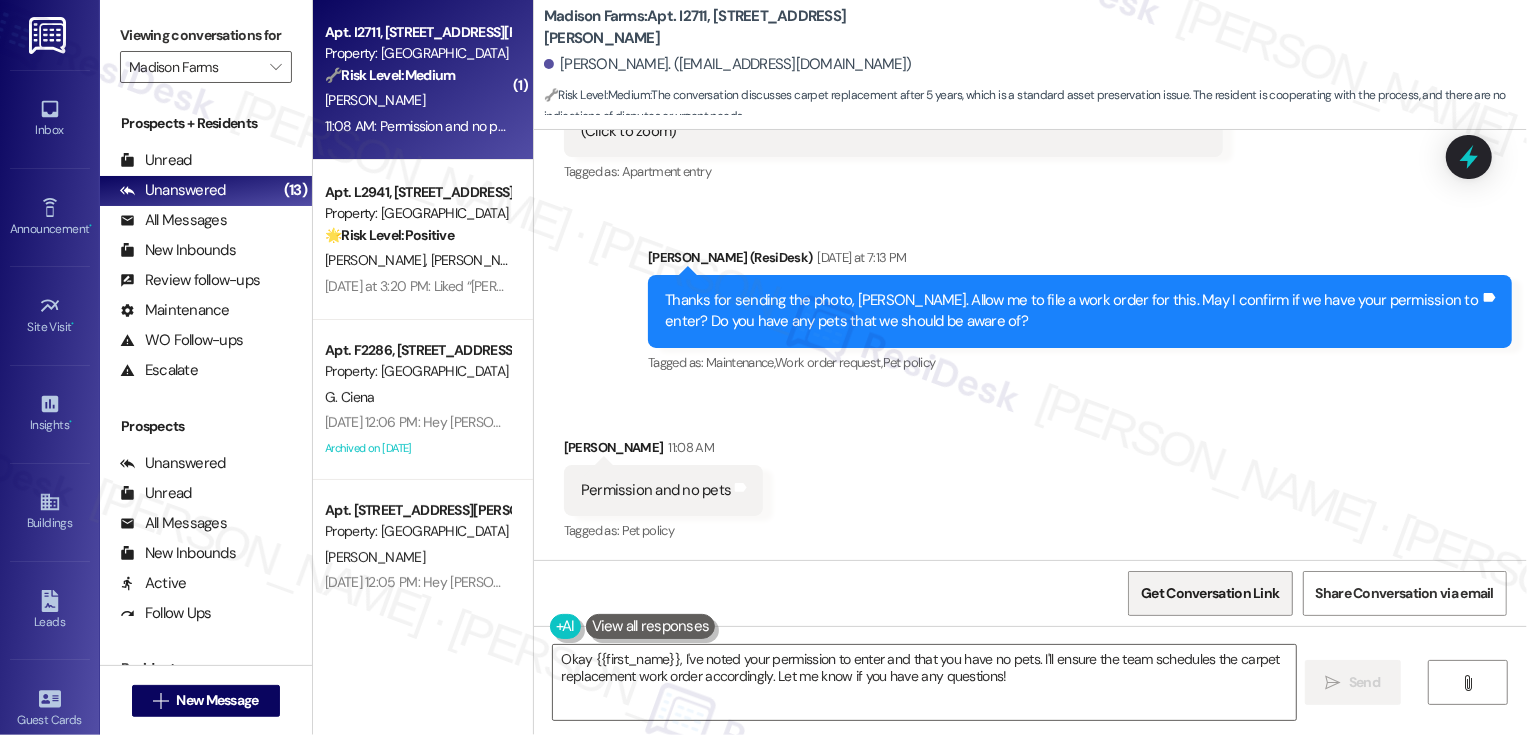 click on "Get Conversation Link" at bounding box center [1210, 593] 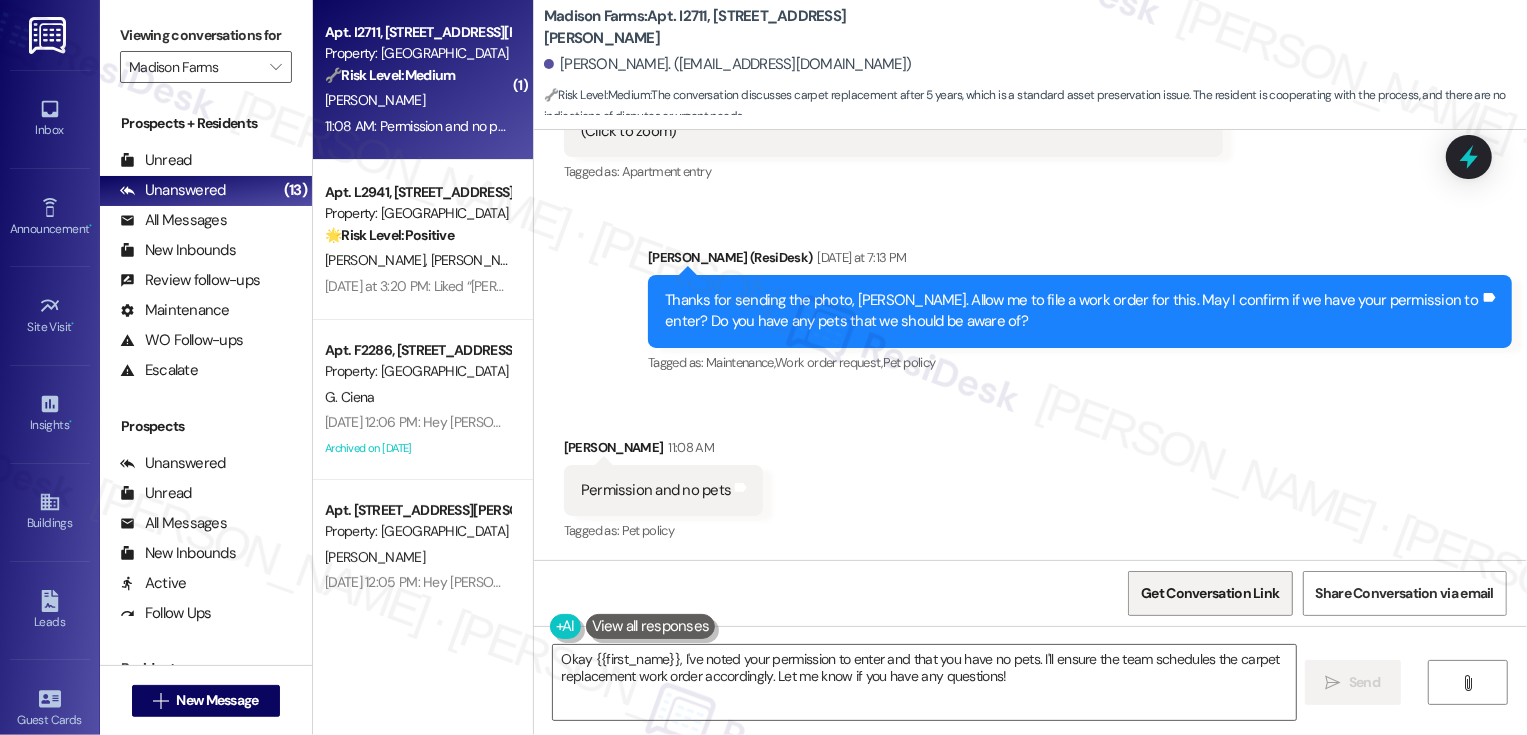 click on "Get Conversation Link" at bounding box center (1210, 593) 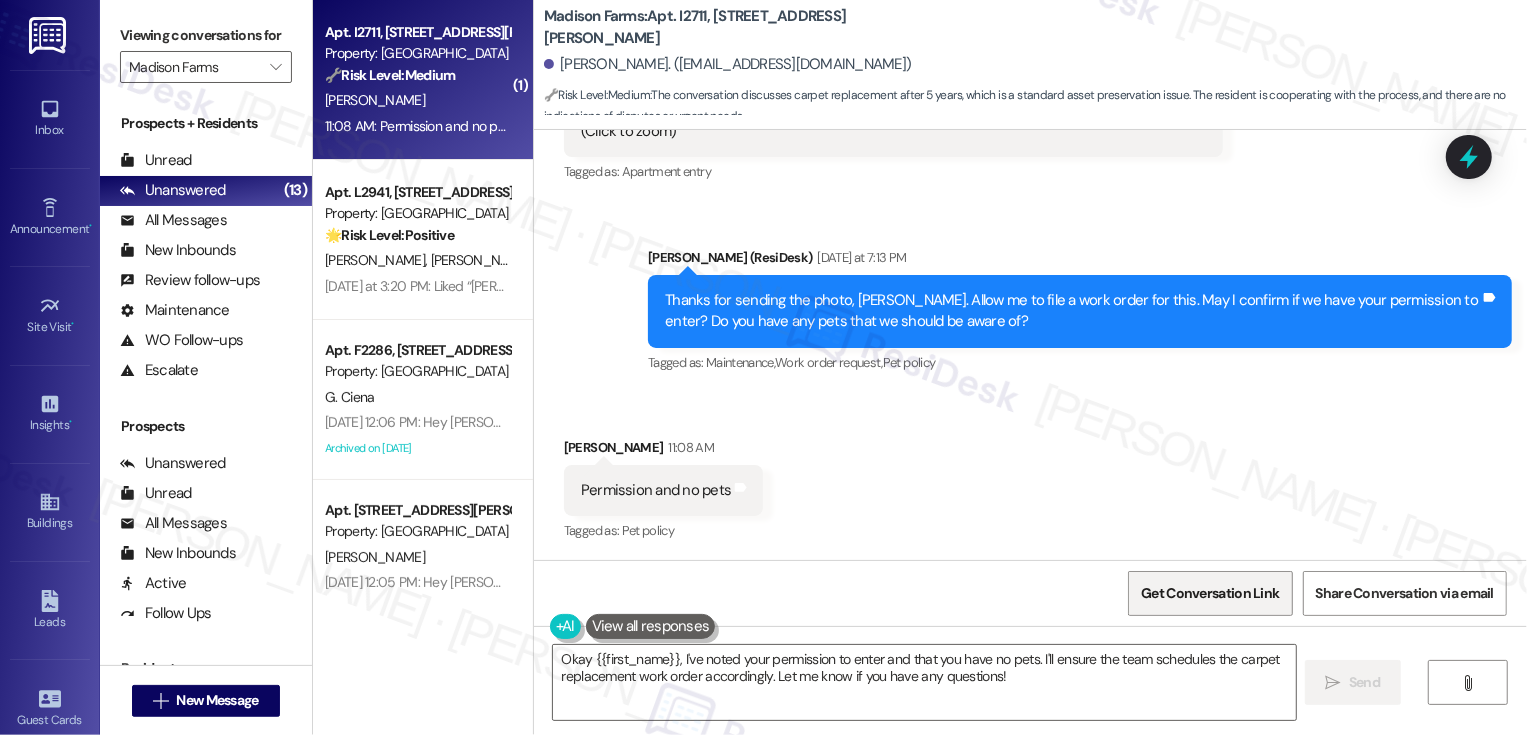 click on "Get Conversation Link" at bounding box center (1210, 593) 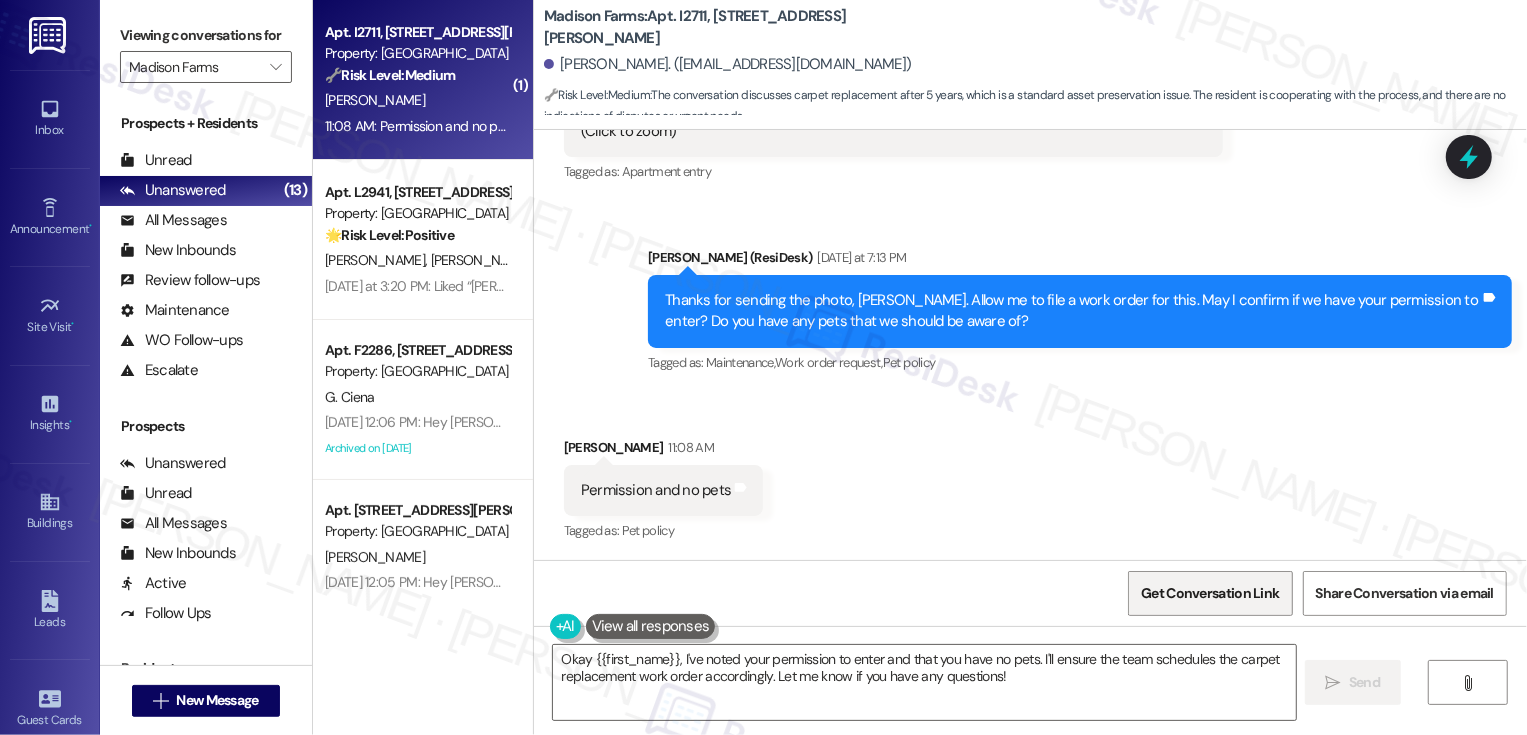 click on "Get Conversation Link" at bounding box center (1210, 593) 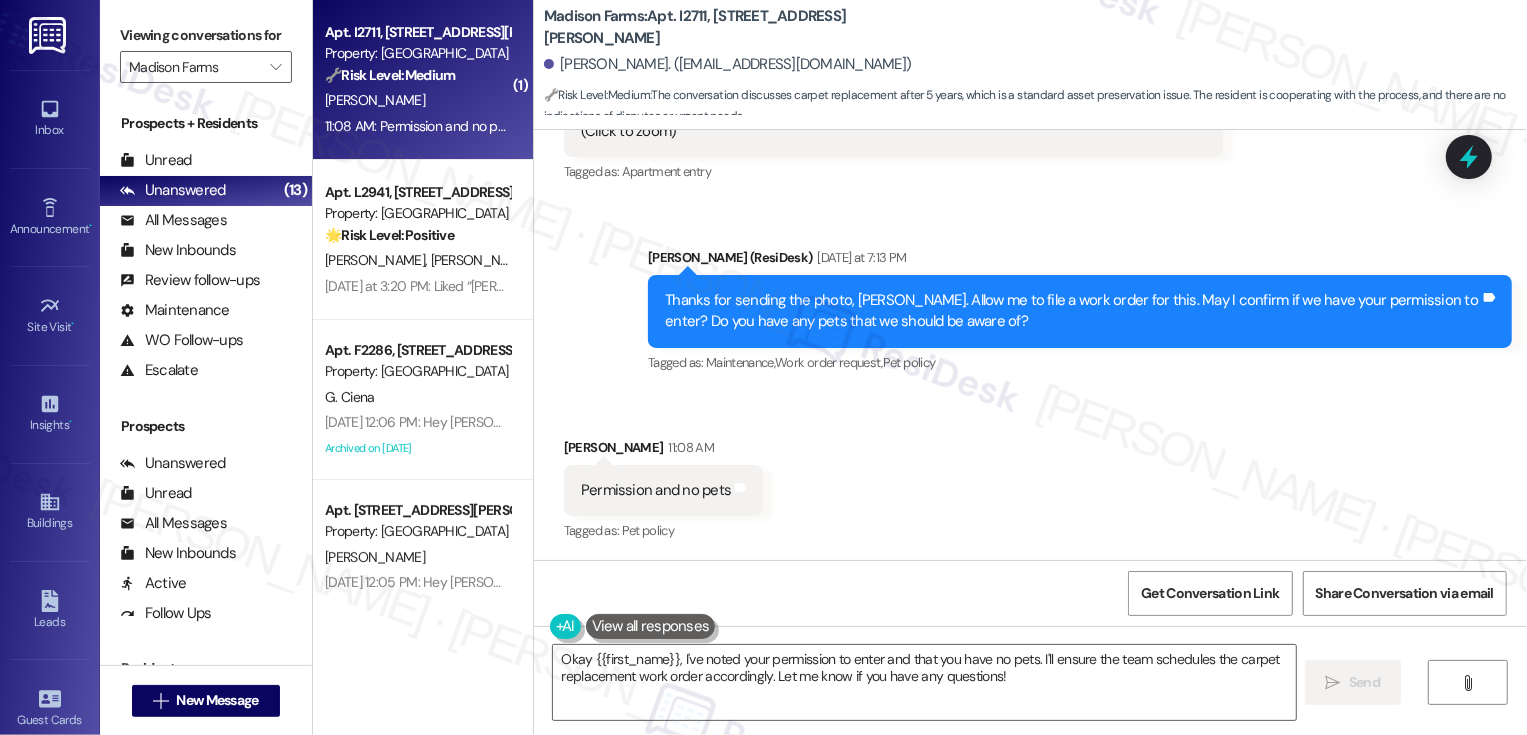 click on "Received via SMS [PERSON_NAME] 11:08 AM Permission and no pets Tags and notes Tagged as:   Pet policy Click to highlight conversations about Pet policy" at bounding box center (1030, 476) 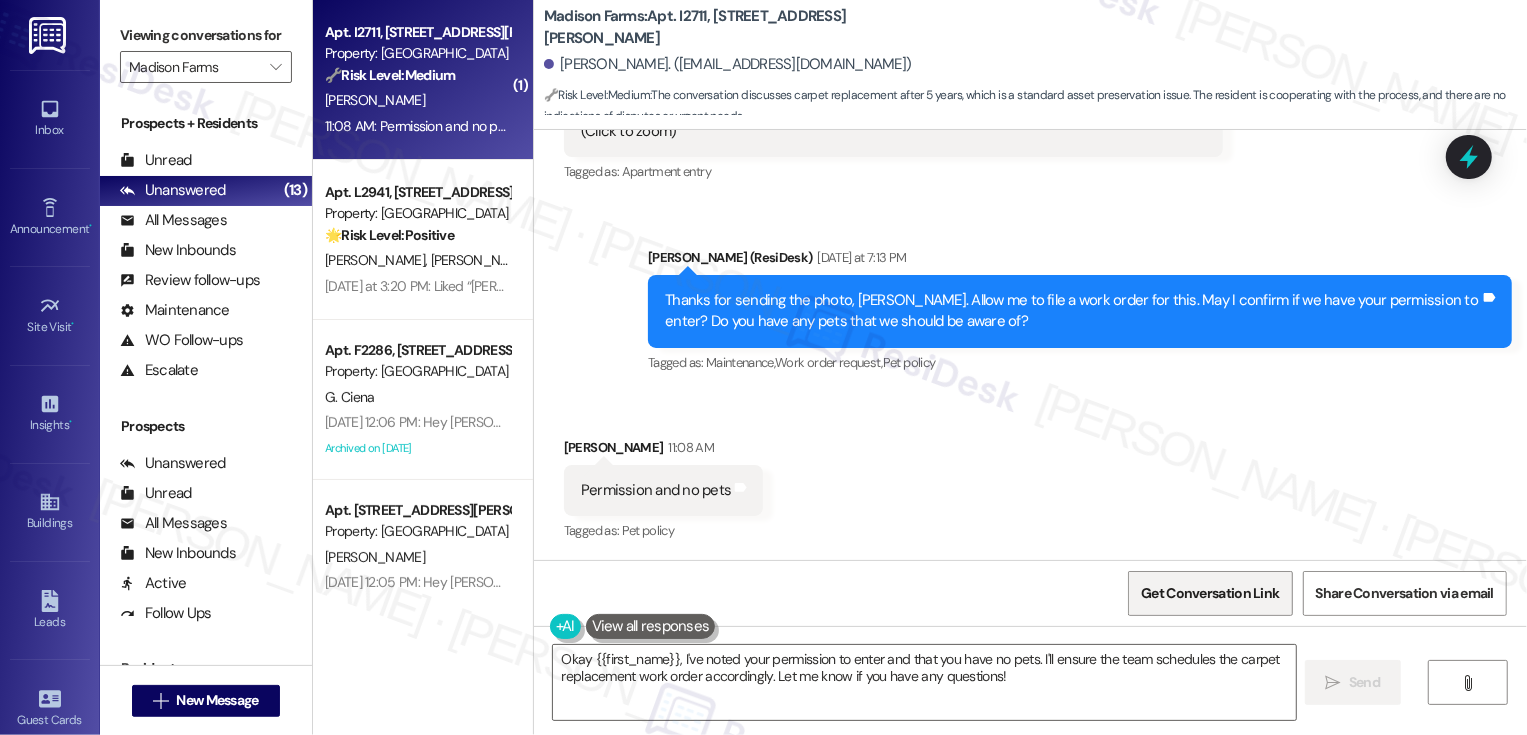 click on "Get Conversation Link" at bounding box center [1210, 593] 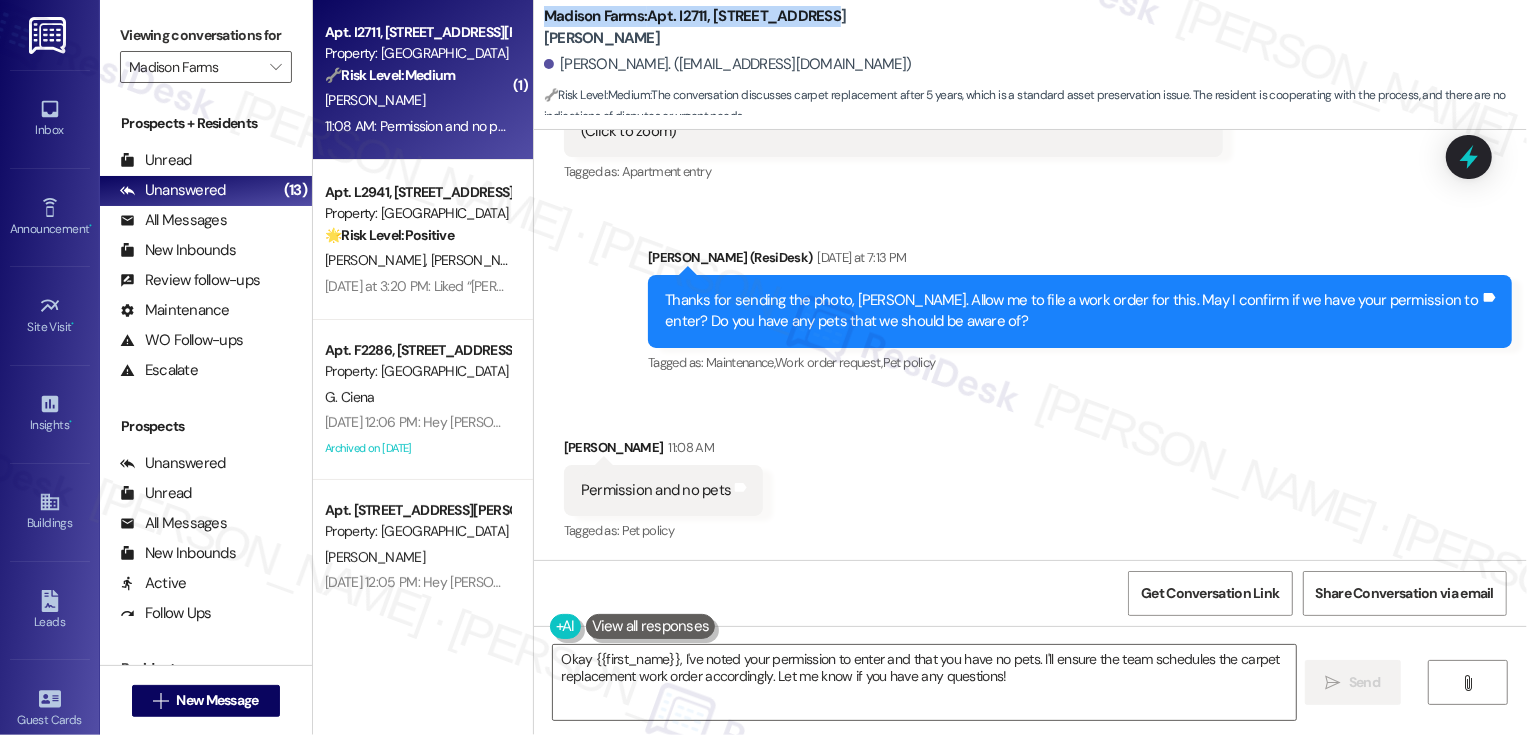 drag, startPoint x: 530, startPoint y: 26, endPoint x: 827, endPoint y: 22, distance: 297.02695 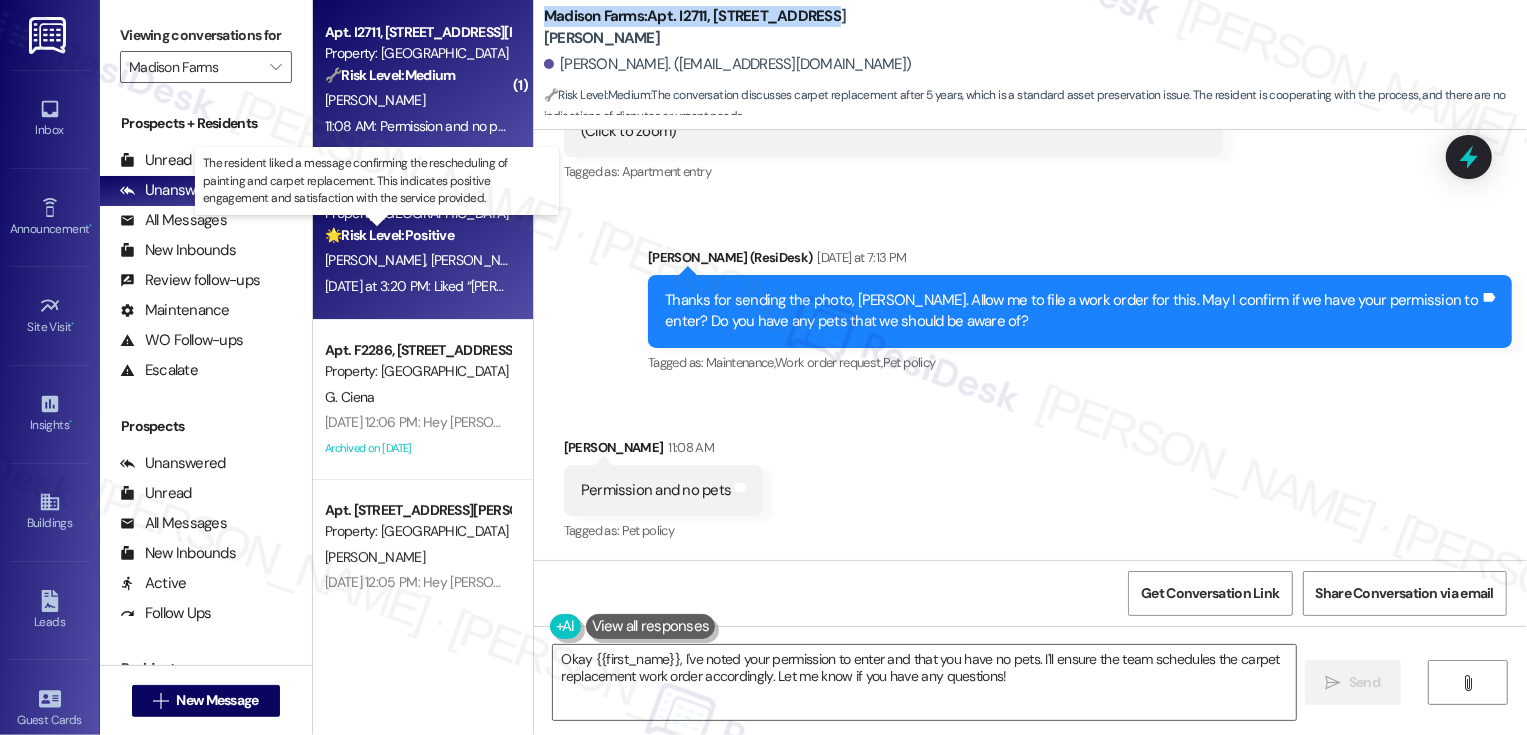 click on "🌟  Risk Level:  Positive" at bounding box center (389, 235) 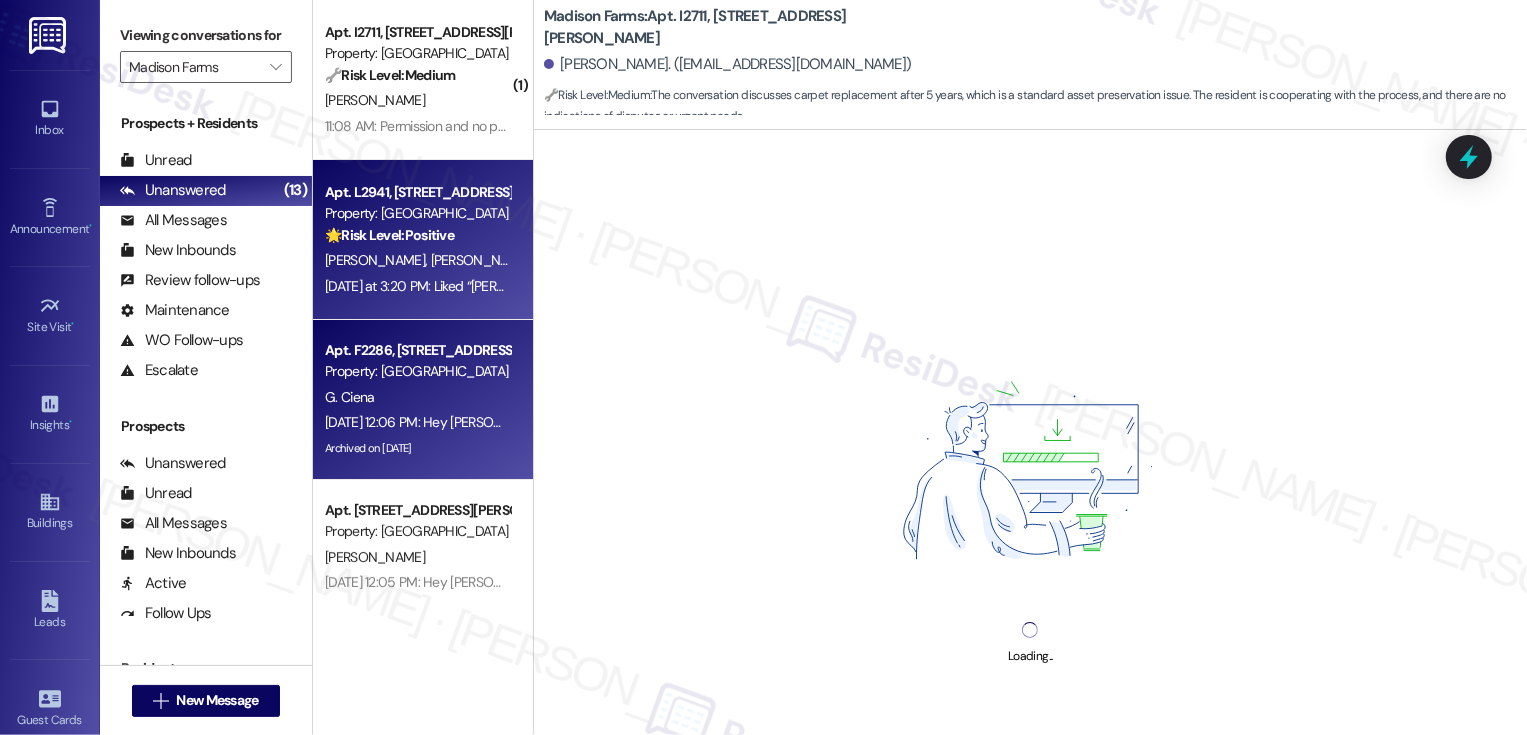 click on "Apt. F2286, [STREET_ADDRESS][PERSON_NAME]" at bounding box center [417, 350] 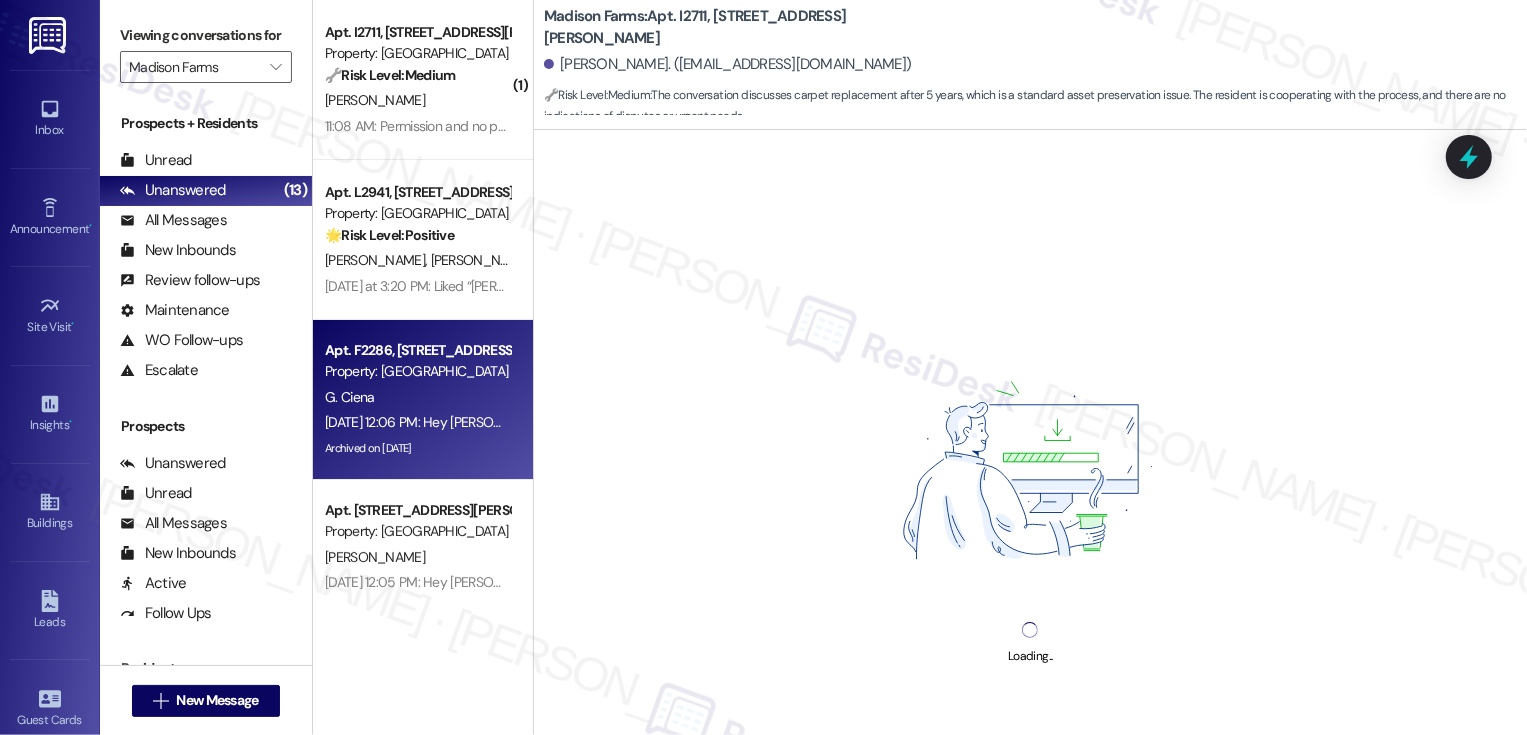 click on "Apt. F2286, [STREET_ADDRESS][PERSON_NAME]" at bounding box center (417, 350) 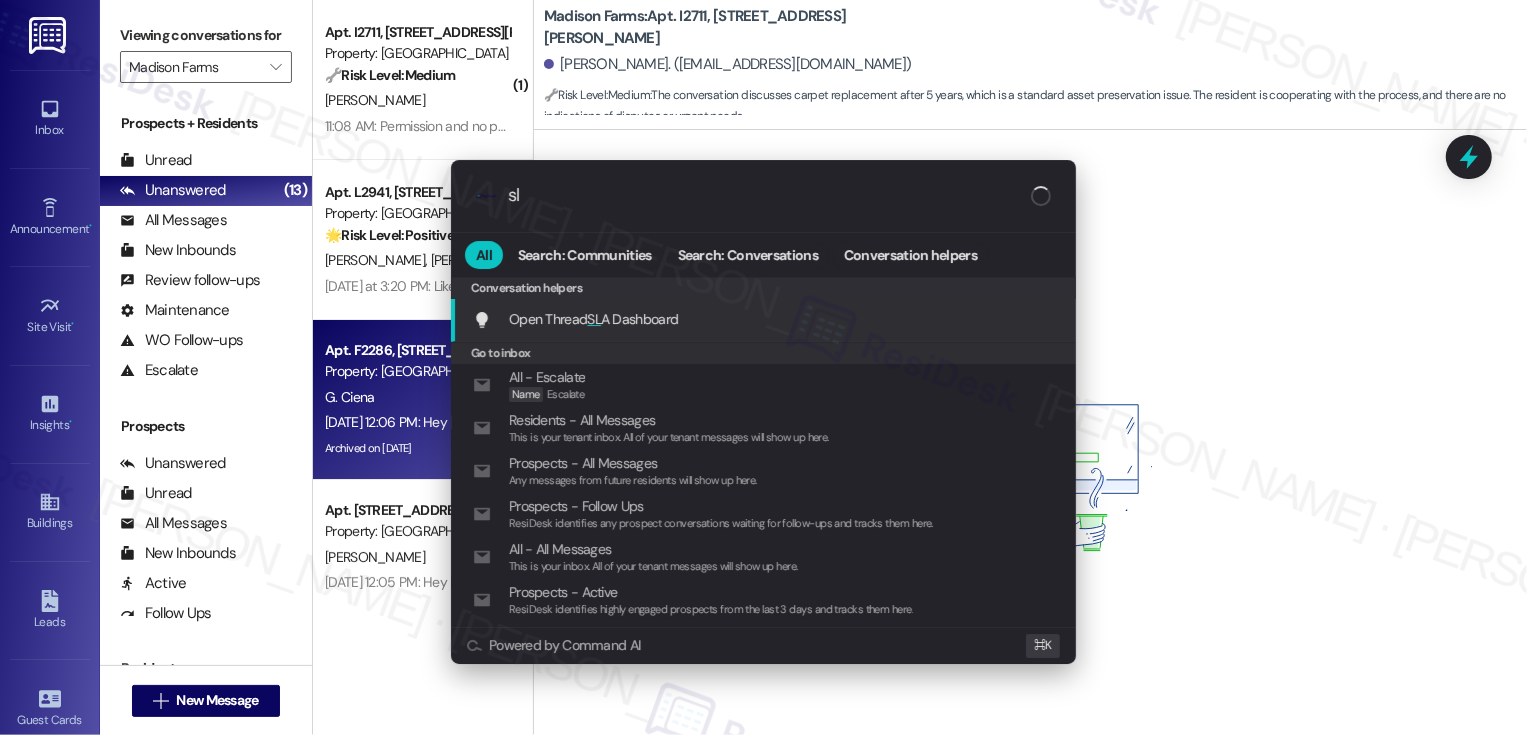 type on "sla" 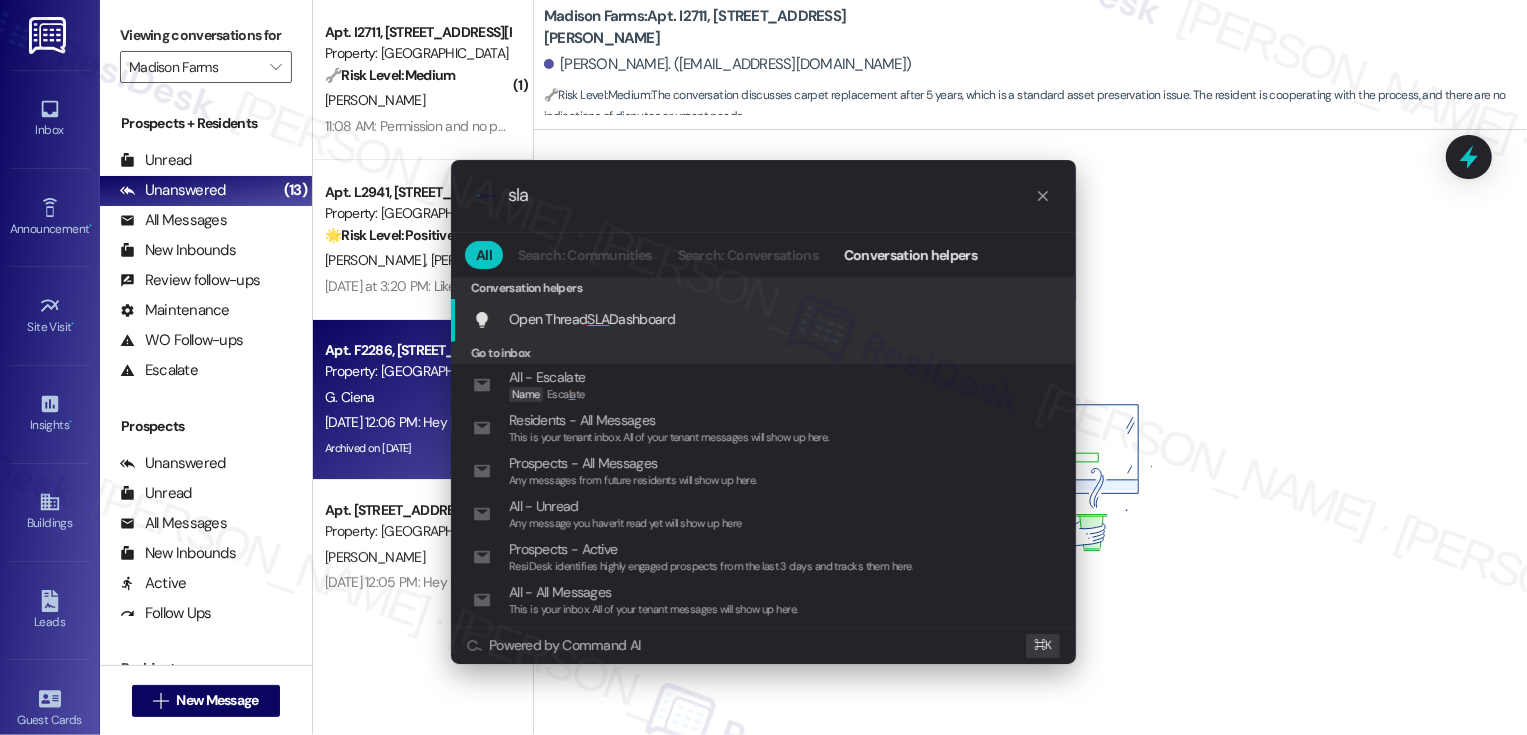 click on "Open Thread  SLA  Dashboard" at bounding box center (592, 319) 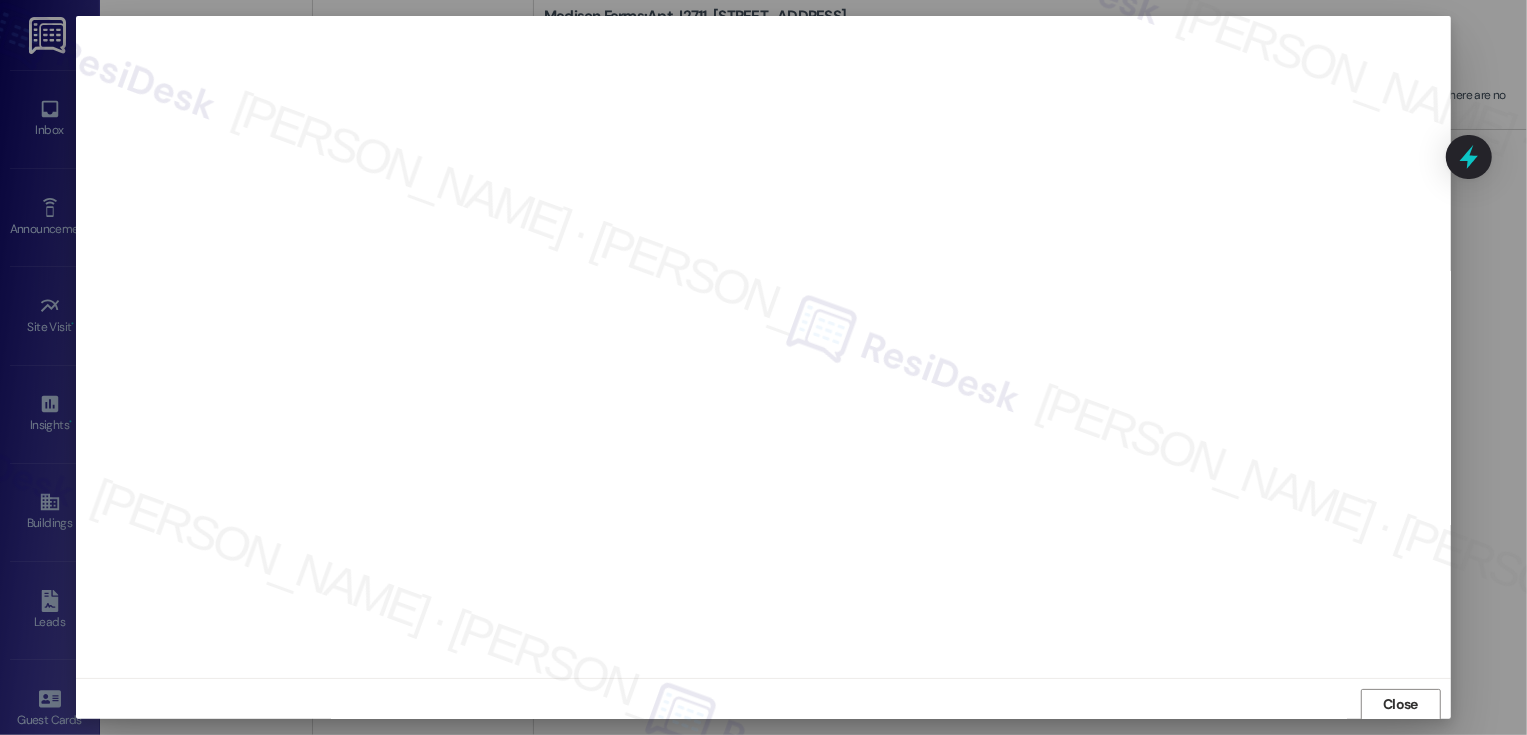 scroll, scrollTop: 1, scrollLeft: 0, axis: vertical 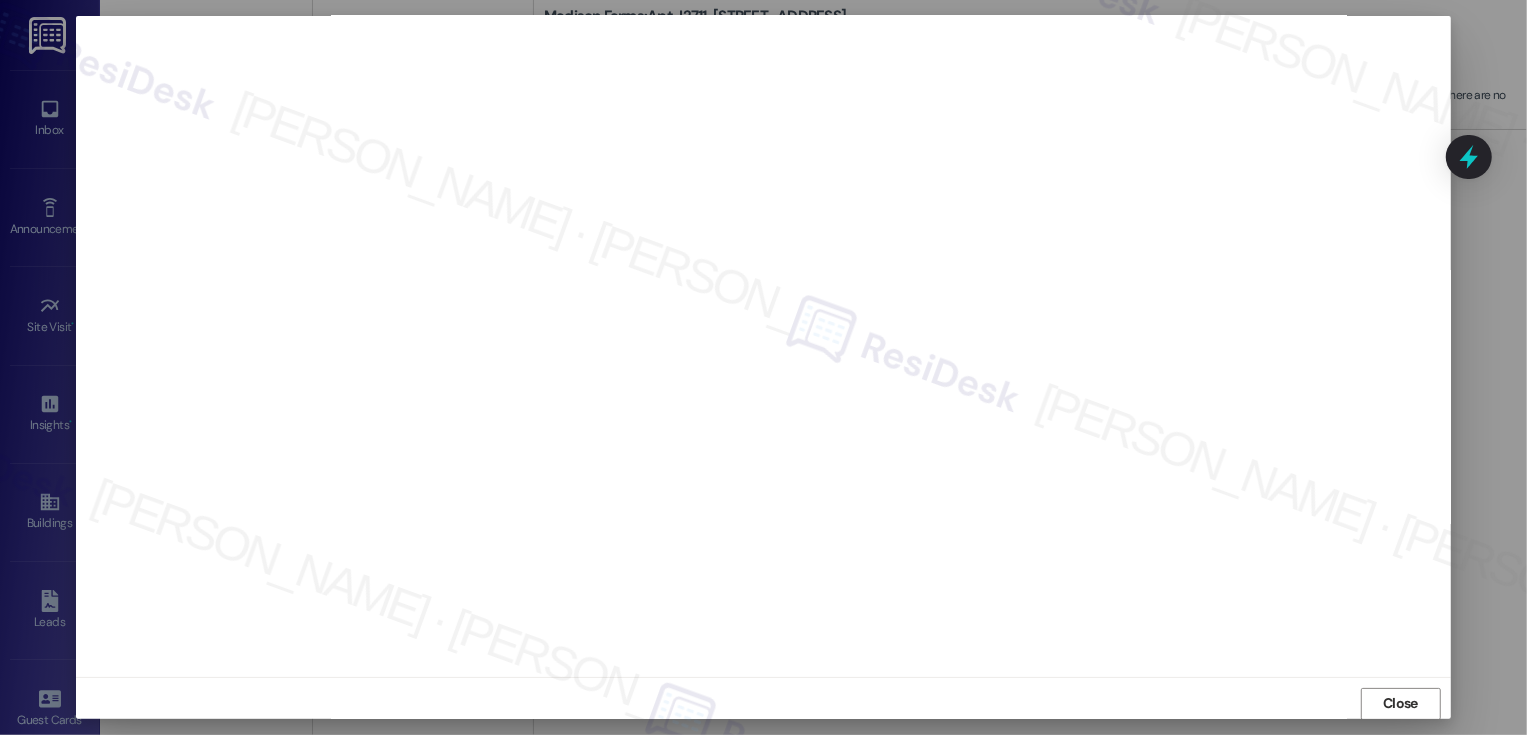 type 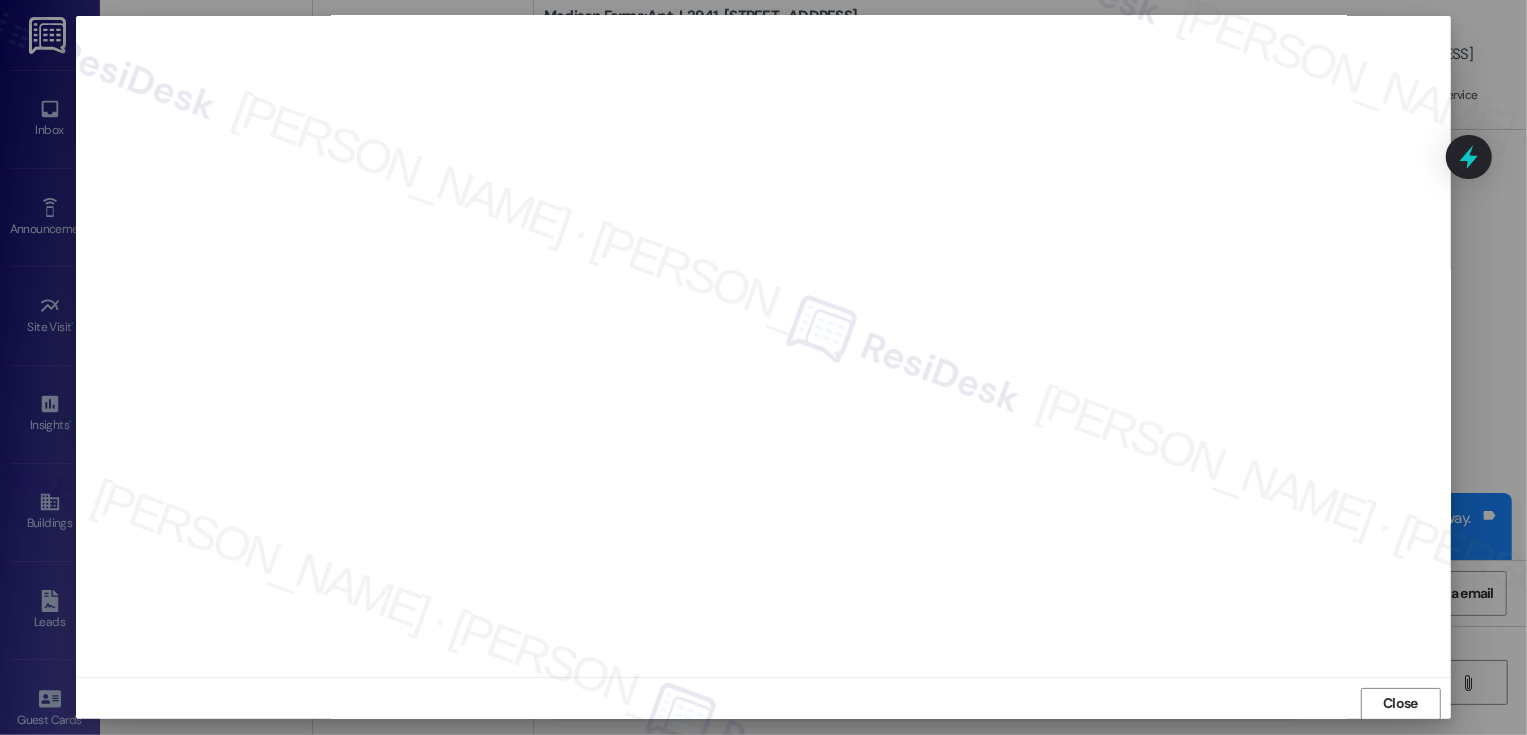 type on "Fetching suggested responses. Please feel free to read through the conversation in the meantime." 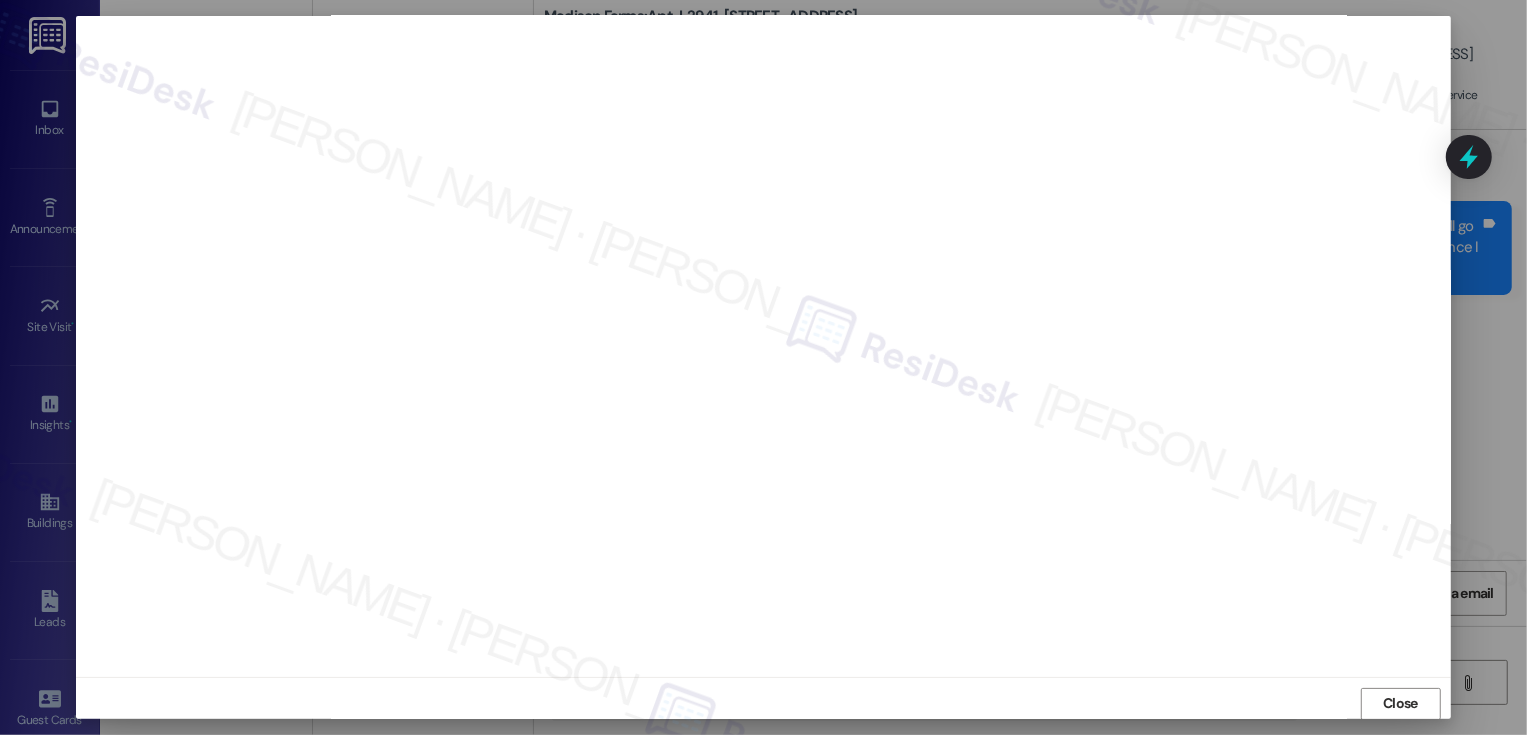type 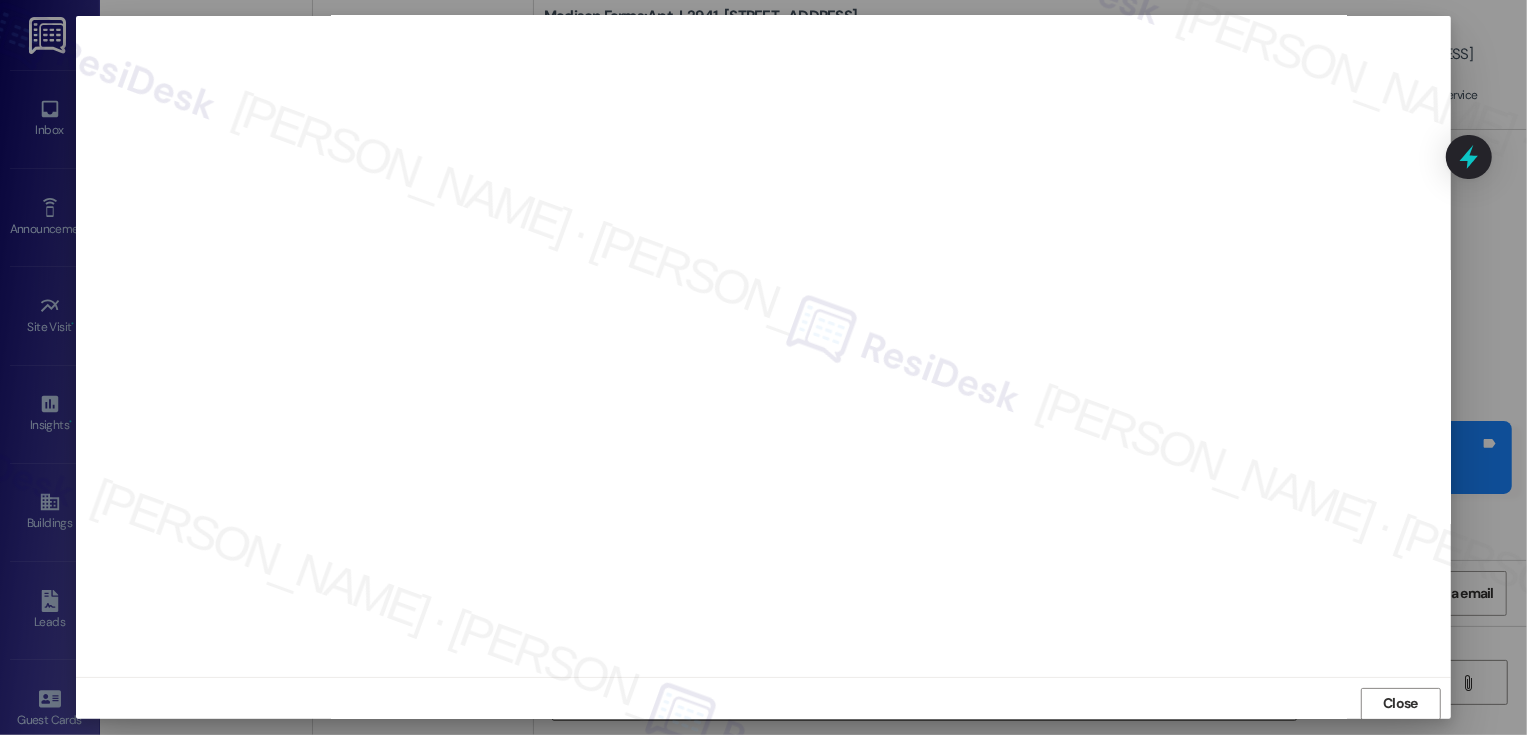 scroll, scrollTop: 7050, scrollLeft: 0, axis: vertical 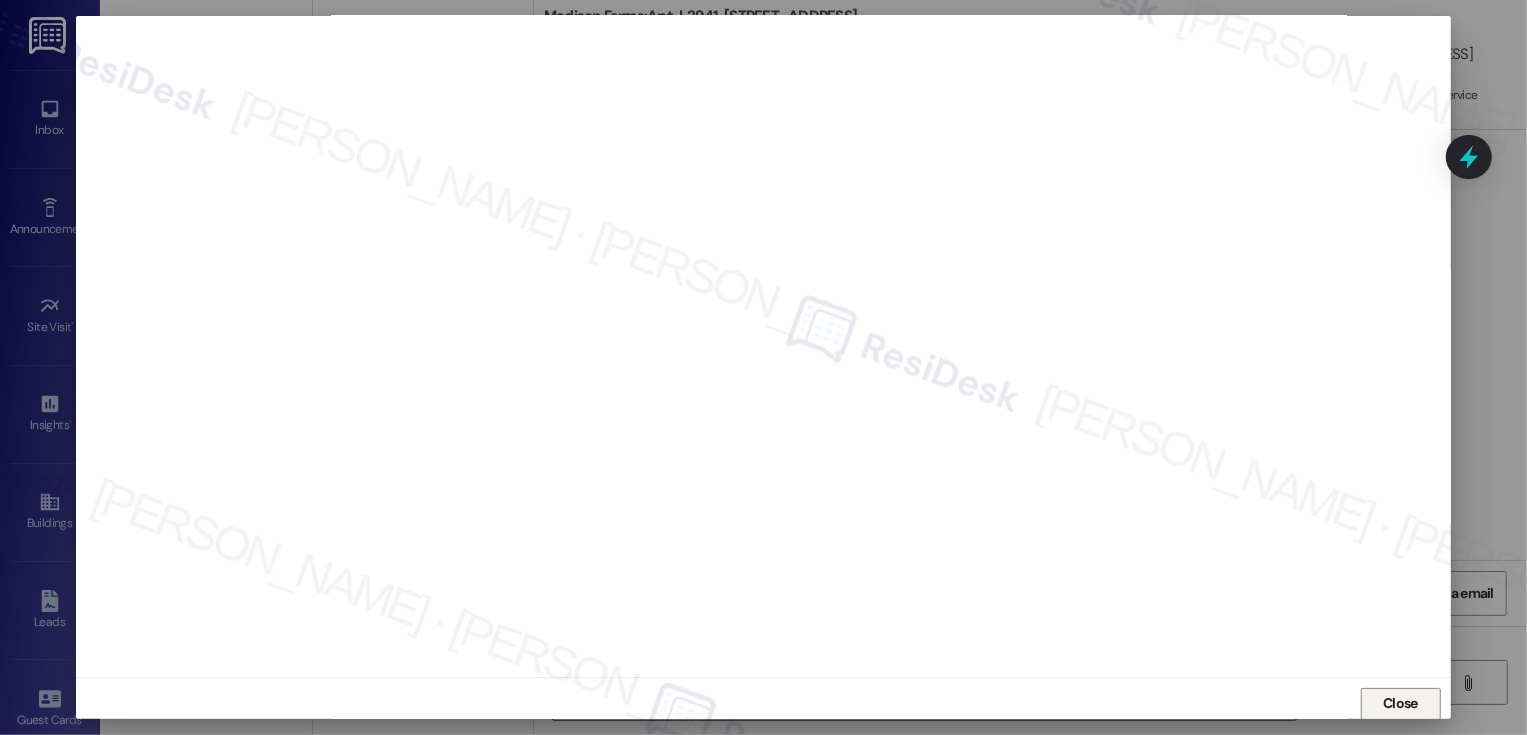 click on "Close" at bounding box center [1400, 703] 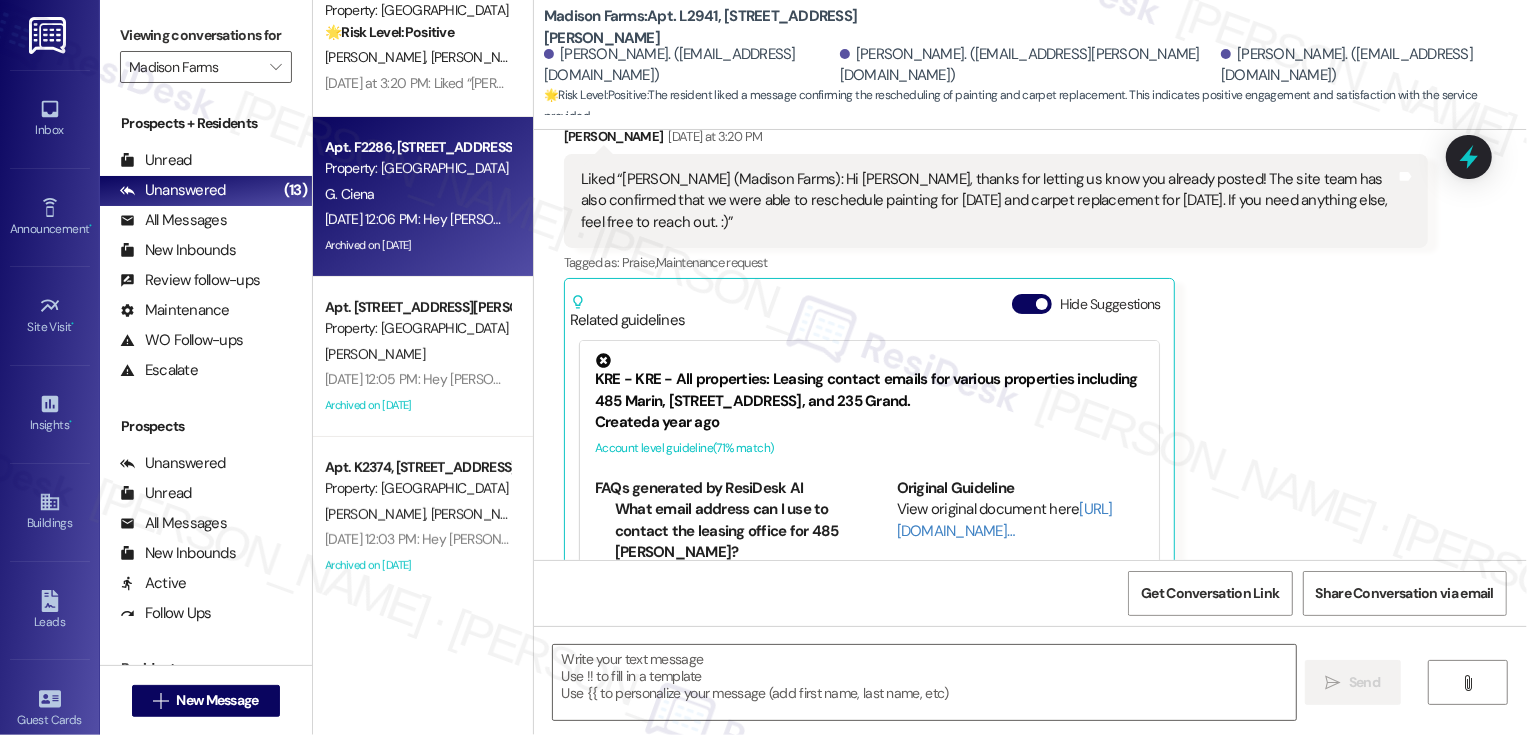 scroll, scrollTop: 192, scrollLeft: 0, axis: vertical 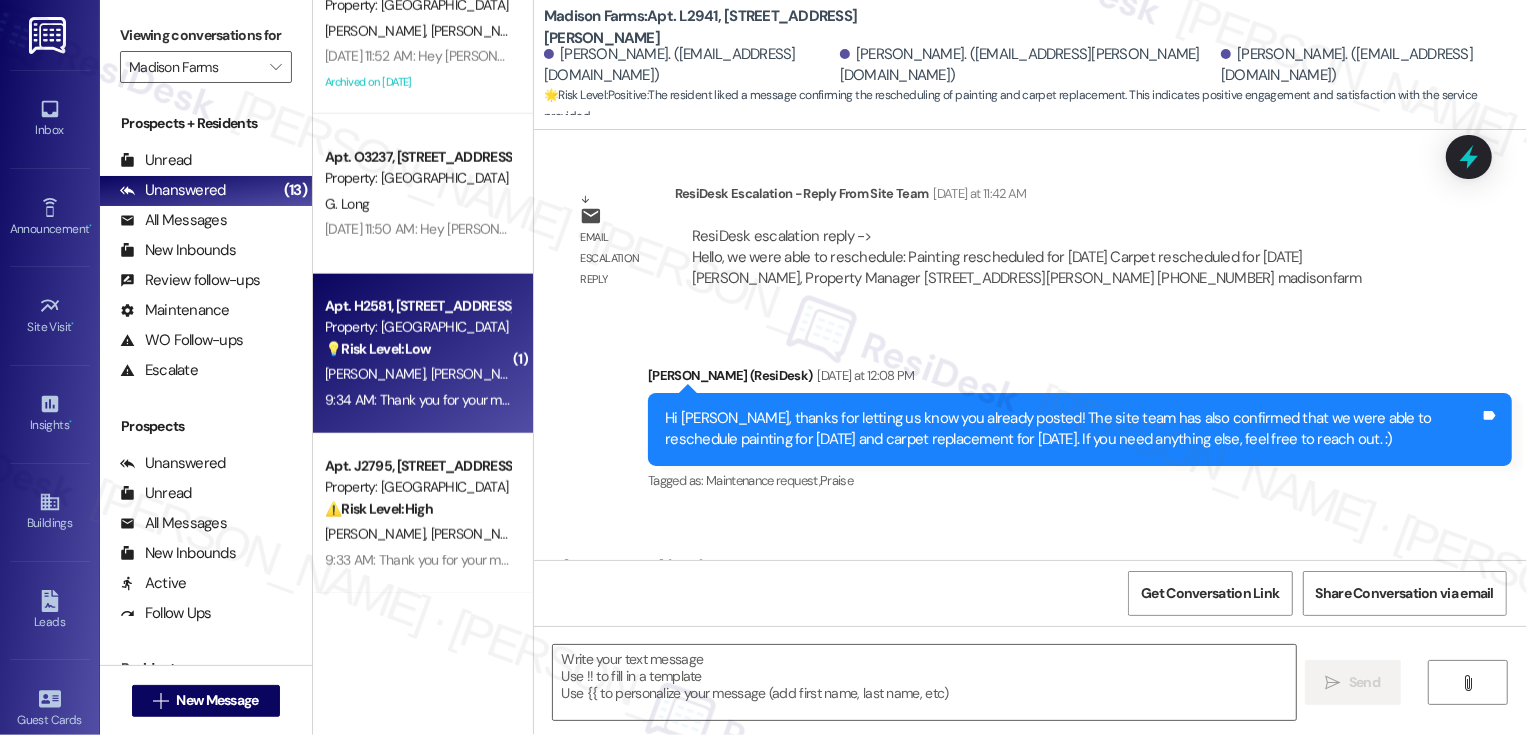 click on "[PERSON_NAME] [PERSON_NAME]" at bounding box center (417, 374) 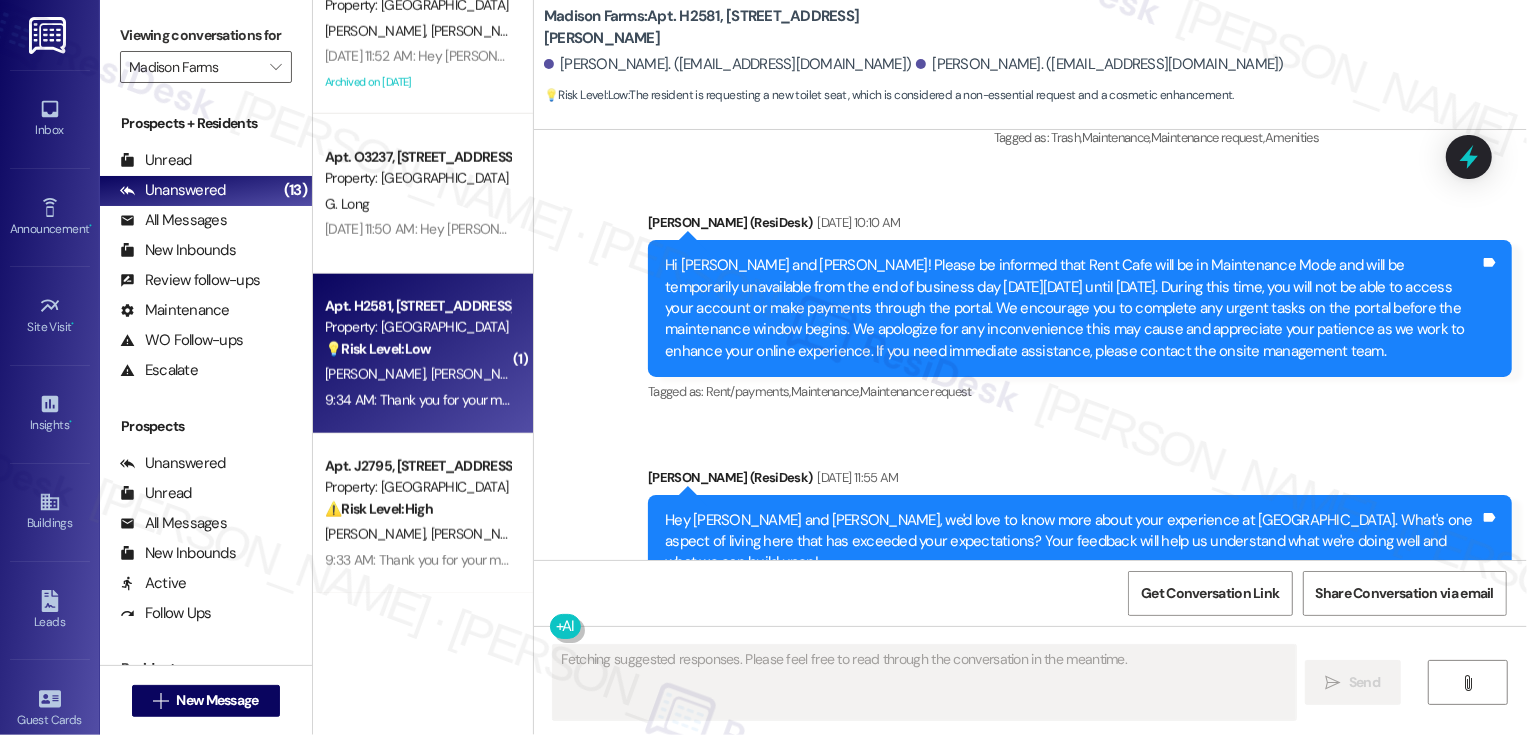 scroll, scrollTop: 977, scrollLeft: 0, axis: vertical 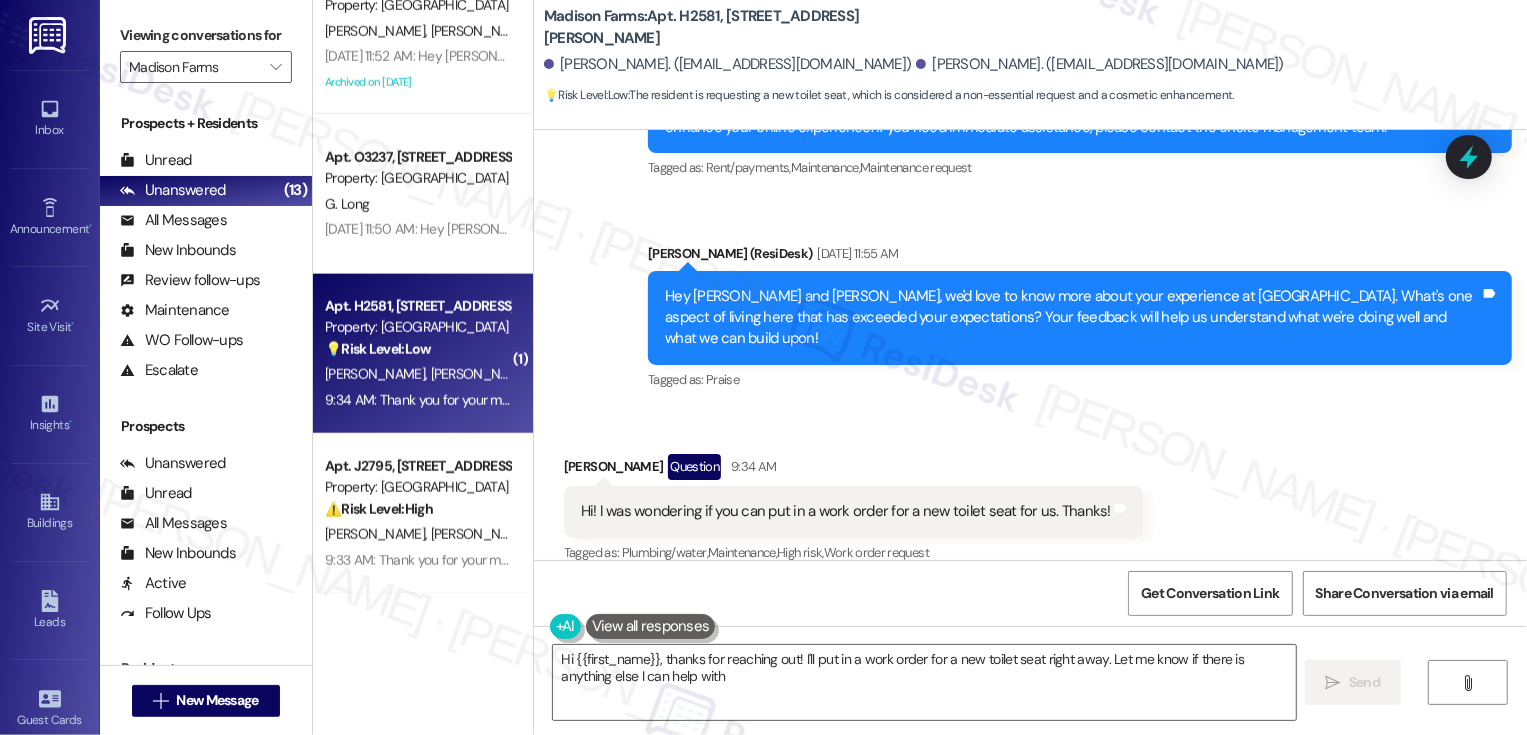 type on "Hi {{first_name}}, thanks for reaching out! I'll put in a work order for a new toilet seat right away. Let me know if there is anything else I can help with!" 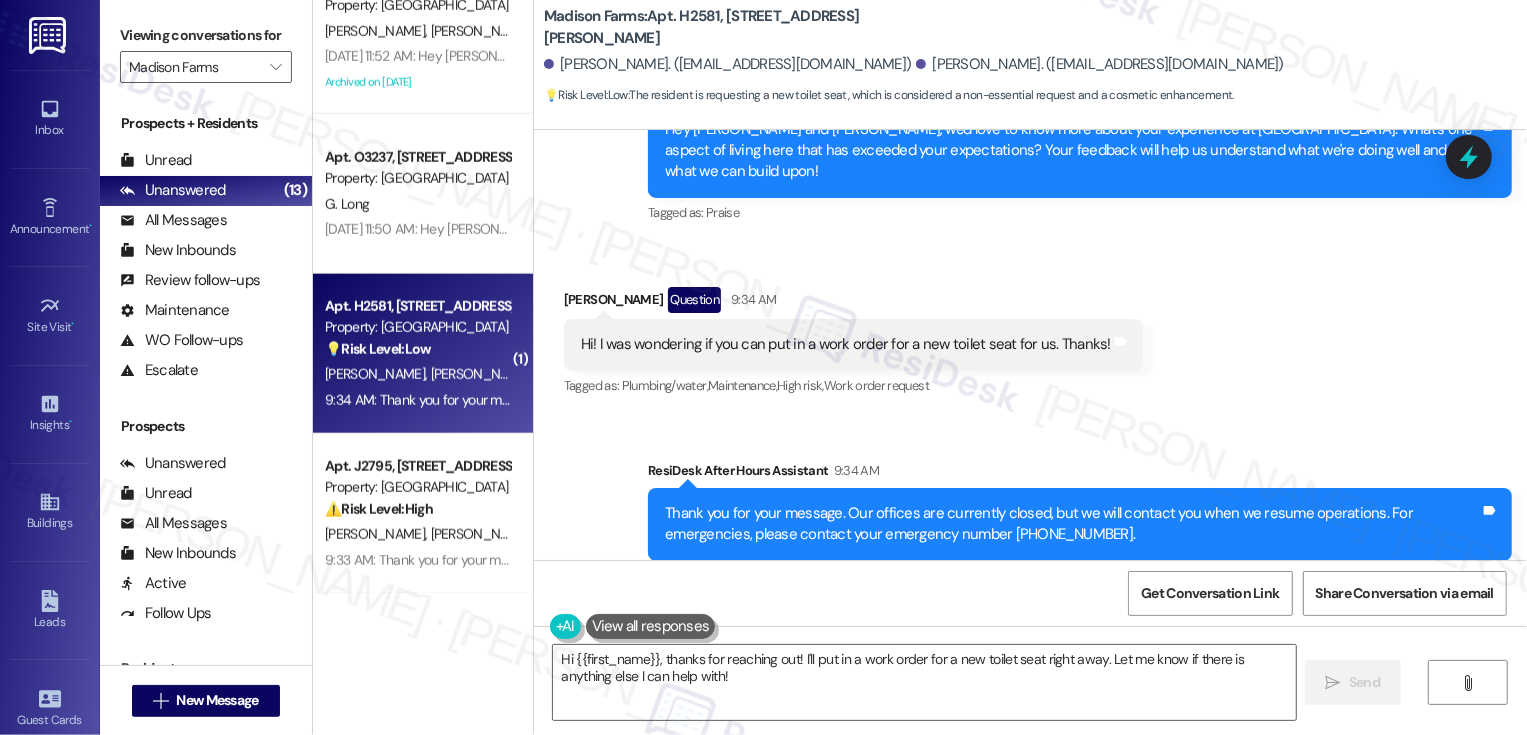 scroll, scrollTop: 1168, scrollLeft: 0, axis: vertical 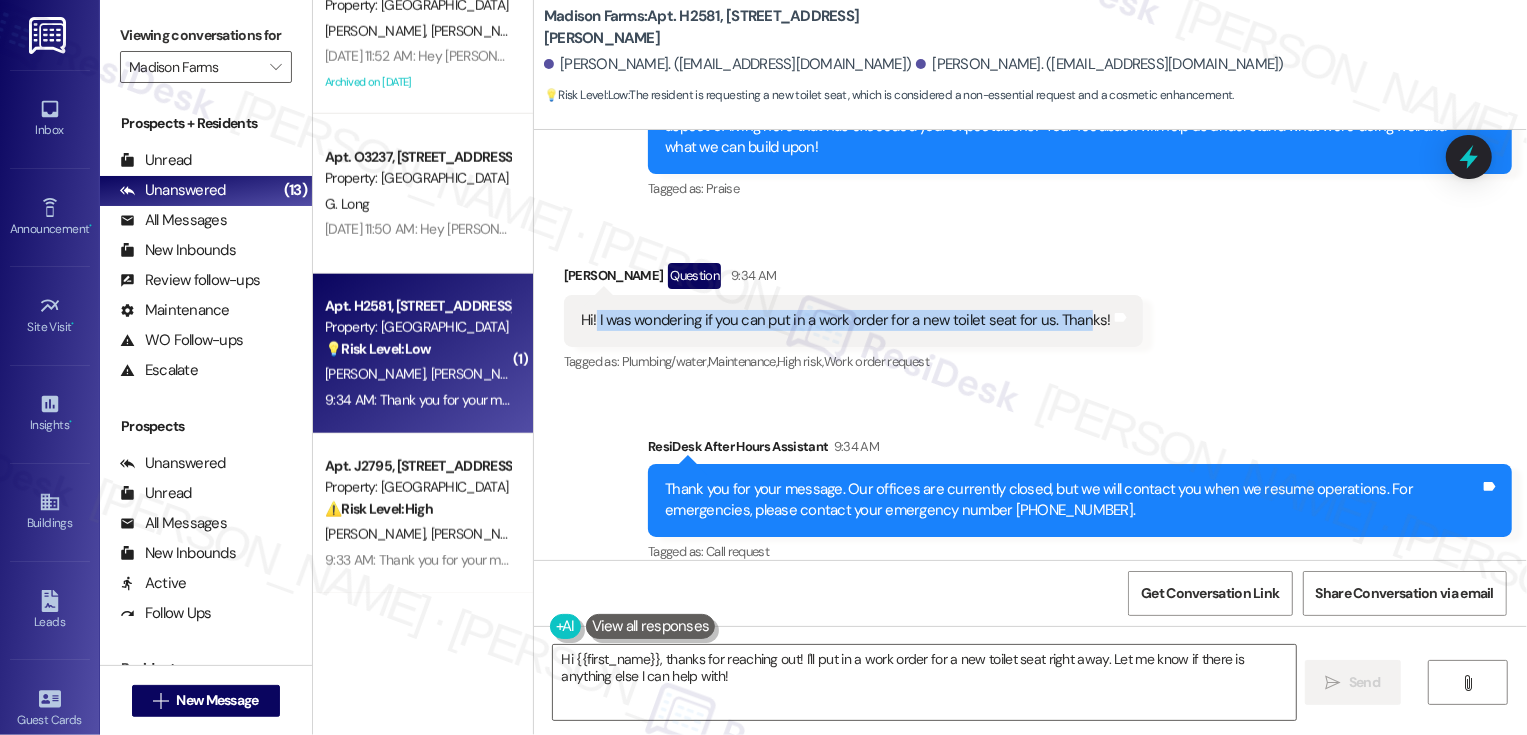 drag, startPoint x: 584, startPoint y: 297, endPoint x: 1061, endPoint y: 299, distance: 477.00418 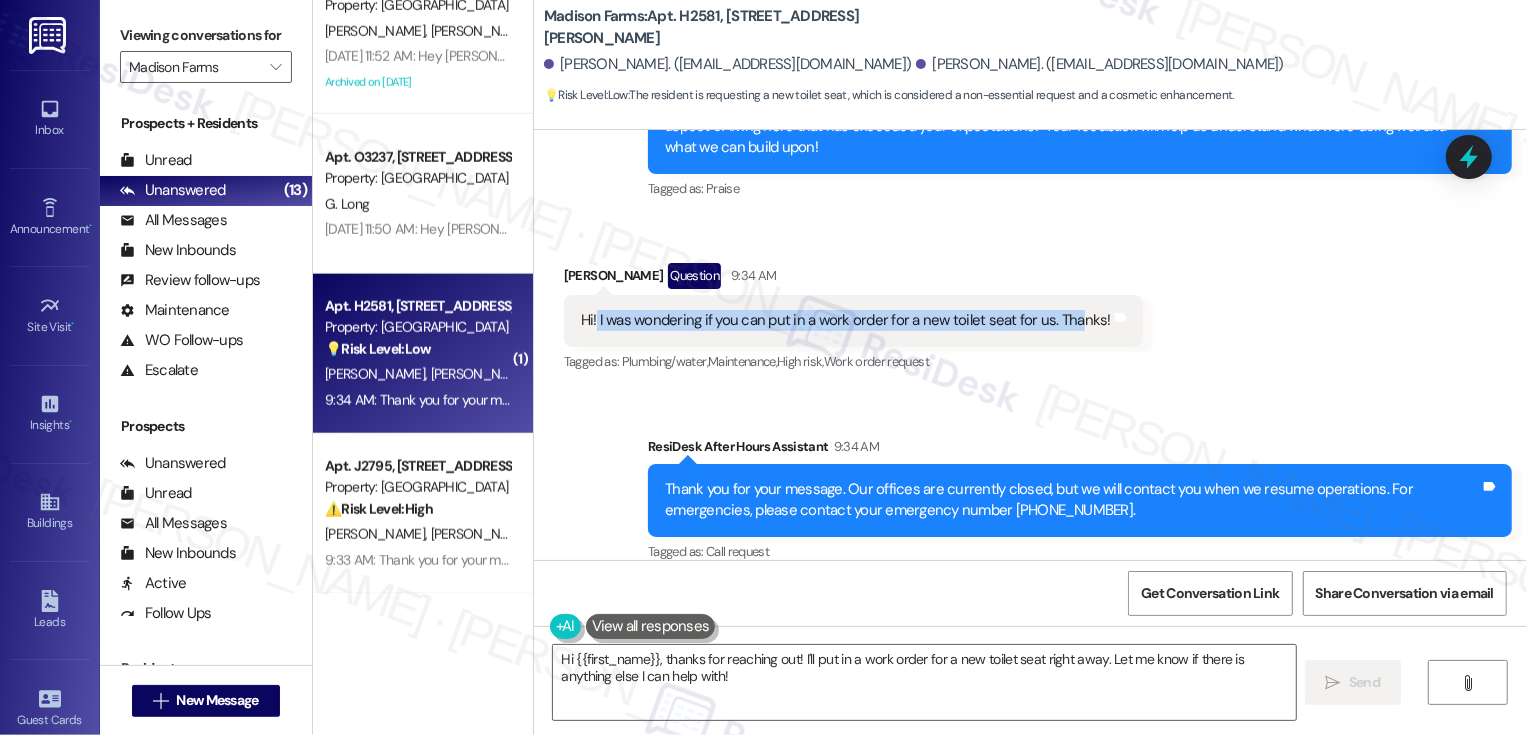 click on "Received via SMS [PERSON_NAME] Question 9:34 AM Hi! I was wondering if you can put in a work order for a new toilet seat for us. Thanks!  Tags and notes Tagged as:   Plumbing/water ,  Click to highlight conversations about Plumbing/water Maintenance ,  Click to highlight conversations about Maintenance High risk ,  Click to highlight conversations about High risk Work order request Click to highlight conversations about Work order request" at bounding box center (1030, 304) 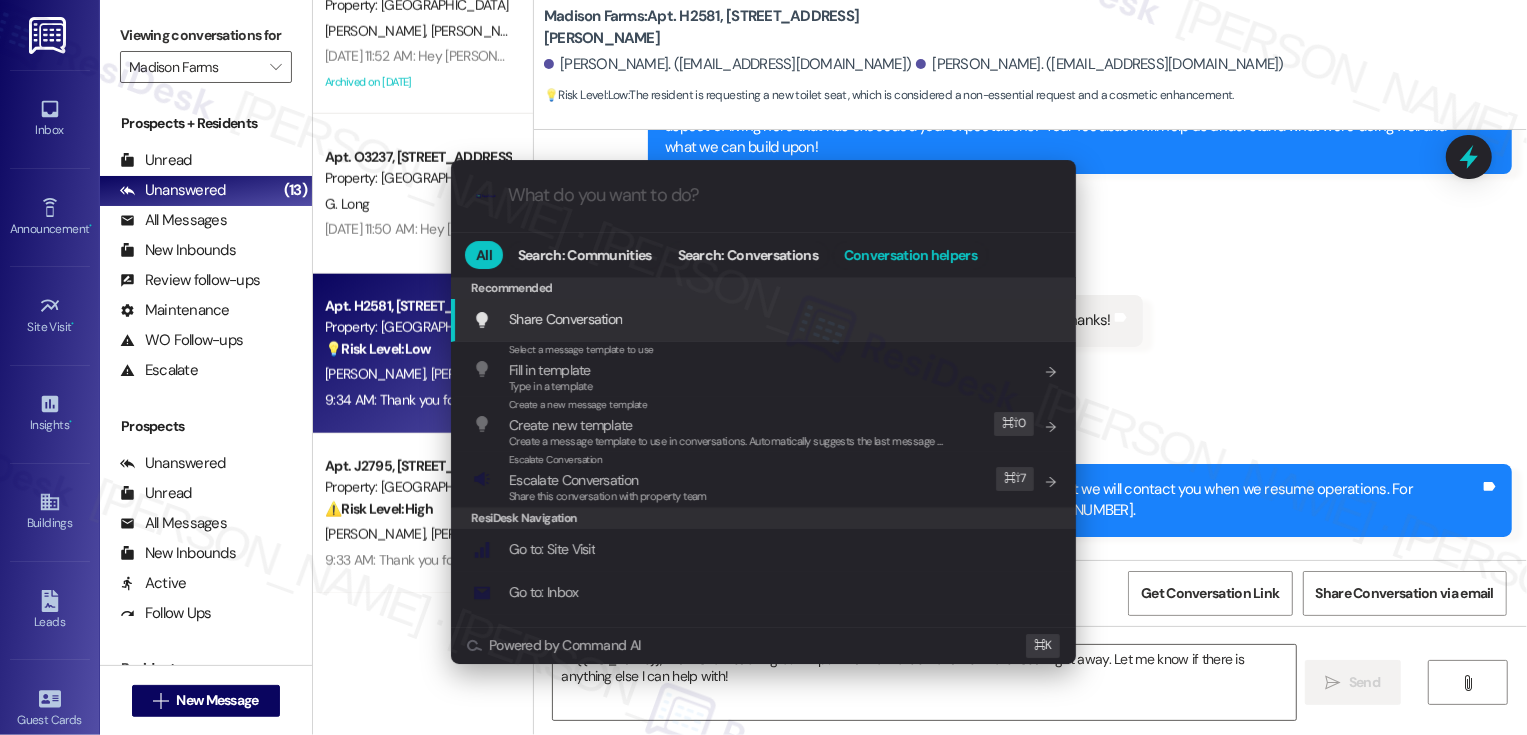 click on "Conversation helpers" at bounding box center (910, 255) 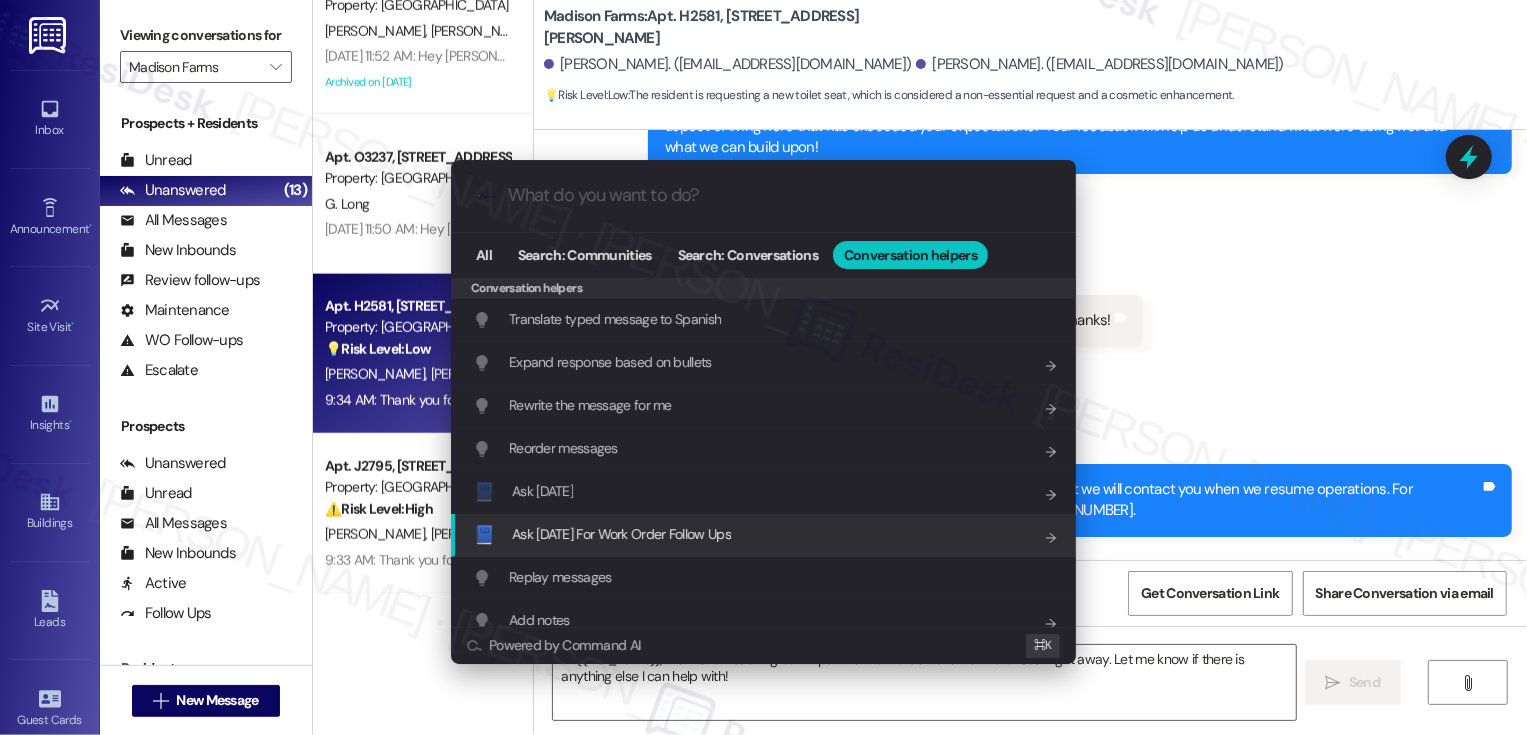 click on "Ask [DATE] For Work Order Follow Ups" at bounding box center [621, 534] 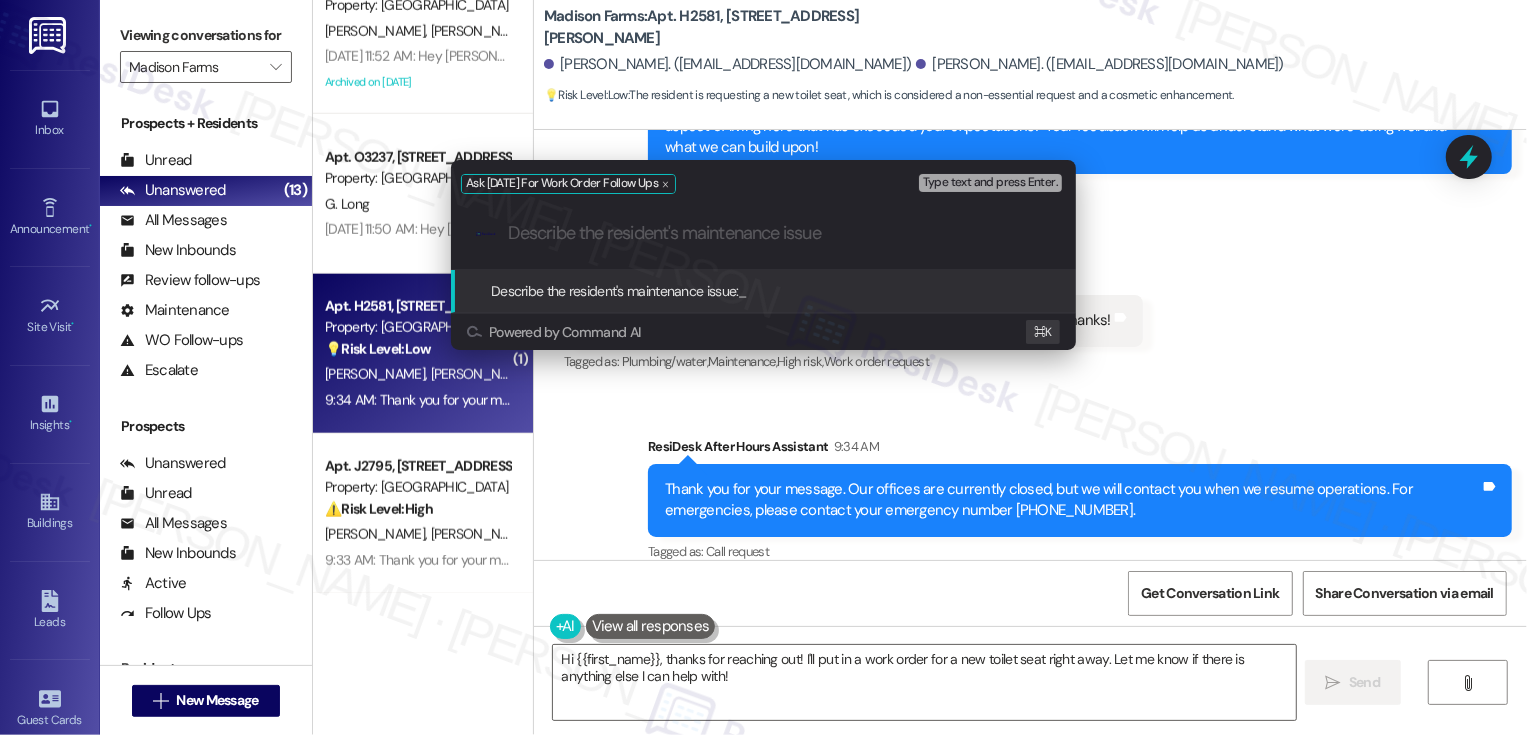 paste on "I was wondering if you can put in a work order for a new toilet seat for us. Tha" 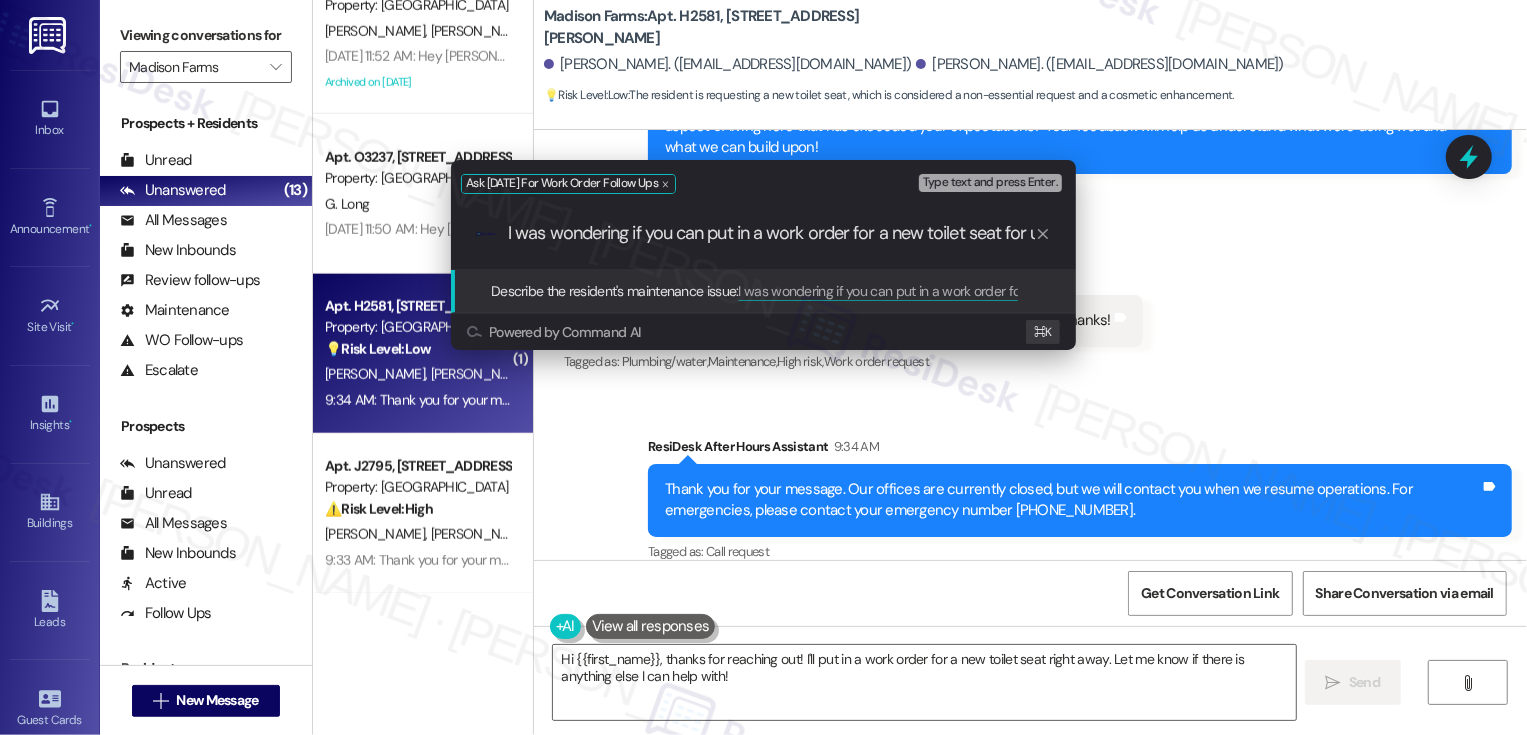 scroll, scrollTop: 0, scrollLeft: 51, axis: horizontal 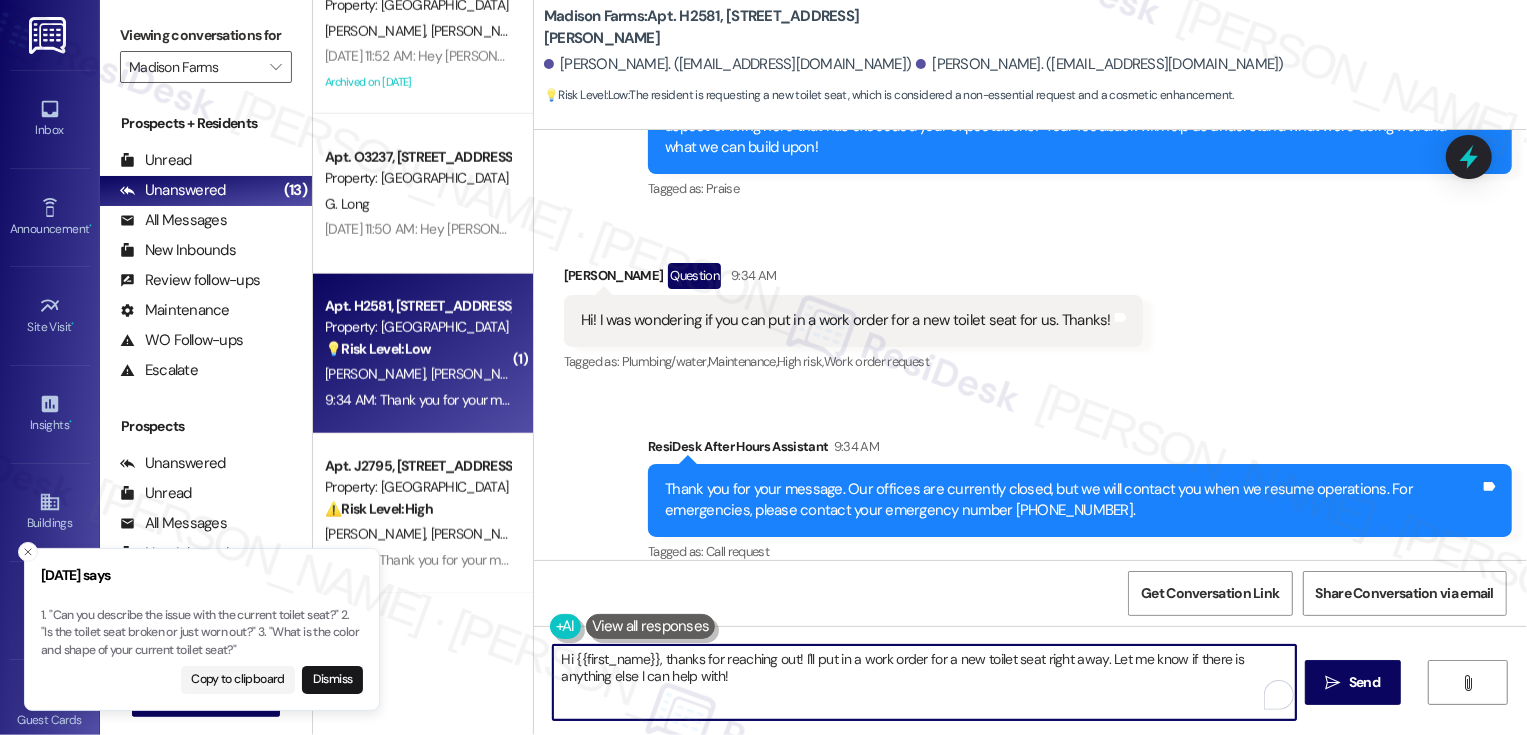 drag, startPoint x: 652, startPoint y: 659, endPoint x: 722, endPoint y: 694, distance: 78.26238 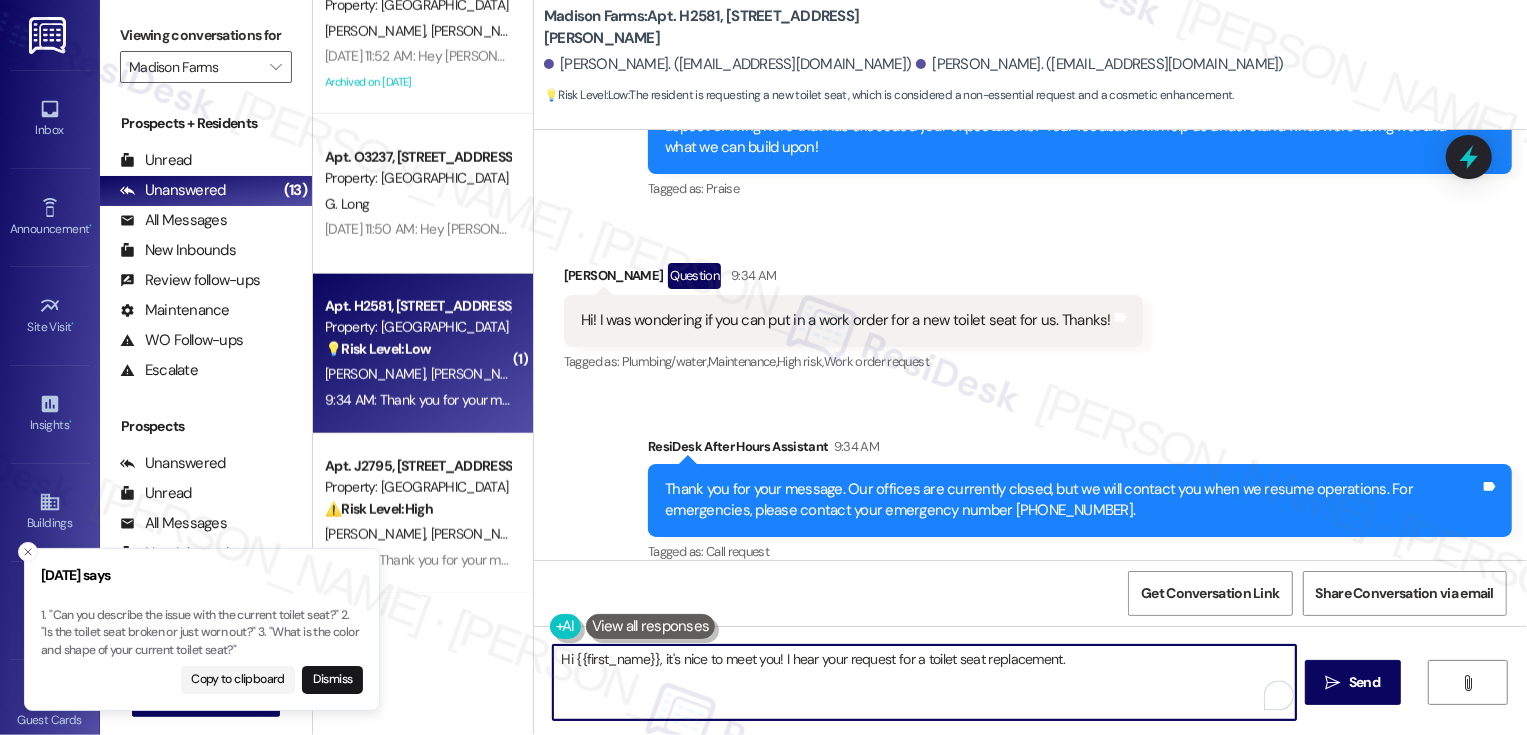 type on "Hi {{first_name}}, it's nice to meet you! I hear your request for a toilet seat replacement." 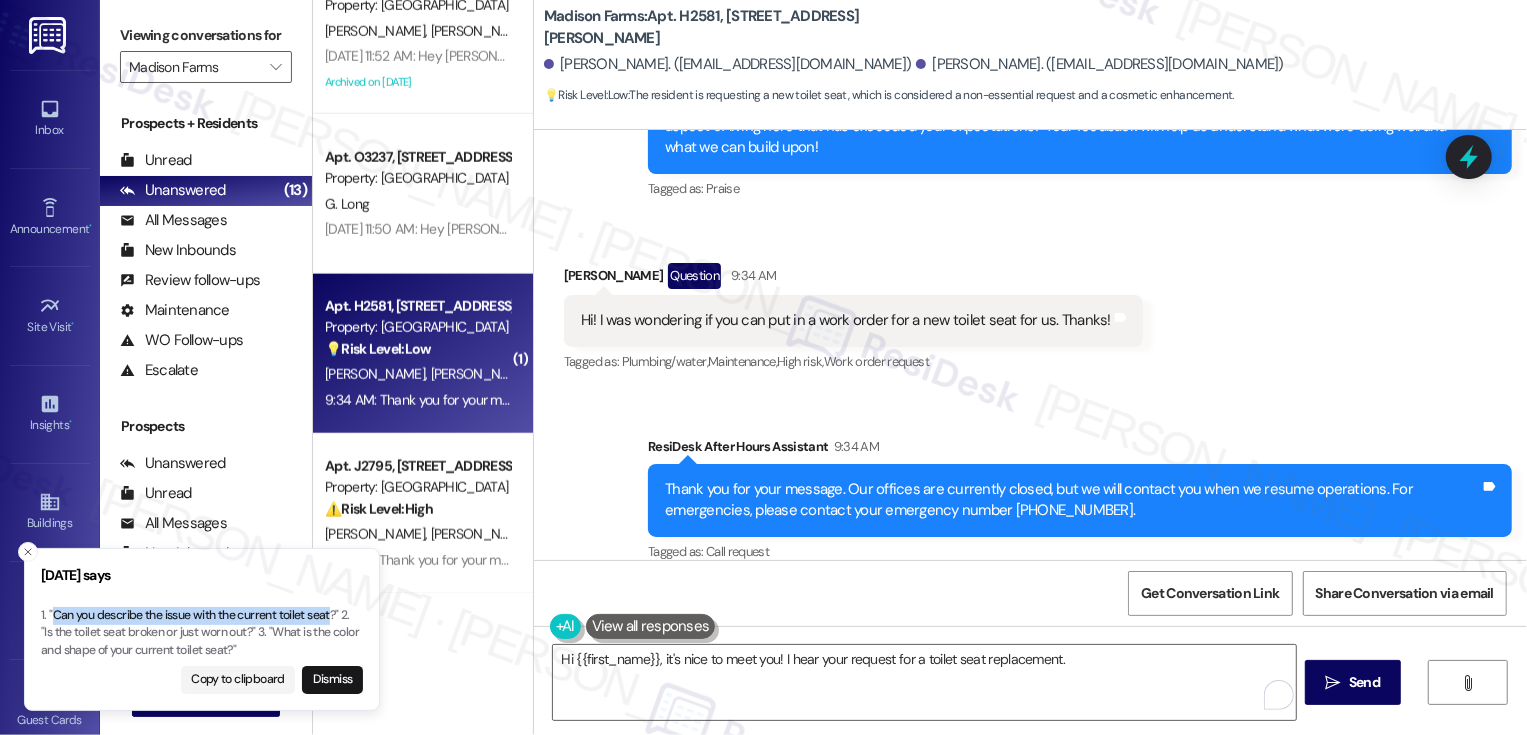 drag, startPoint x: 51, startPoint y: 614, endPoint x: 332, endPoint y: 613, distance: 281.00177 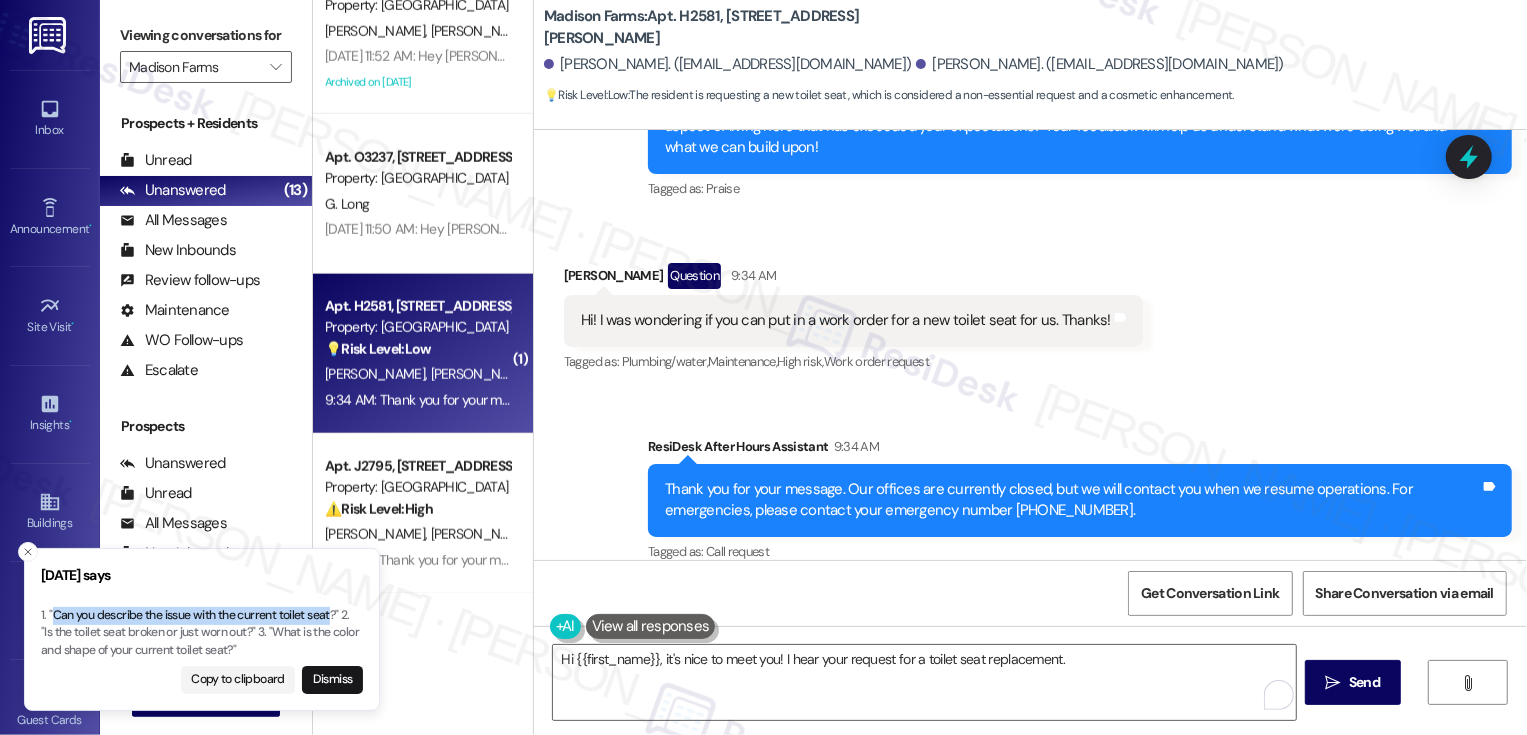 type 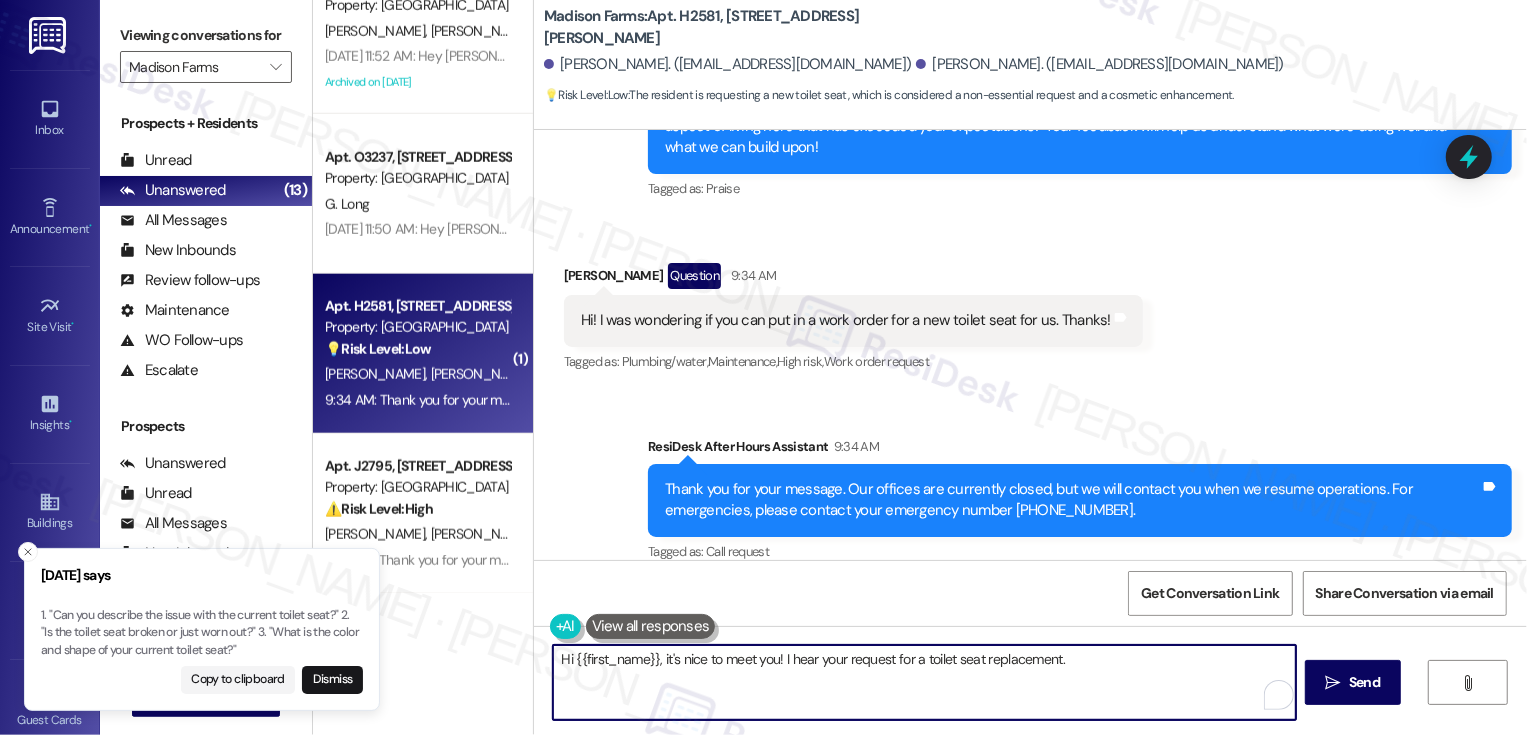 click on "Hi {{first_name}}, it's nice to meet you! I hear your request for a toilet seat replacement." at bounding box center (924, 682) 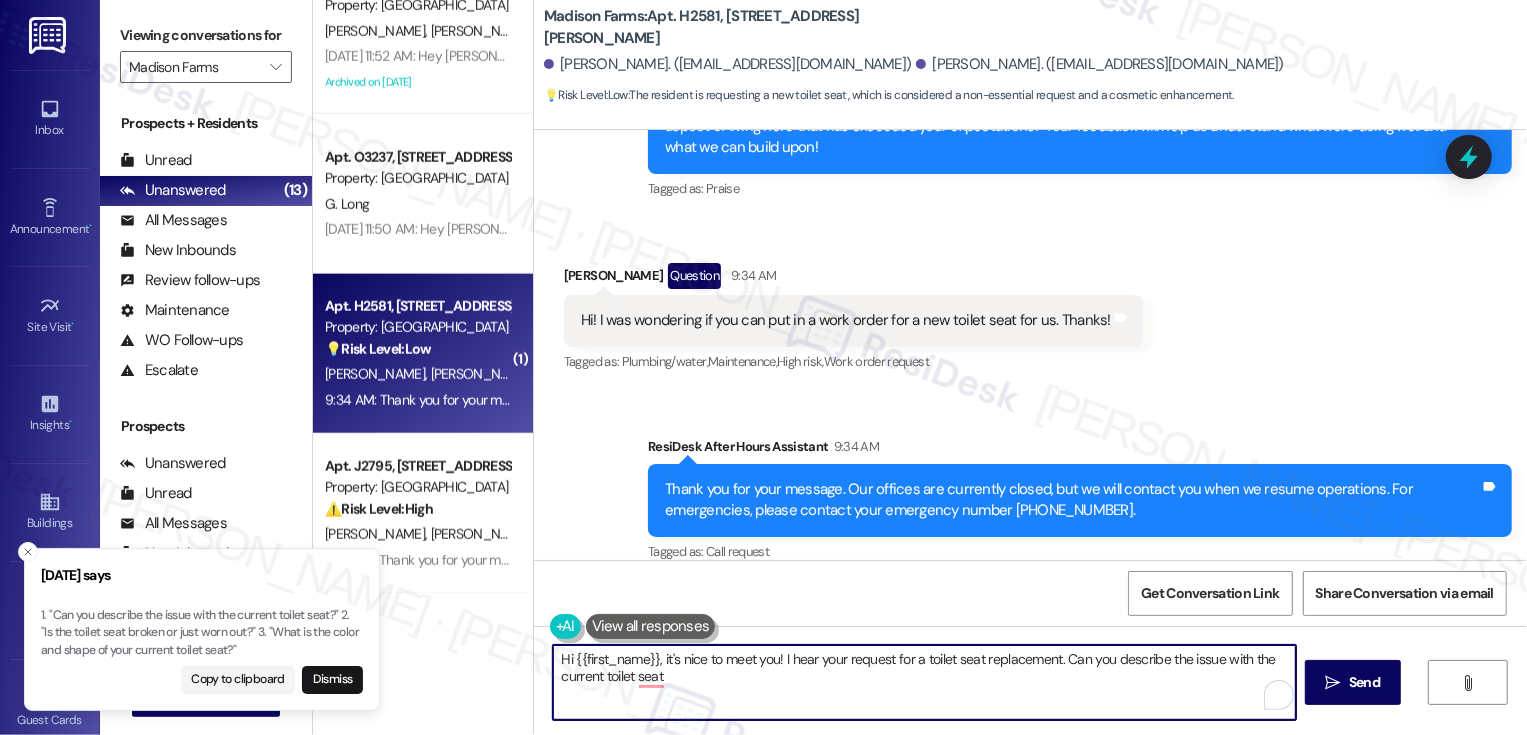 drag, startPoint x: 596, startPoint y: 675, endPoint x: 732, endPoint y: 712, distance: 140.94325 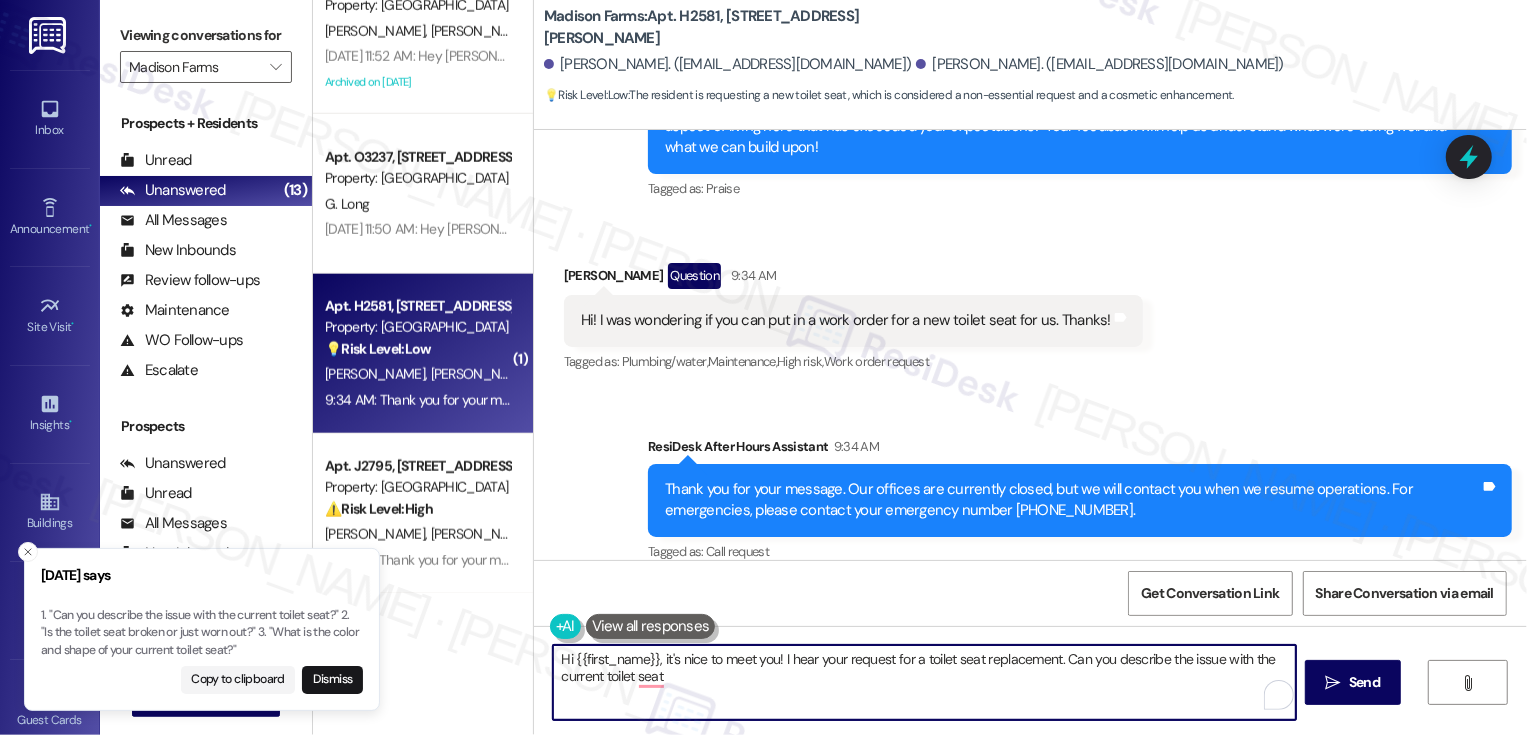 click on "Hi {{first_name}}, it's nice to meet you! I hear your request for a toilet seat replacement. Can you describe the issue with the current toilet seat" at bounding box center [924, 682] 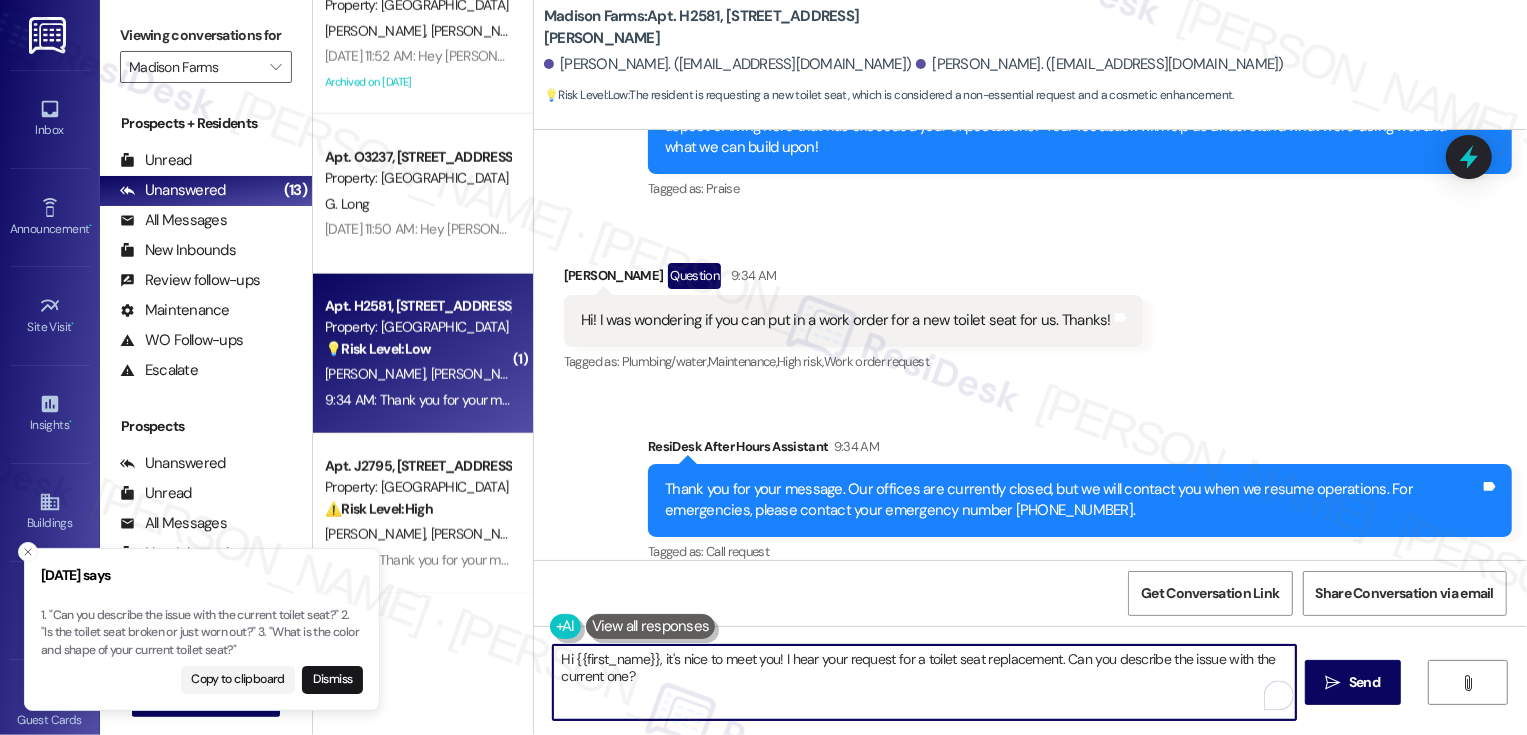 click on "Hi {{first_name}}, it's nice to meet you! I hear your request for a toilet seat replacement. Can you describe the issue with the current one?" at bounding box center [924, 682] 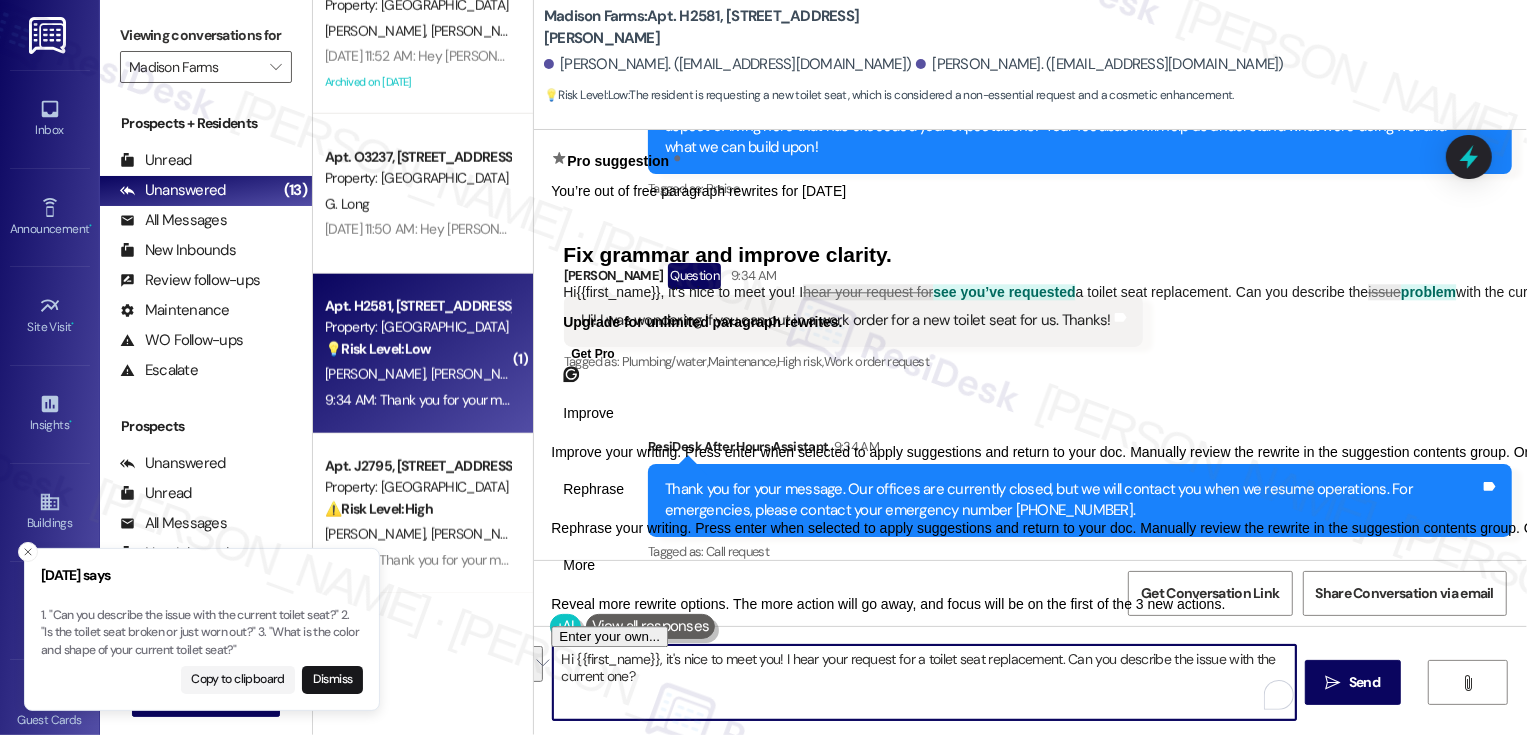 click on "Rephrase" at bounding box center (593, 489) 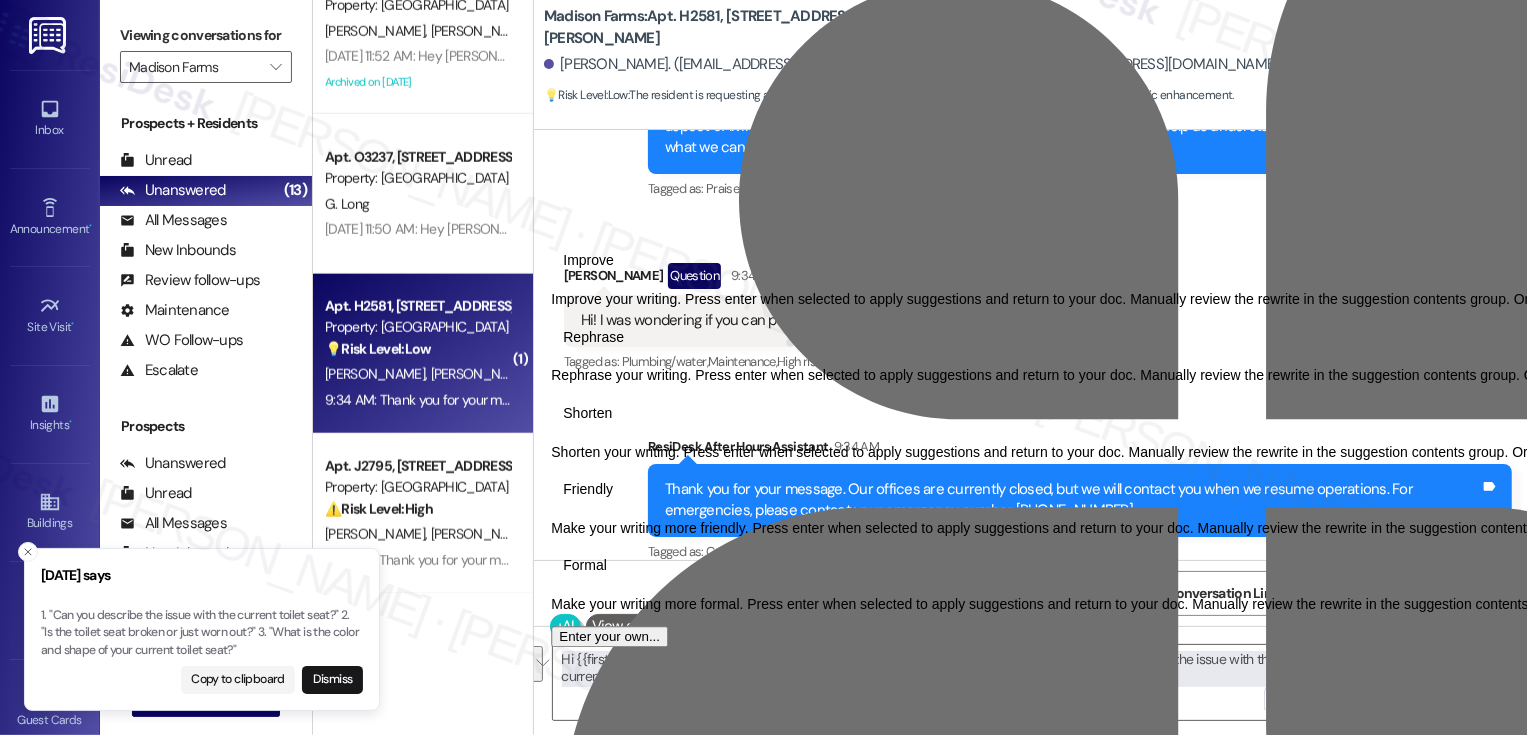 click on "Friendly" at bounding box center (588, 489) 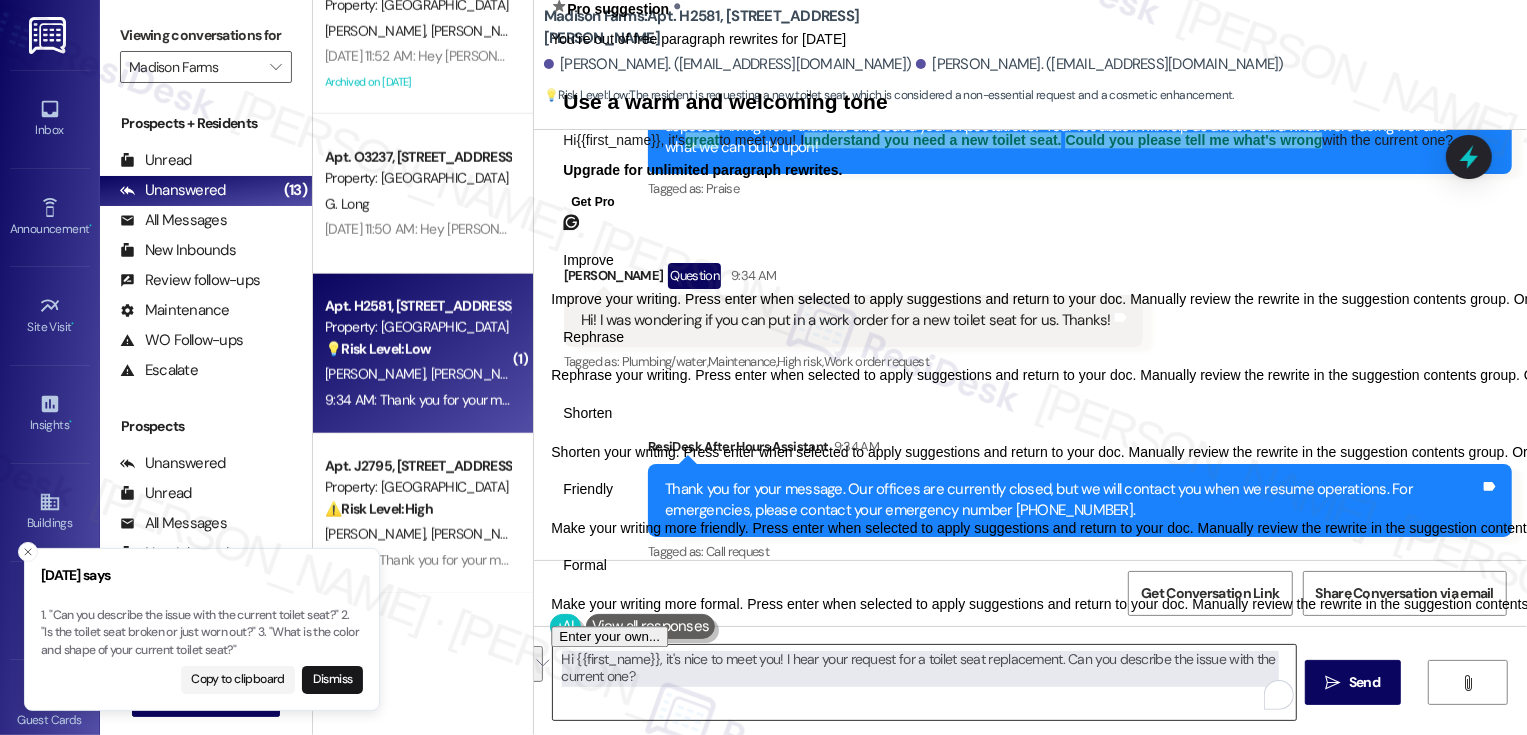 click on "Hi {{first_name}}, it's nice to meet you! I hear your request for a toilet seat replacement. Can you describe the issue with the current one?" at bounding box center [924, 682] 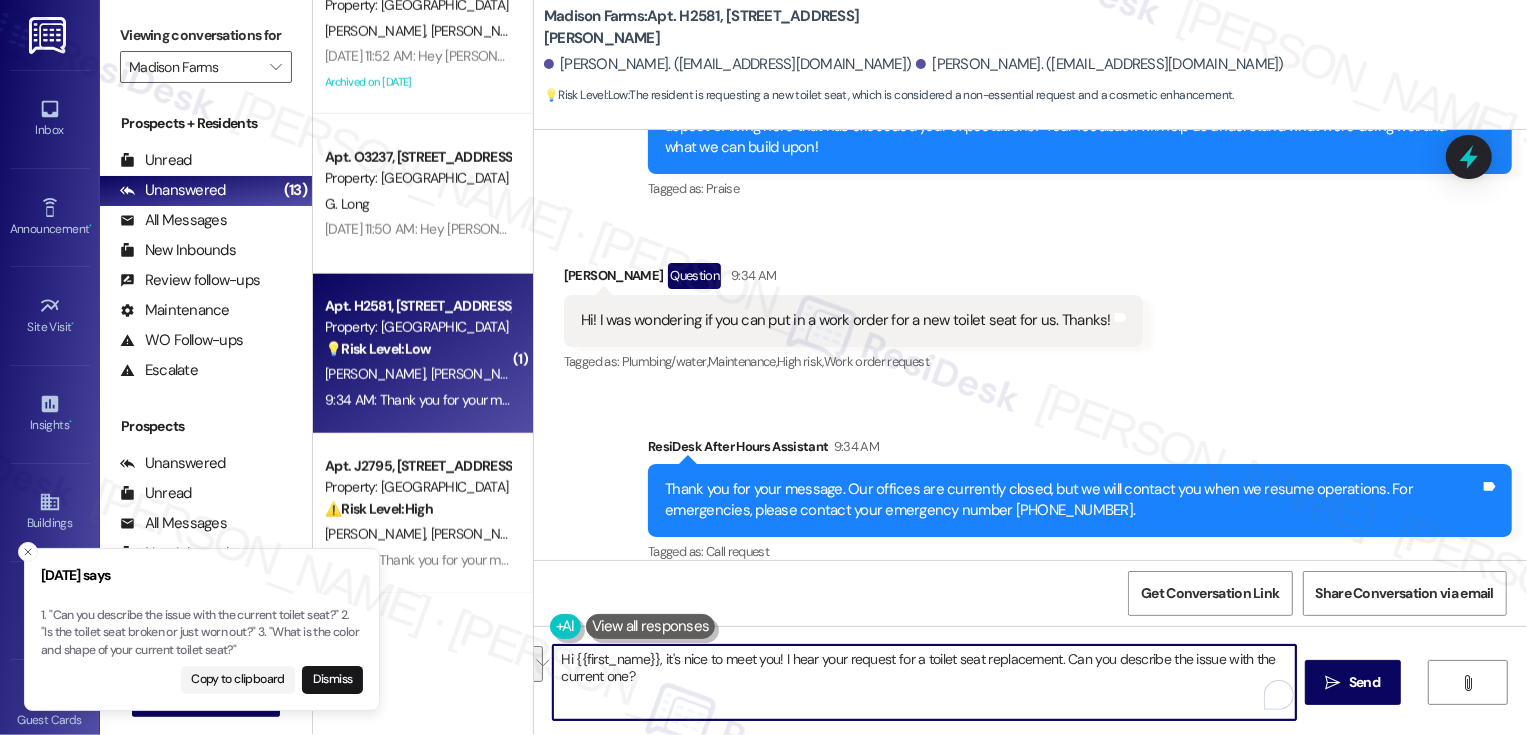 paste on "’s so nice to meet you! I saw your request about the toilet seat—could you tell me a bit more about what’s going on with the current one? I just want to make sure we have all the details so we can get it taken care of properly." 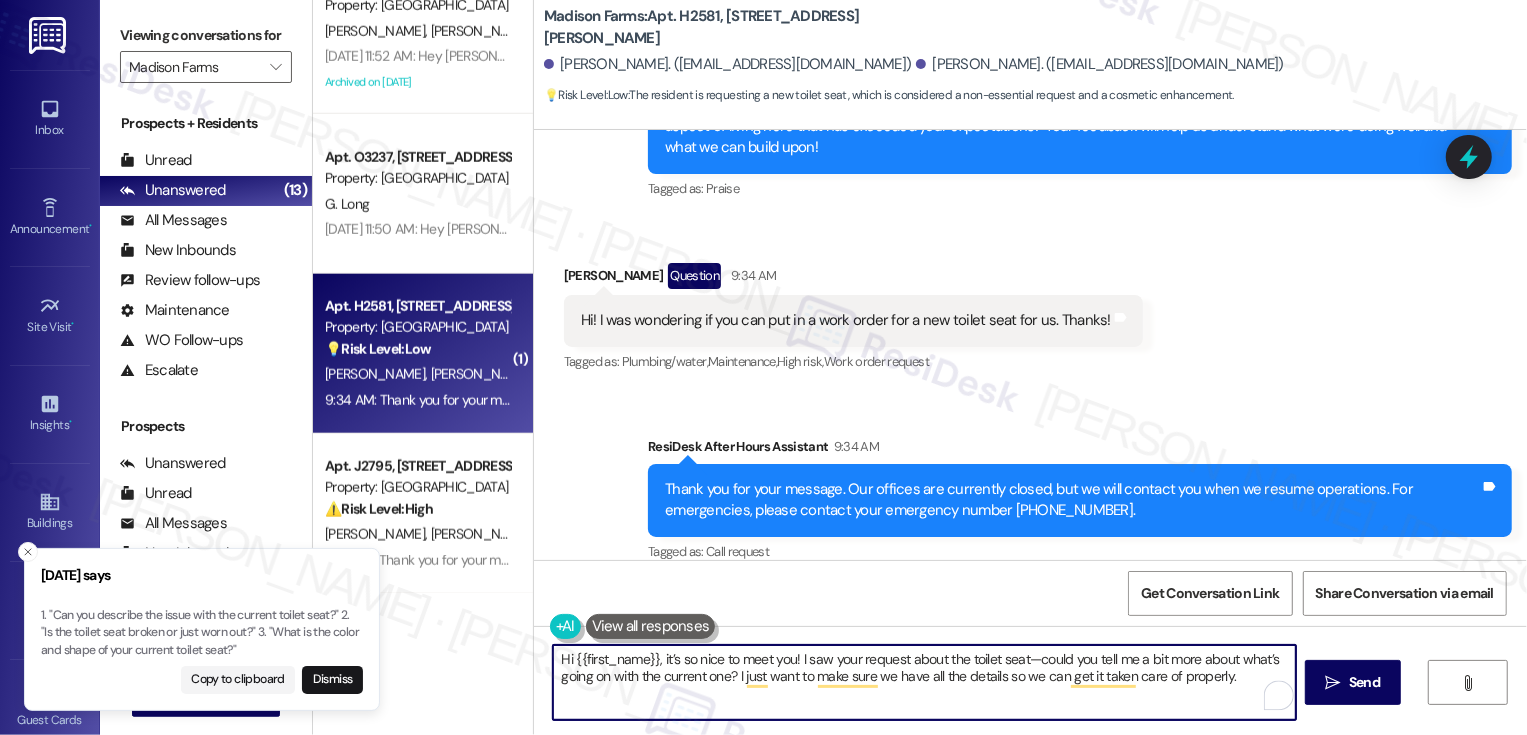 click on "[PERSON_NAME] Question 9:34 AM" at bounding box center [853, 279] 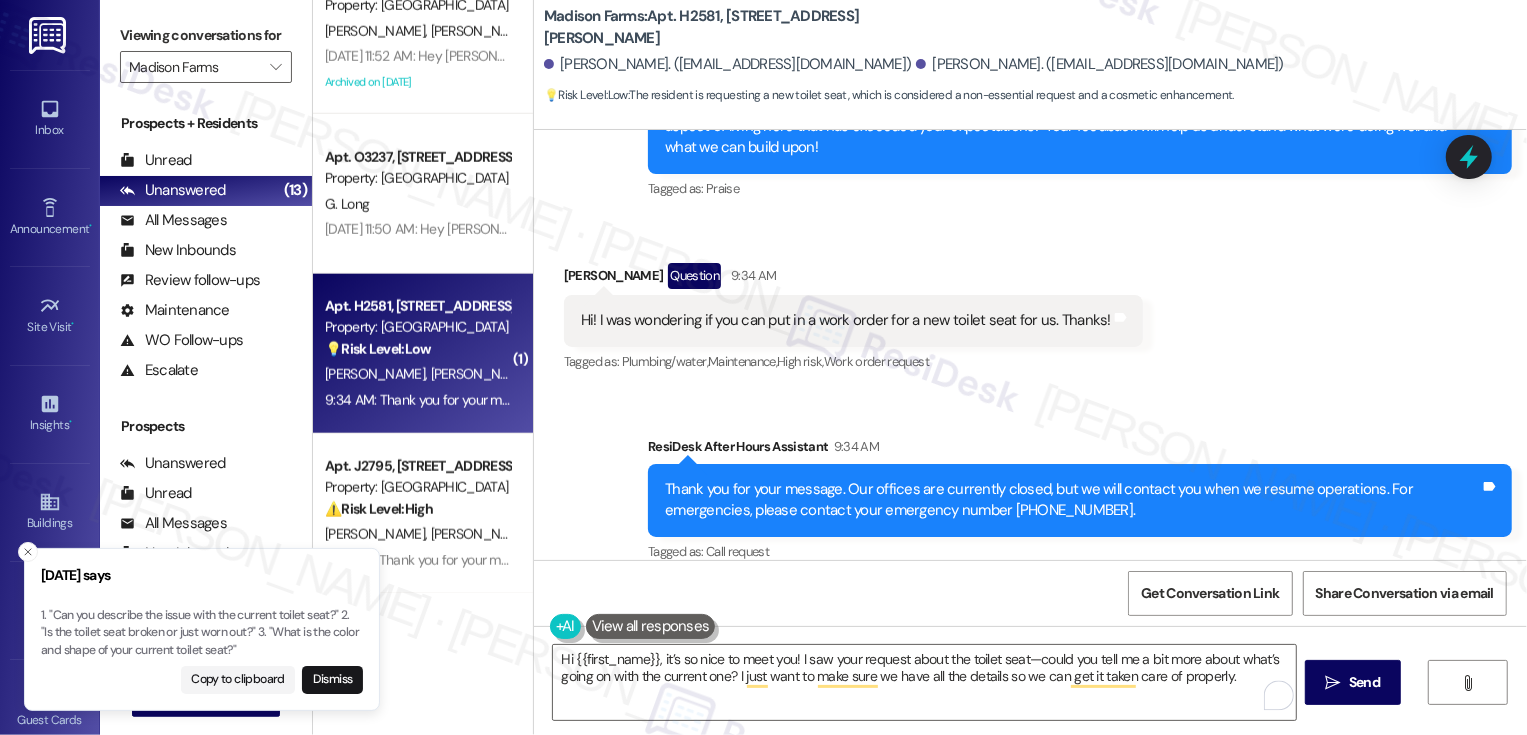 click on "[PERSON_NAME] Question 9:34 AM" at bounding box center [853, 279] 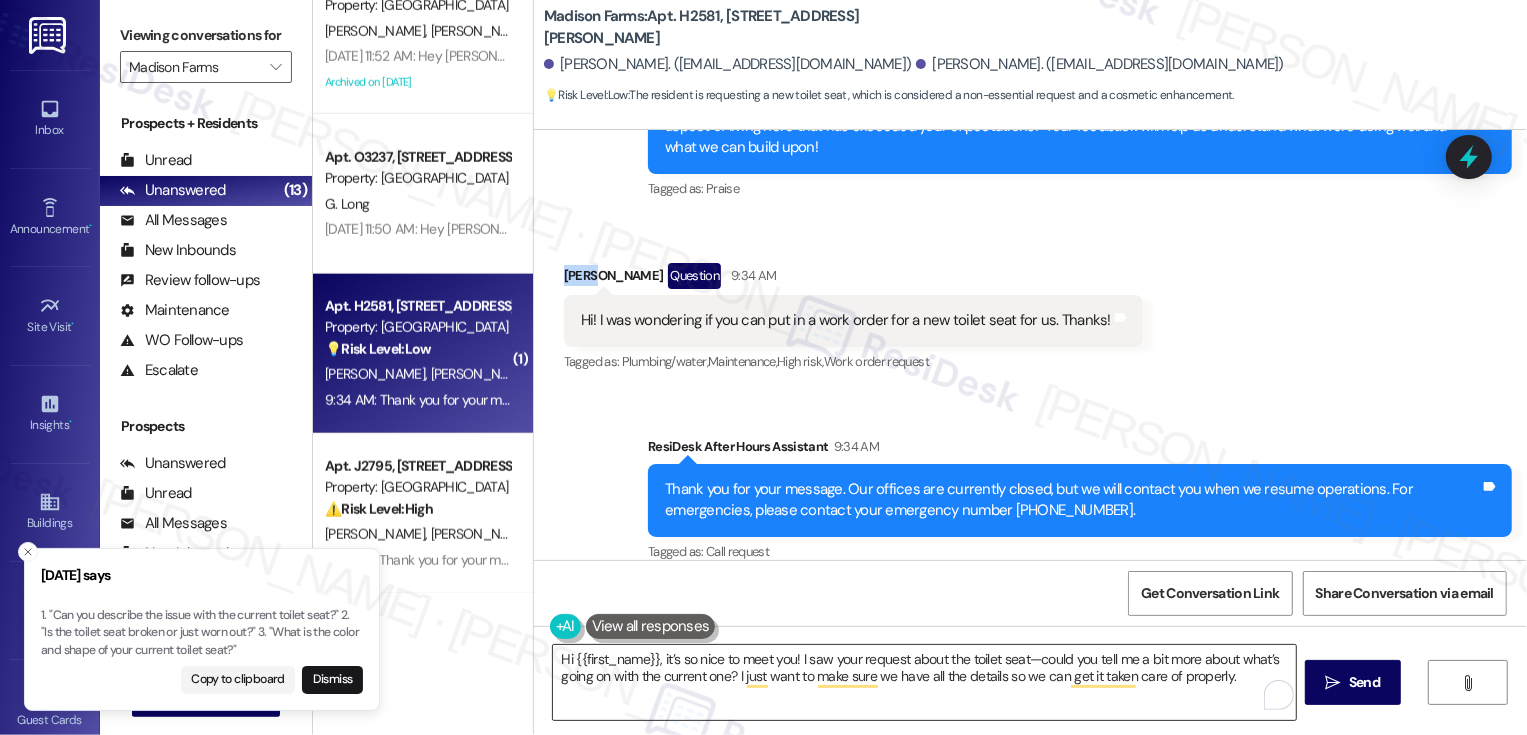 click on "Hi {{first_name}}, it’s so nice to meet you! I saw your request about the toilet seat—could you tell me a bit more about what’s going on with the current one? I just want to make sure we have all the details so we can get it taken care of properly." at bounding box center [924, 682] 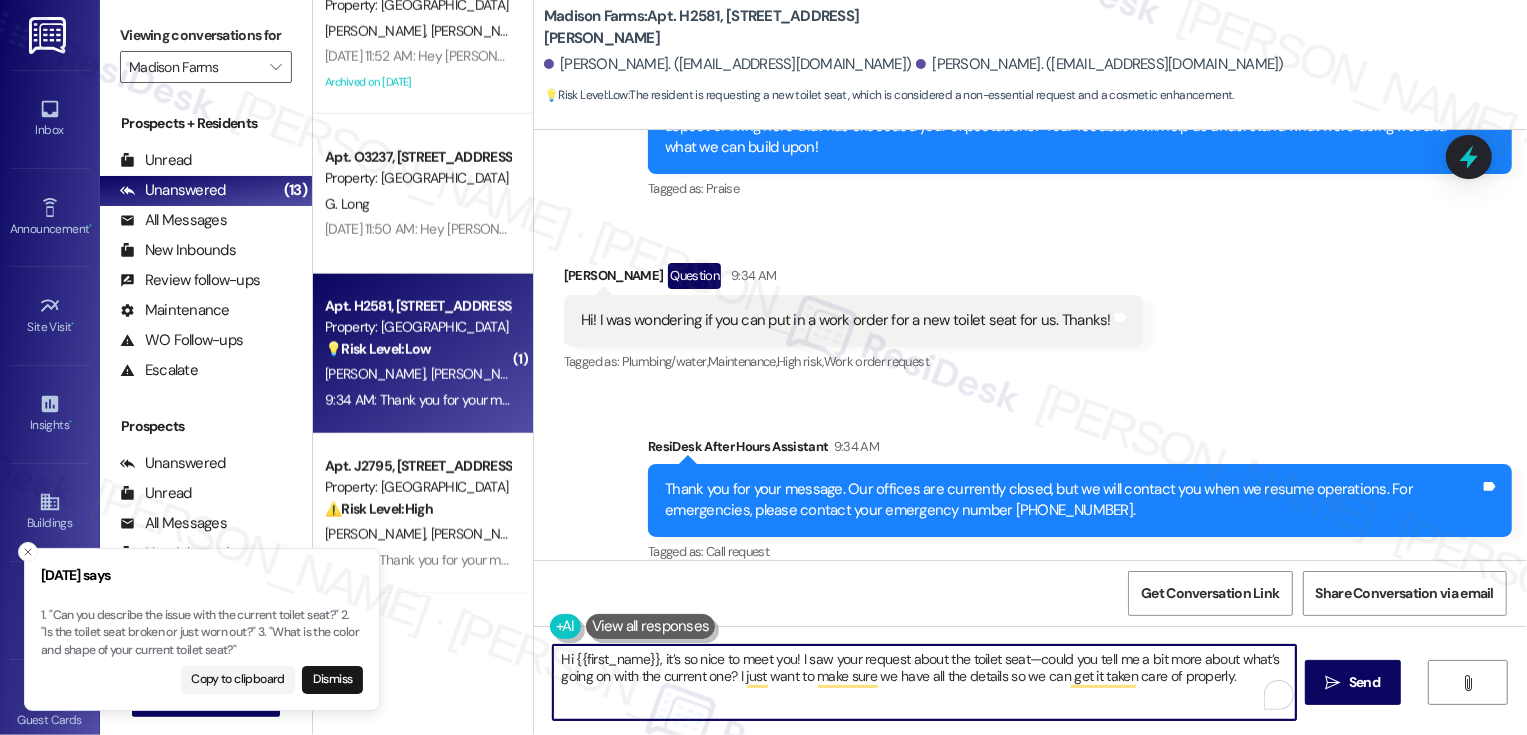 click on "Hi {{first_name}}, it’s so nice to meet you! I saw your request about the toilet seat—could you tell me a bit more about what’s going on with the current one? I just want to make sure we have all the details so we can get it taken care of properly." at bounding box center (924, 682) 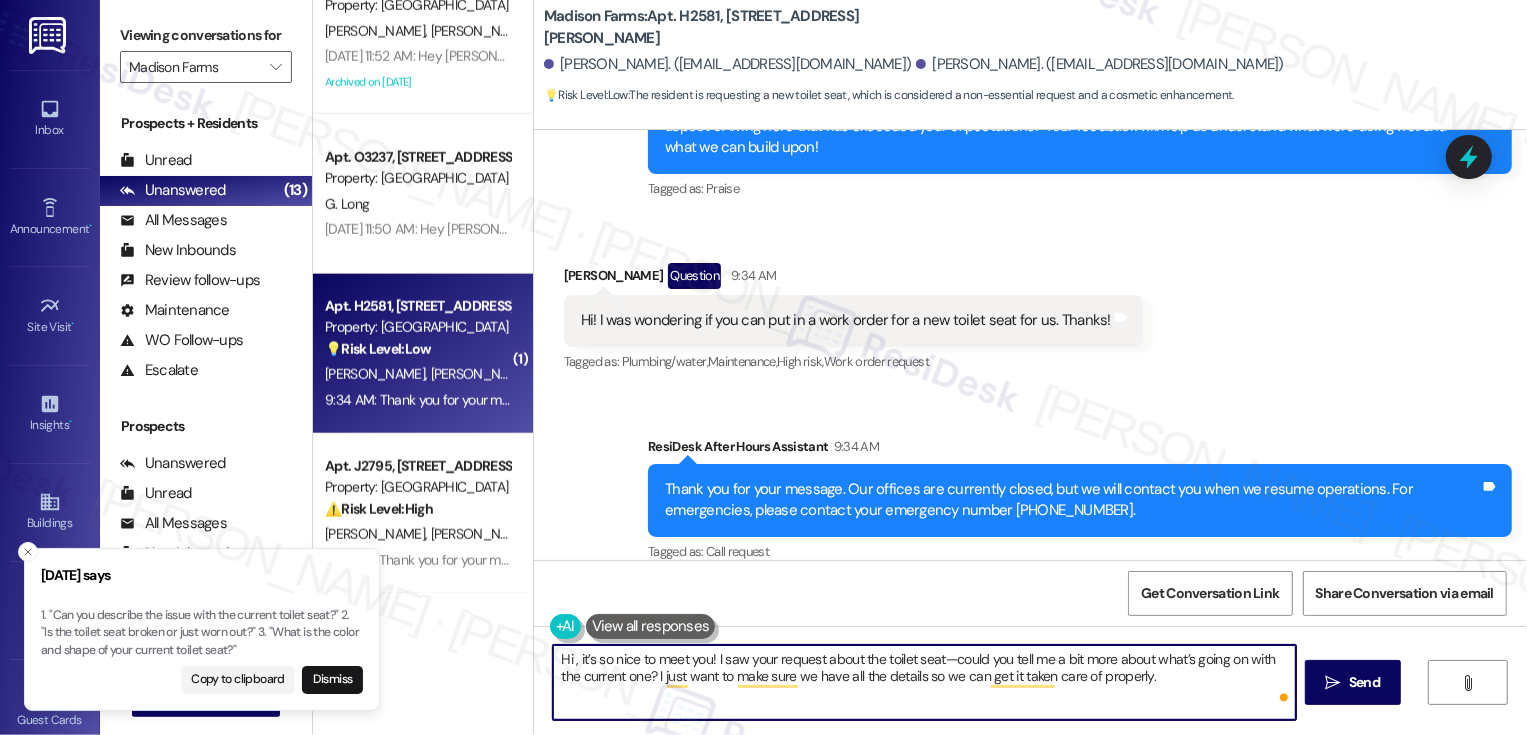 paste on "[PERSON_NAME]" 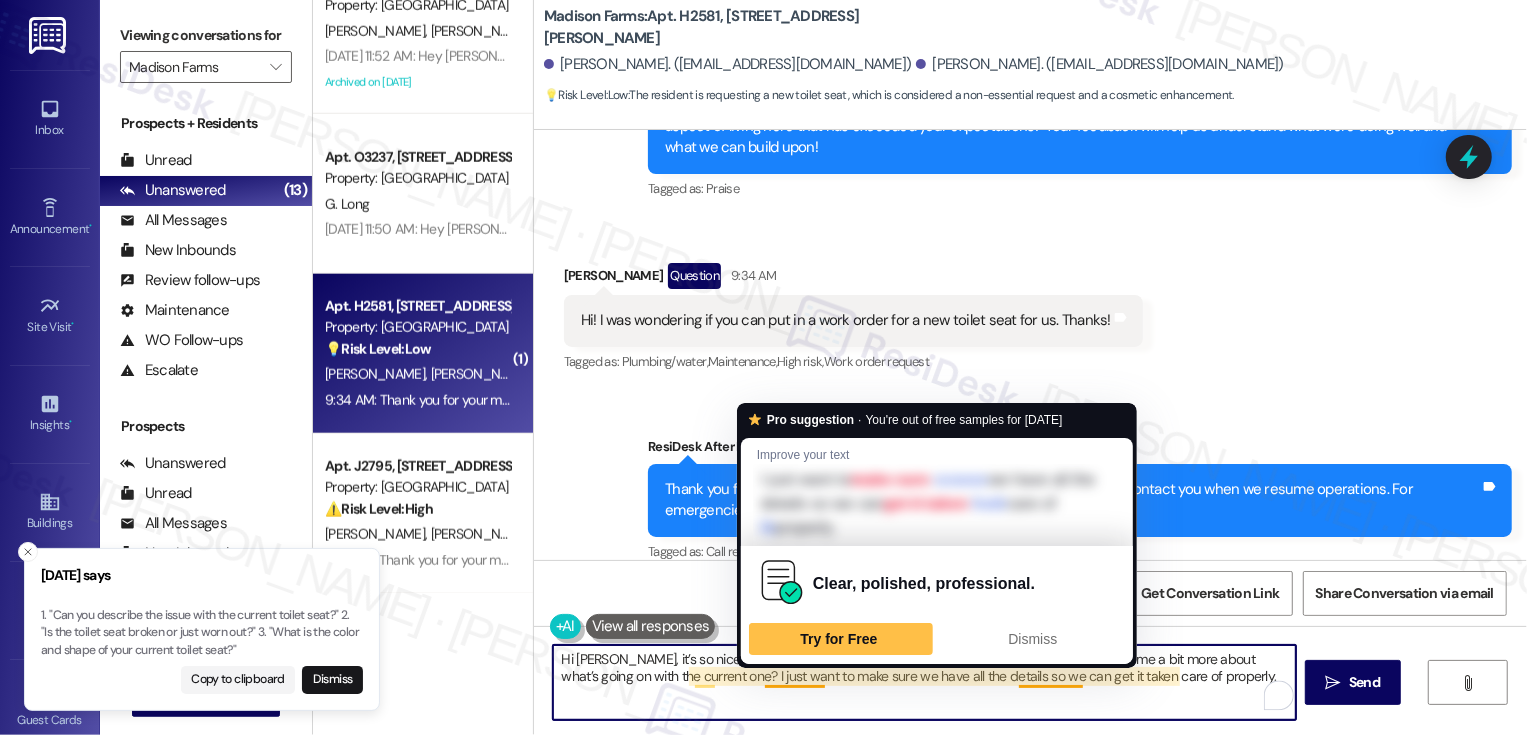 click on "Clear, polished, professional. Try for Free Dismiss" at bounding box center (937, 605) 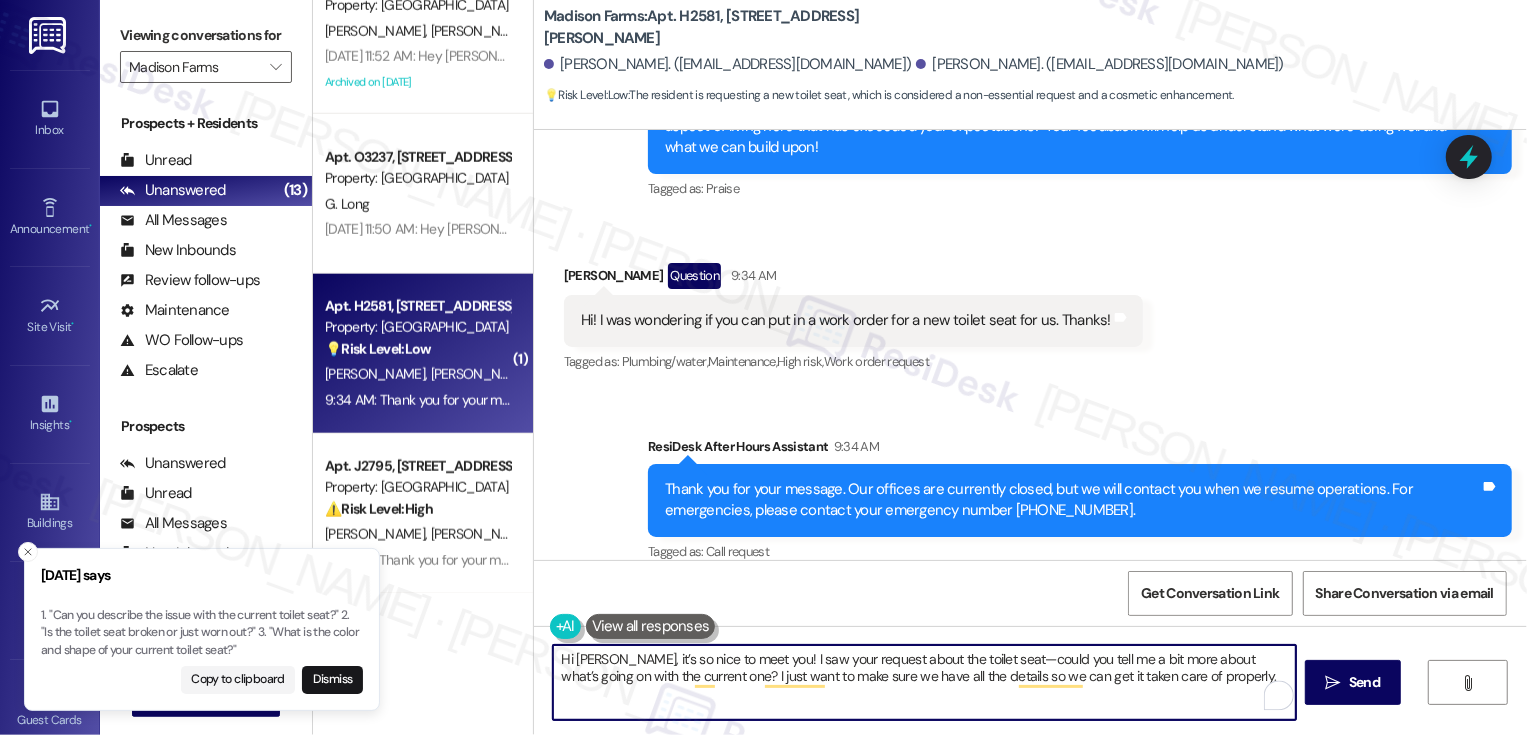 click on "Hi [PERSON_NAME], it’s so nice to meet you! I saw your request about the toilet seat—could you tell me a bit more about what’s going on with the current one? I just want to make sure we have all the details so we can get it taken care of properly." at bounding box center [924, 682] 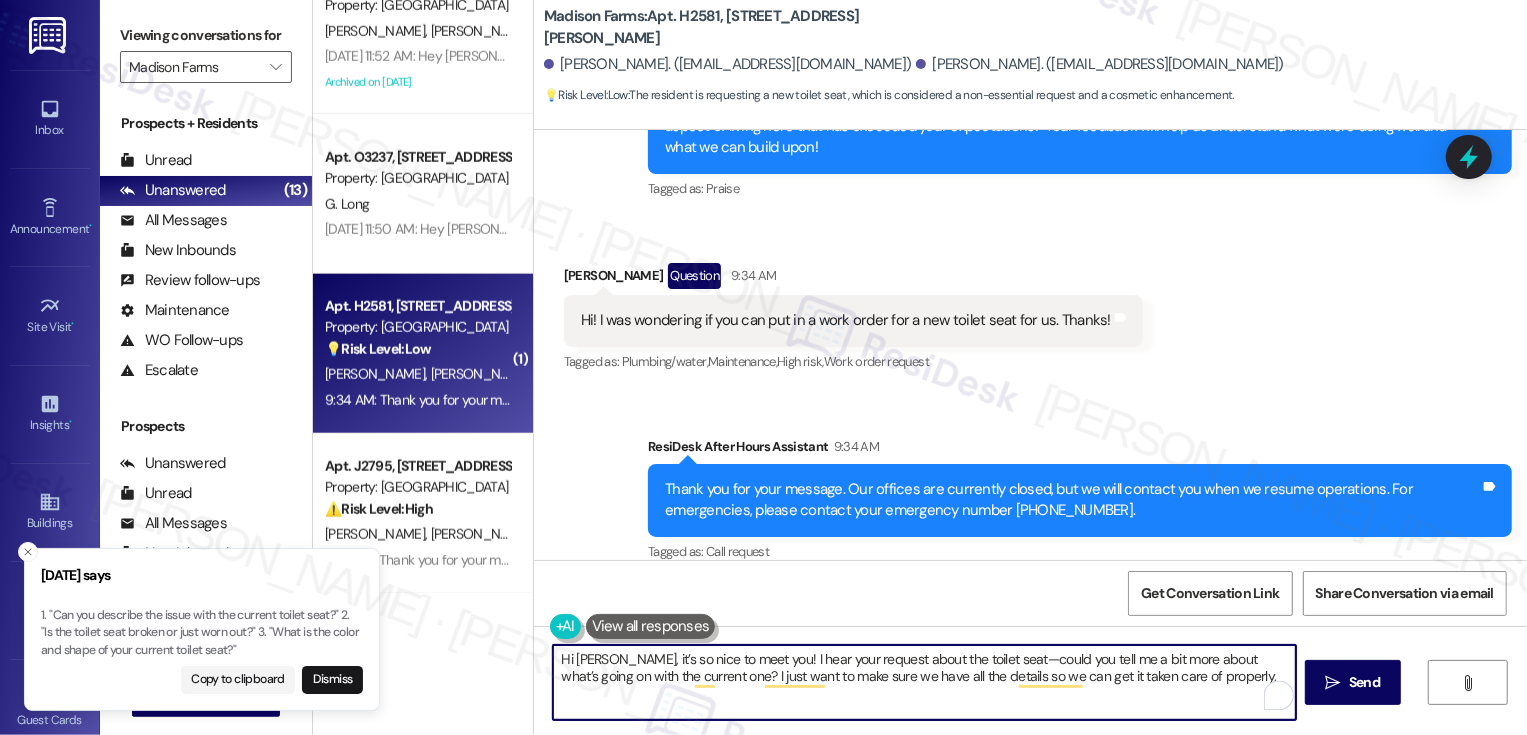 click on "Hi [PERSON_NAME], it’s so nice to meet you! I hear your request about the toilet seat—could you tell me a bit more about what’s going on with the current one? I just want to make sure we have all the details so we can get it taken care of properly." at bounding box center (924, 682) 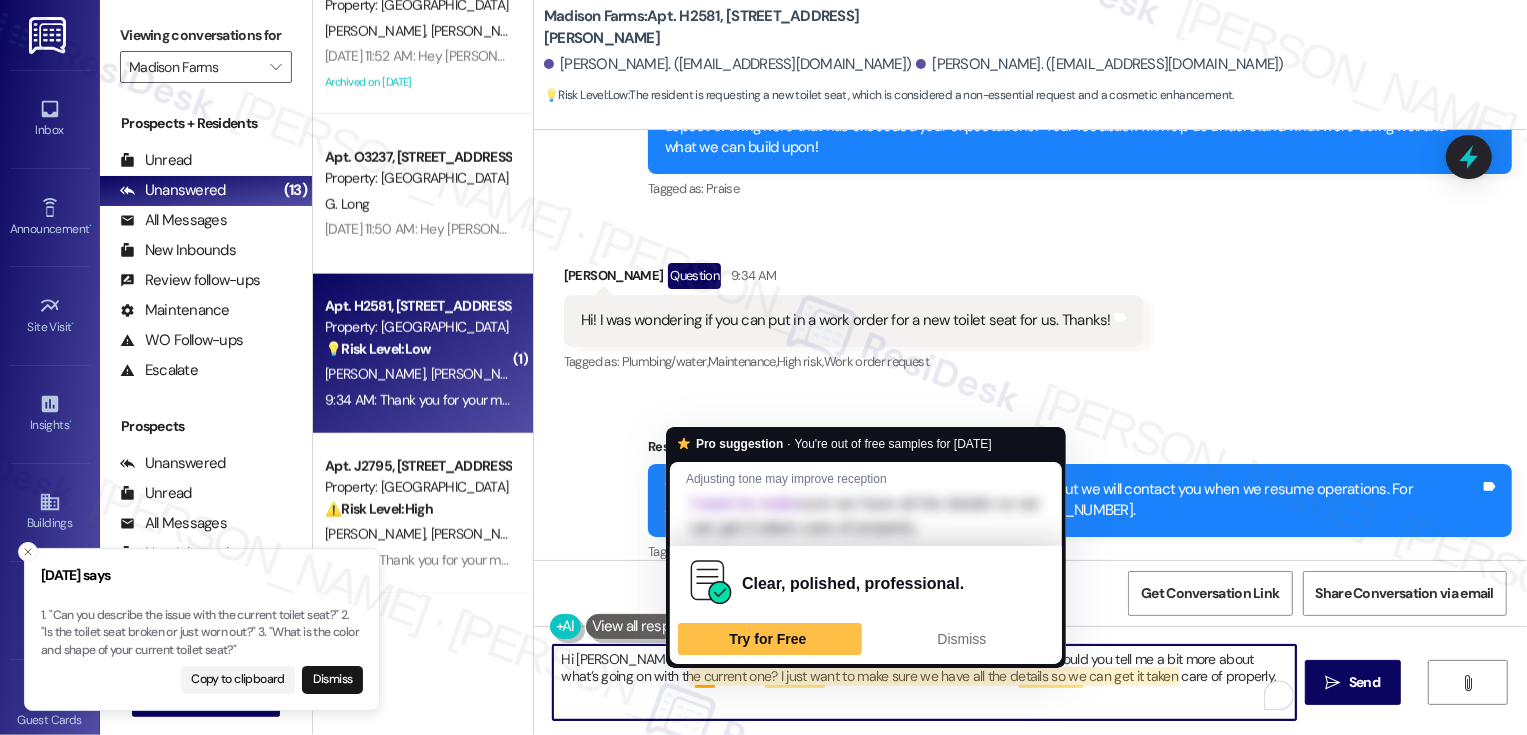 click on "Hi [PERSON_NAME], it’s so nice to meet you! I hear your request about the toilet seat. Could you tell me a bit more about what’s going on with the current one? I just want to make sure we have all the details so we can get it taken care of properly." at bounding box center [924, 682] 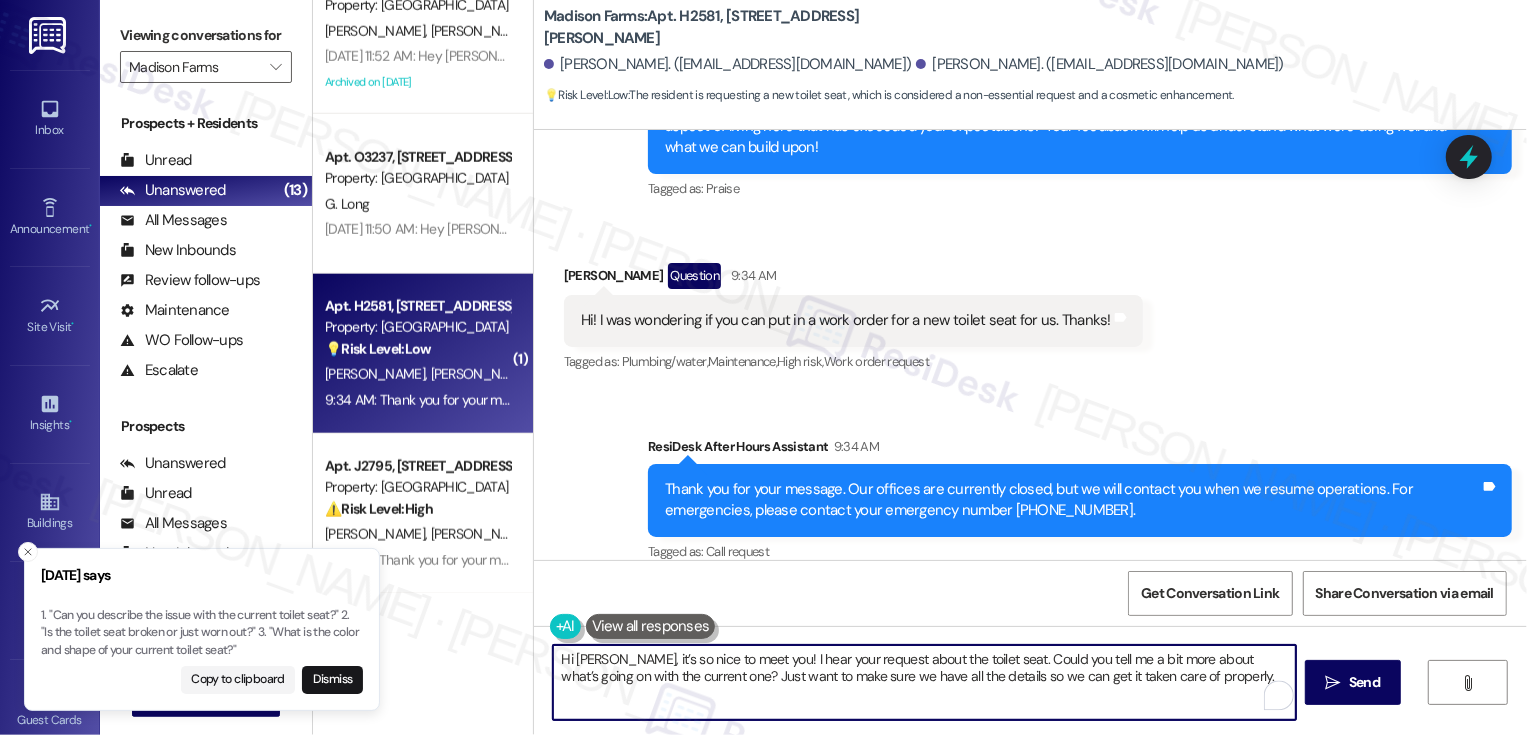click on "Hi [PERSON_NAME], it’s so nice to meet you! I hear your request about the toilet seat. Could you tell me a bit more about what’s going on with the current one? Just want to make sure we have all the details so we can get it taken care of properly." at bounding box center [924, 682] 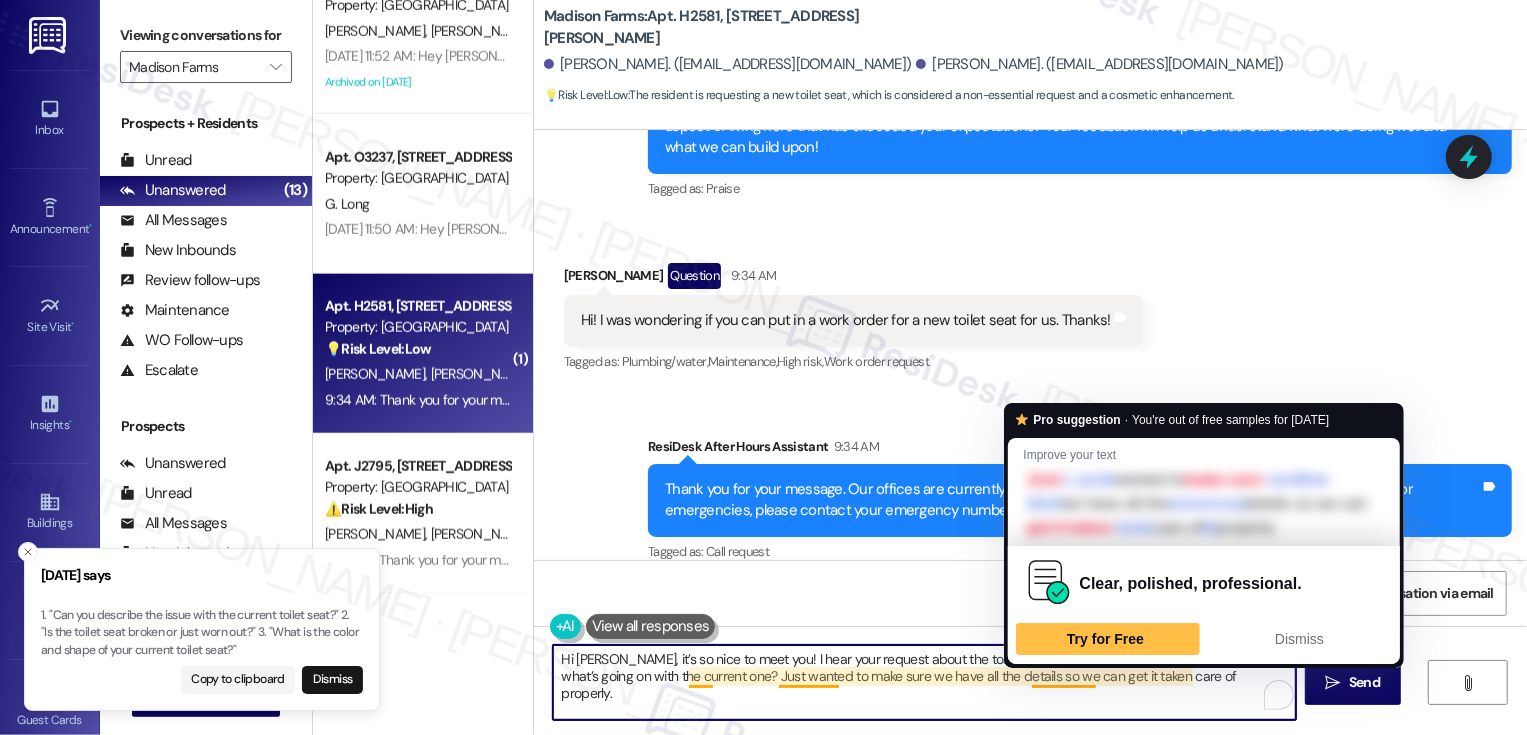 click on "Hi [PERSON_NAME], it’s so nice to meet you! I hear your request about the toilet seat. Could you tell me a bit more about what’s going on with the current one? Just wanted to make sure we have all the details so we can get it taken care of properly." at bounding box center [924, 682] 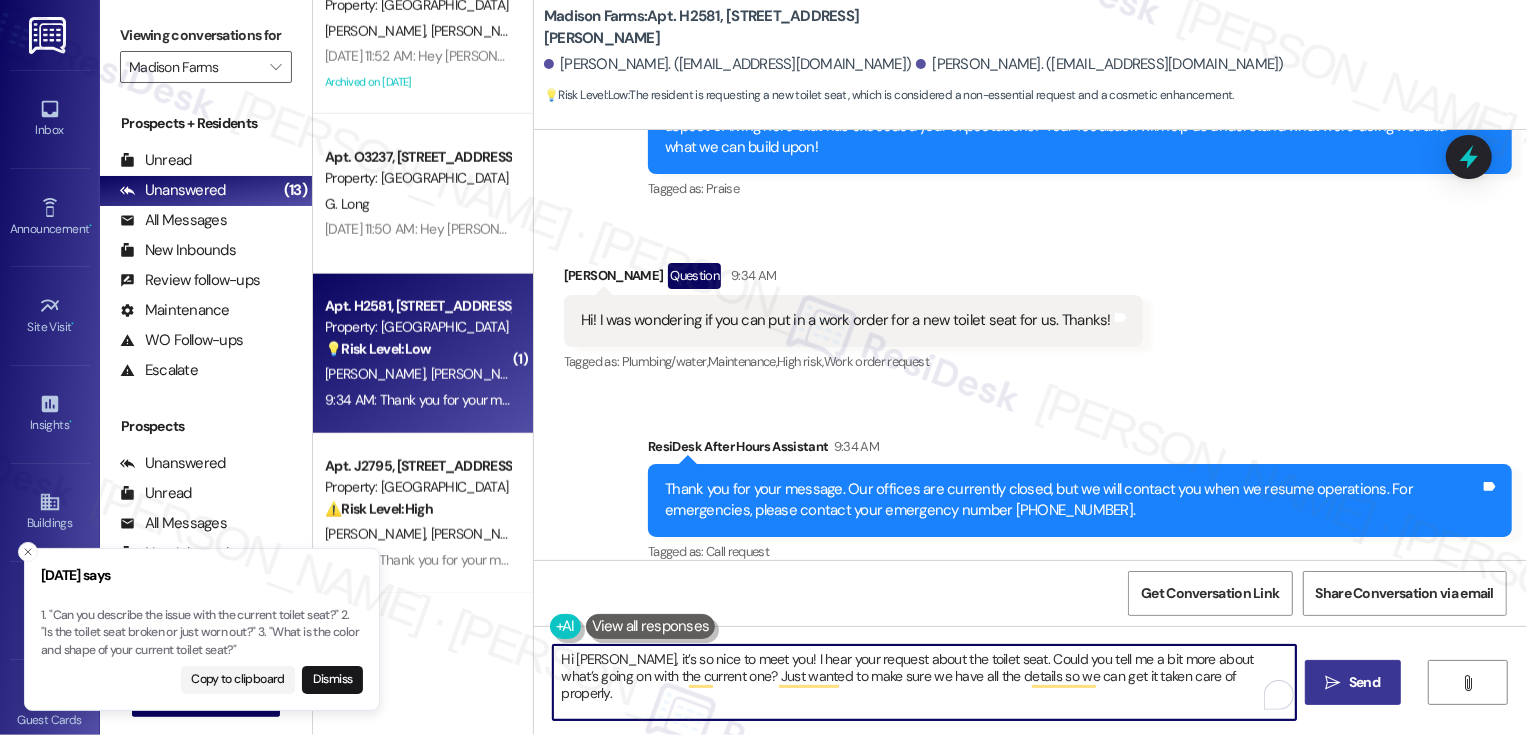 type on "Hi [PERSON_NAME], it’s so nice to meet you! I hear your request about the toilet seat. Could you tell me a bit more about what’s going on with the current one? Just wanted to make sure we have all the details so we can get it taken care of properly." 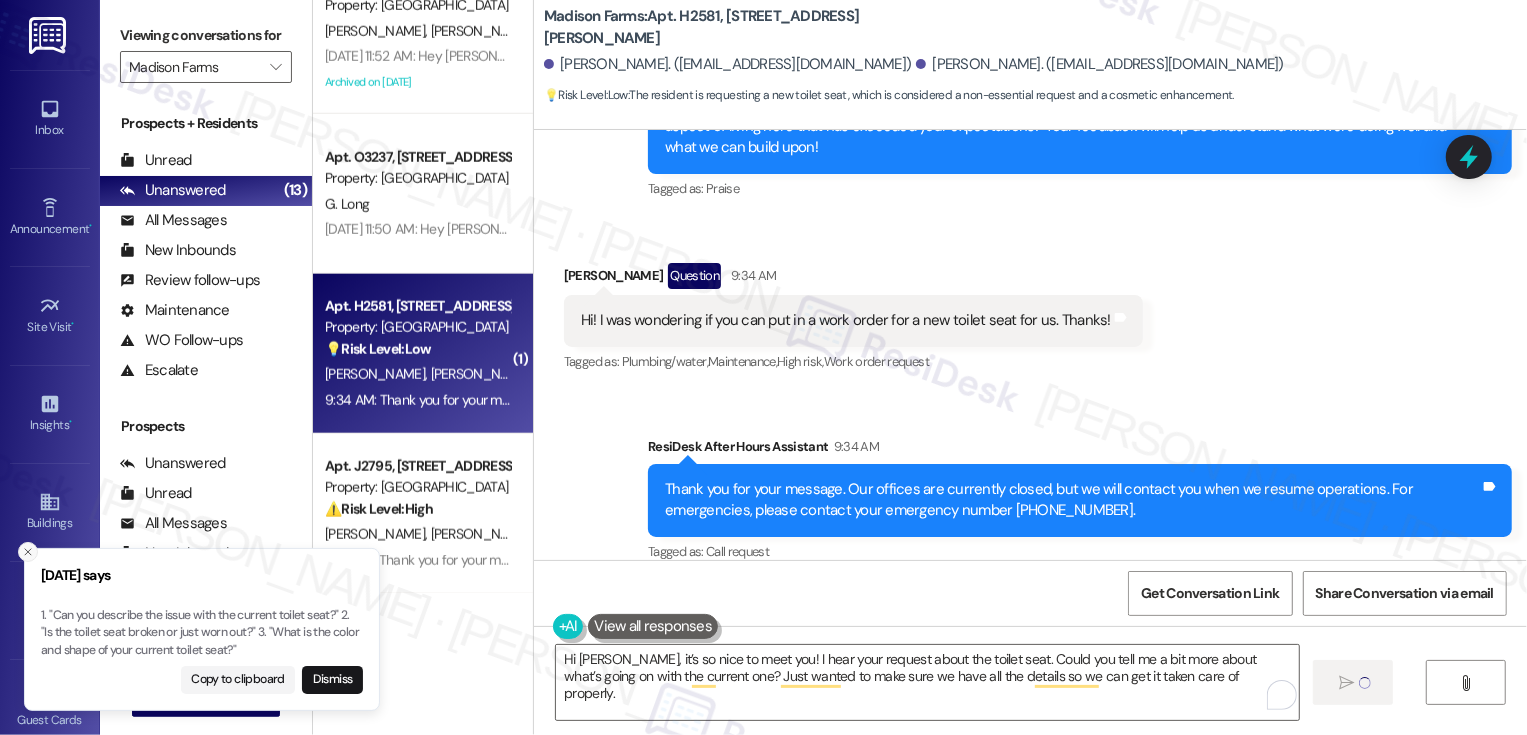 click 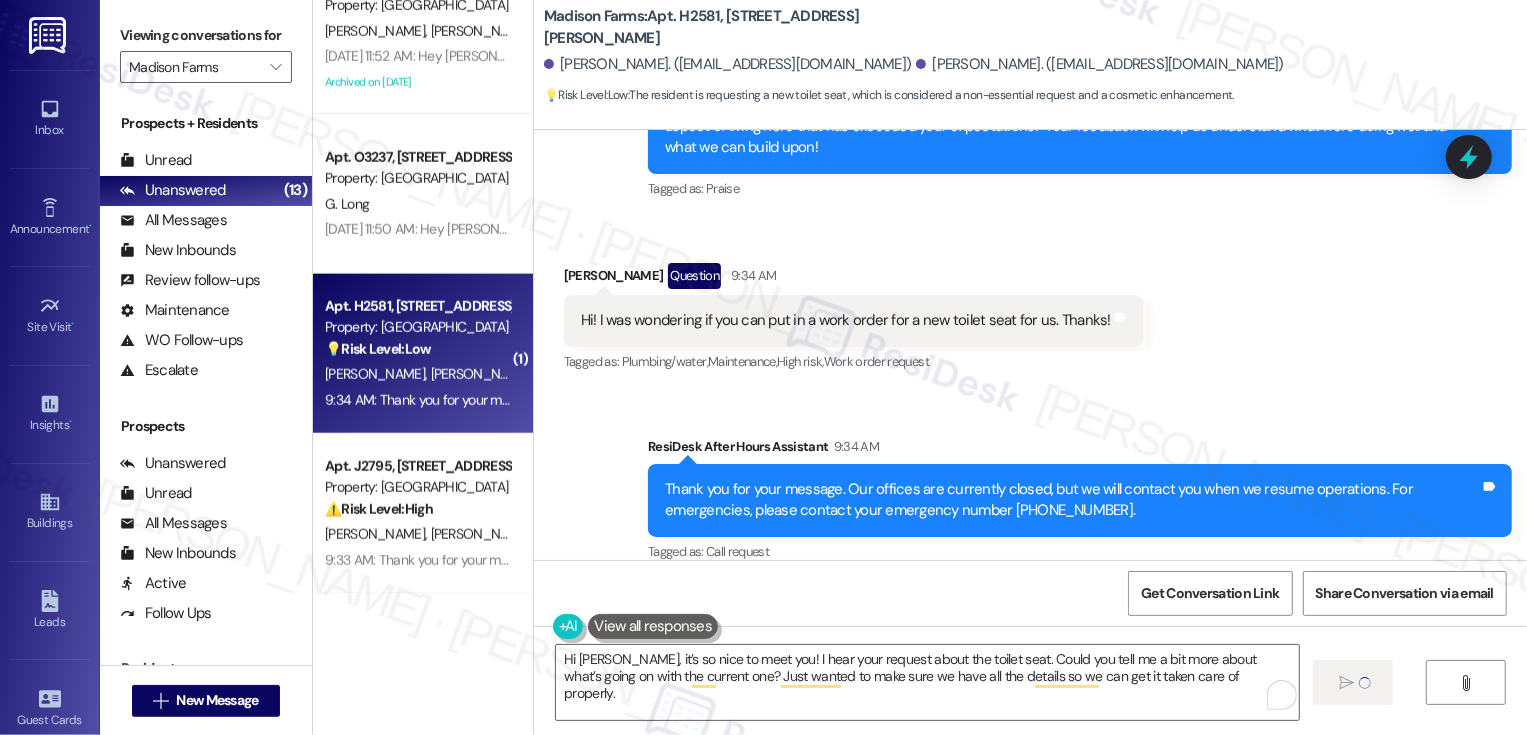 type 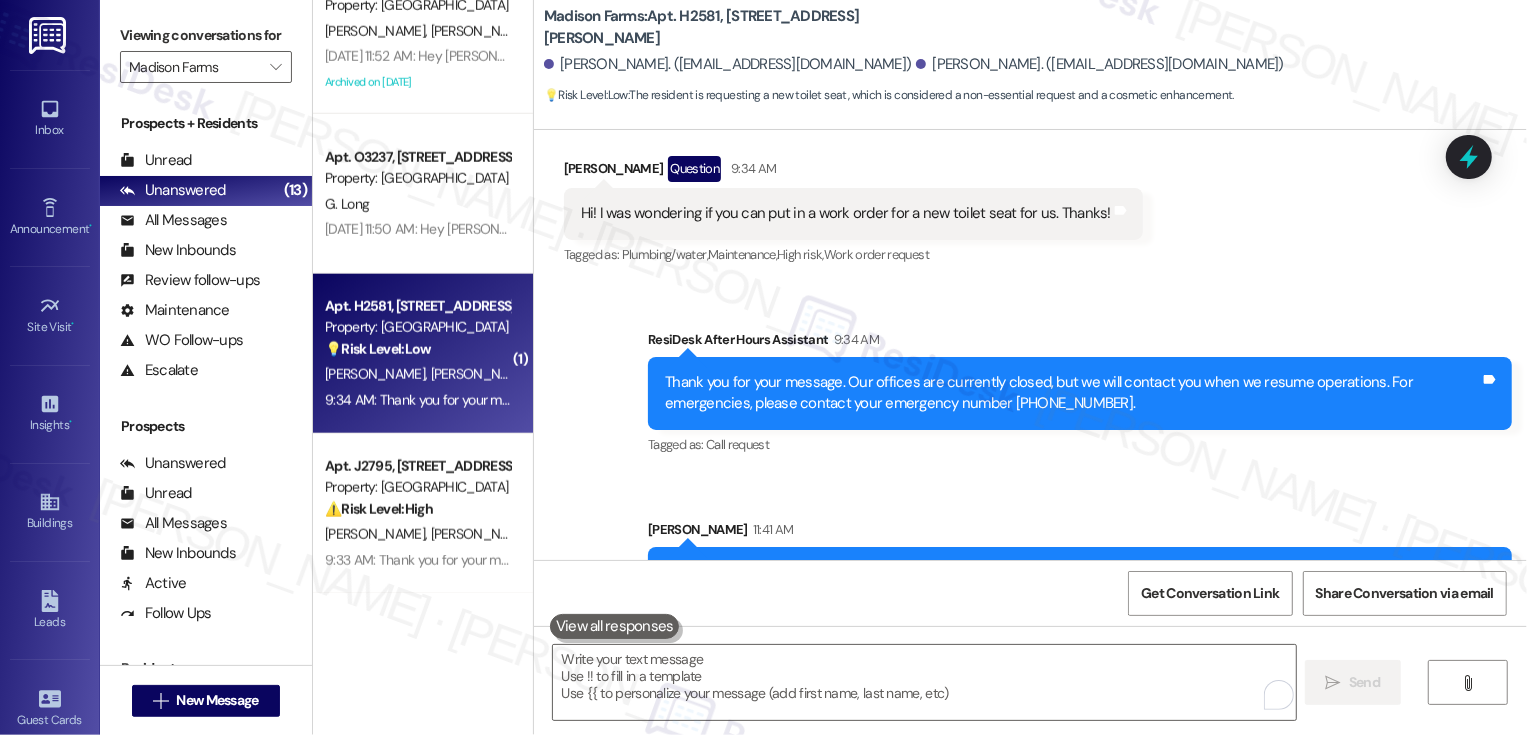 scroll, scrollTop: 1329, scrollLeft: 0, axis: vertical 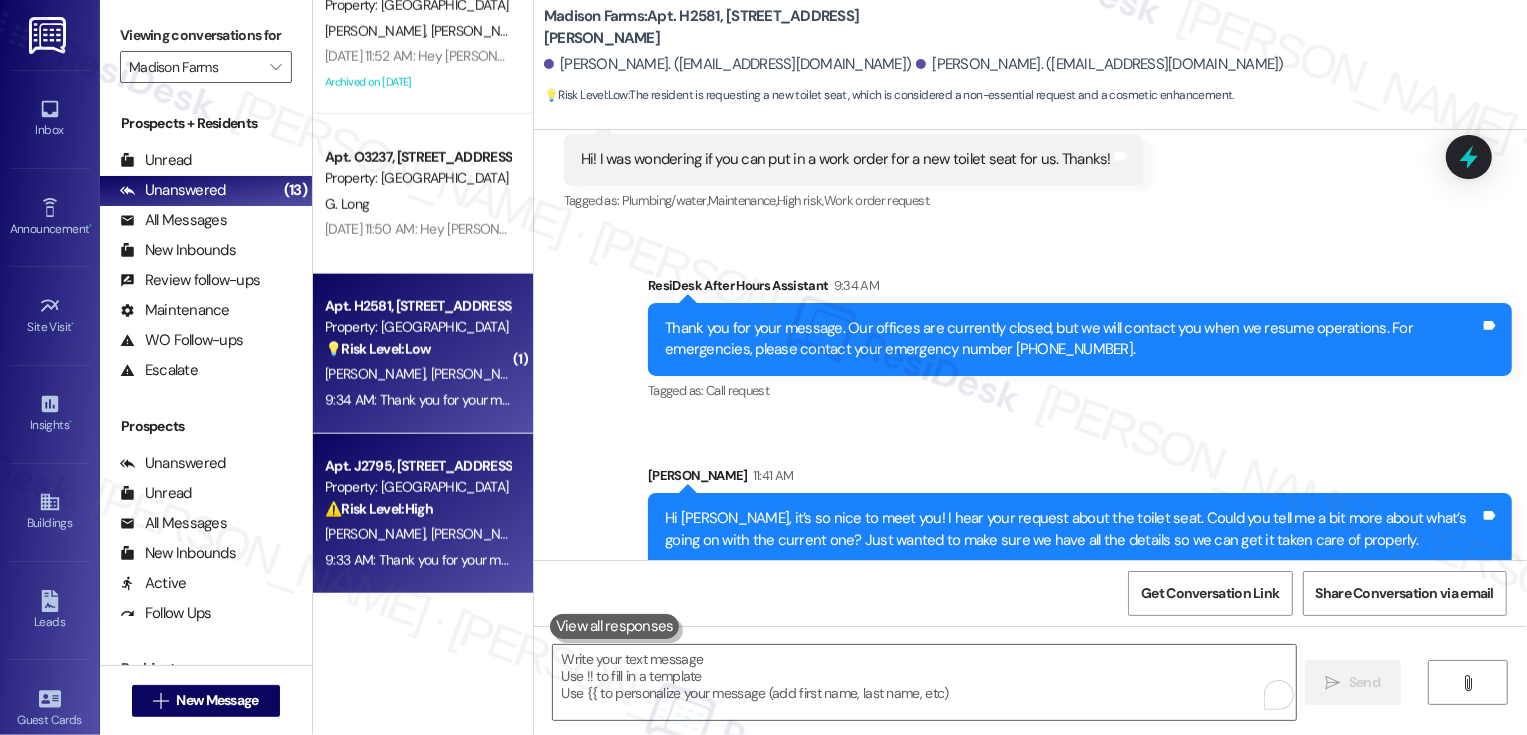 click on "[PERSON_NAME]" at bounding box center [480, 534] 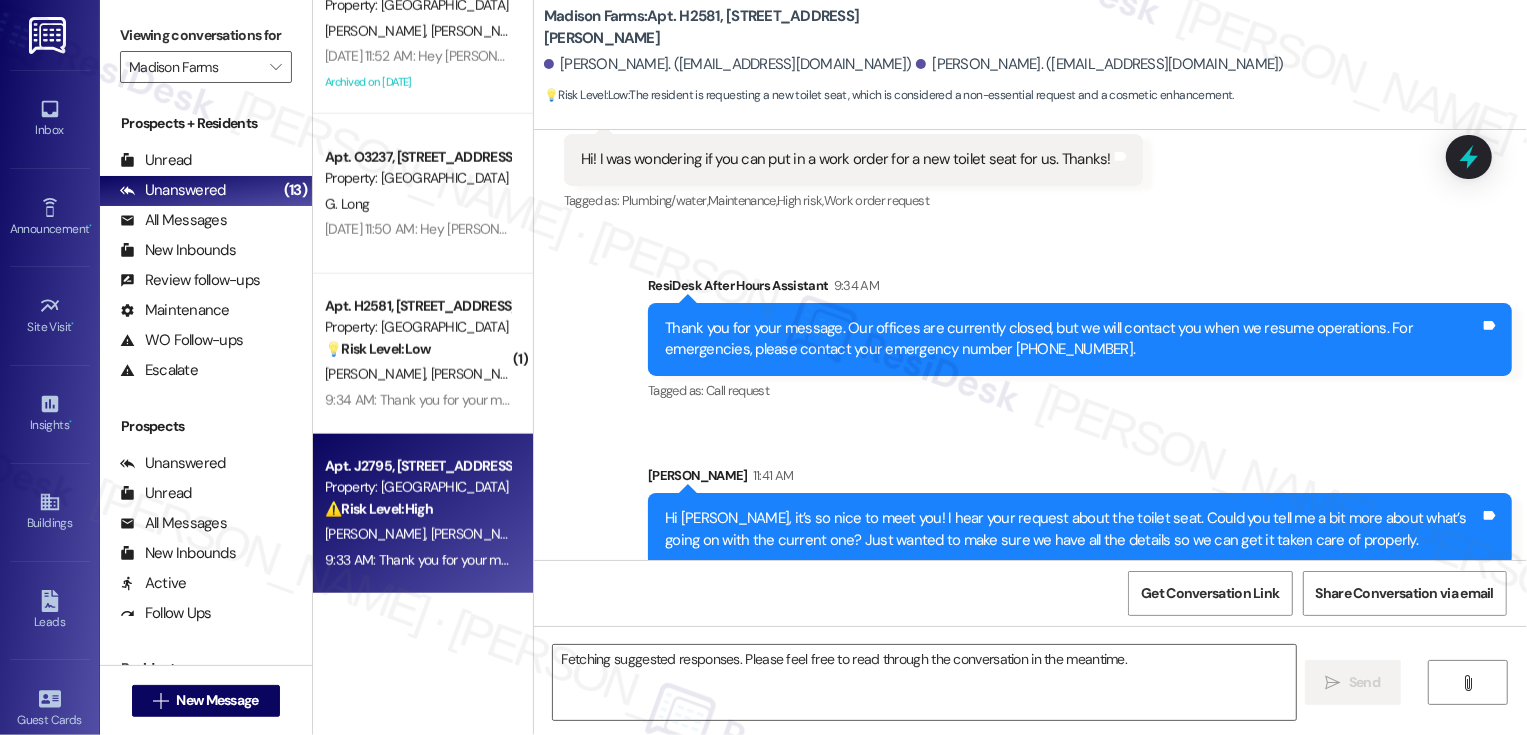 click on "[PERSON_NAME]" at bounding box center [480, 534] 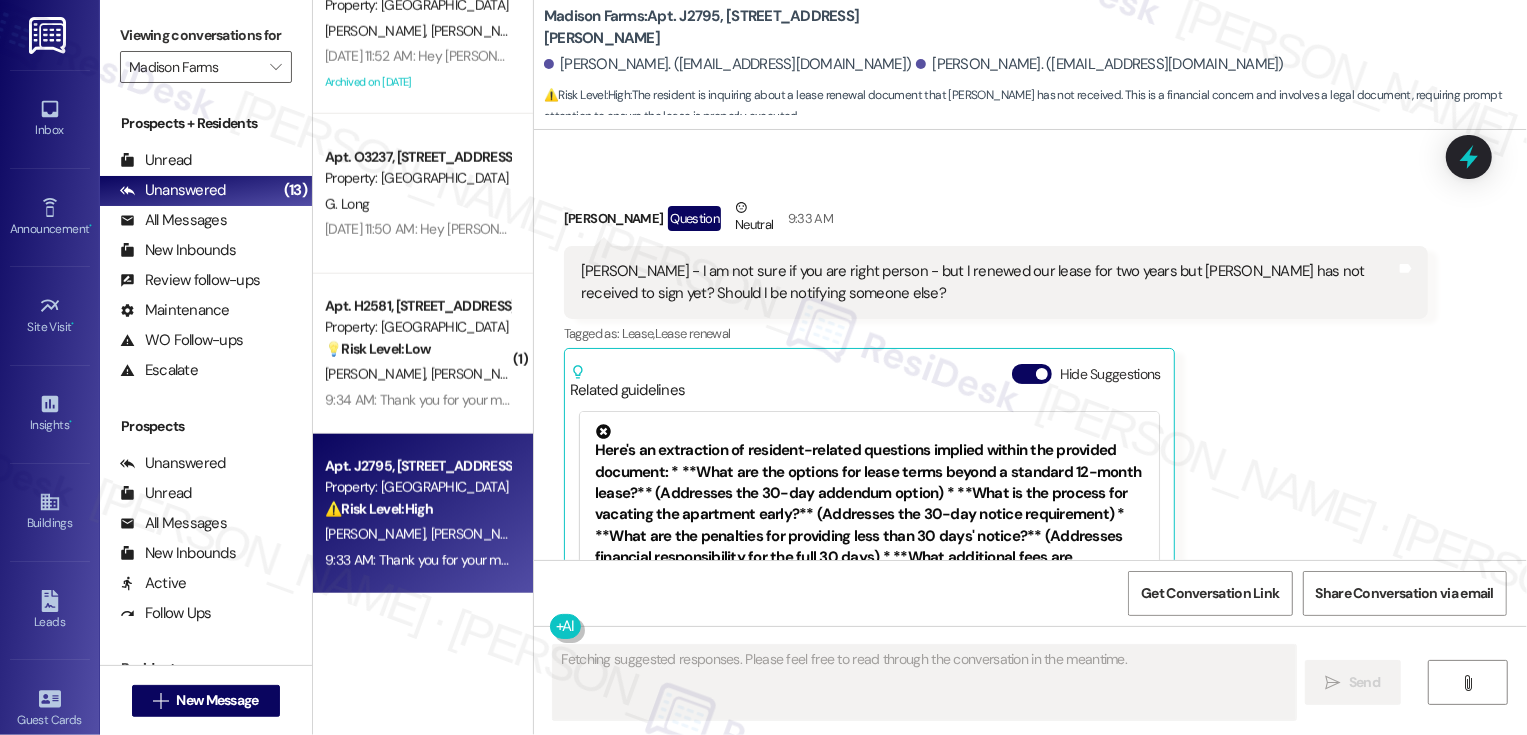 scroll, scrollTop: 1223, scrollLeft: 0, axis: vertical 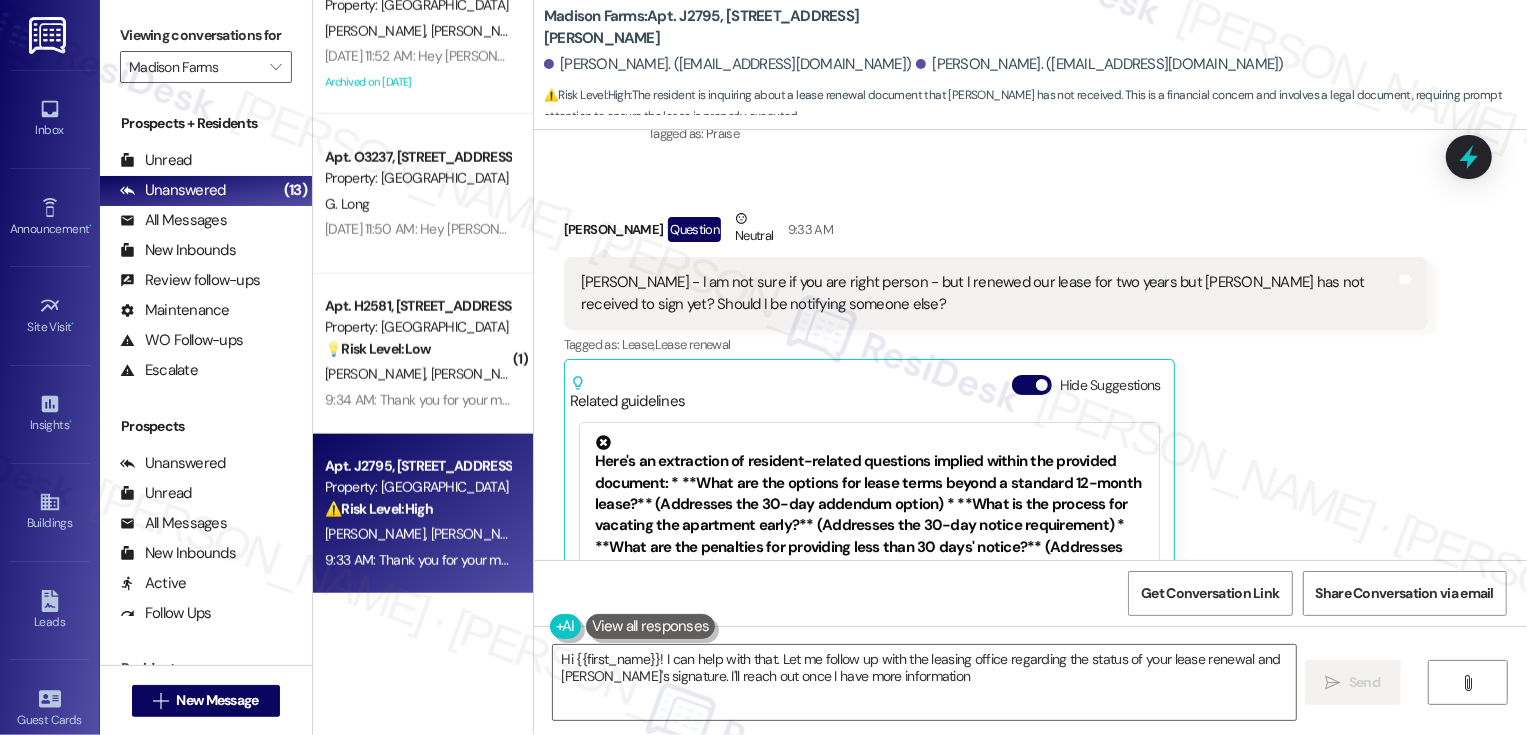 type on "Hi {{first_name}}! I can help with that. Let me follow up with the leasing office regarding the status of your lease renewal and [PERSON_NAME]'s signature. I'll reach out once I have more information!" 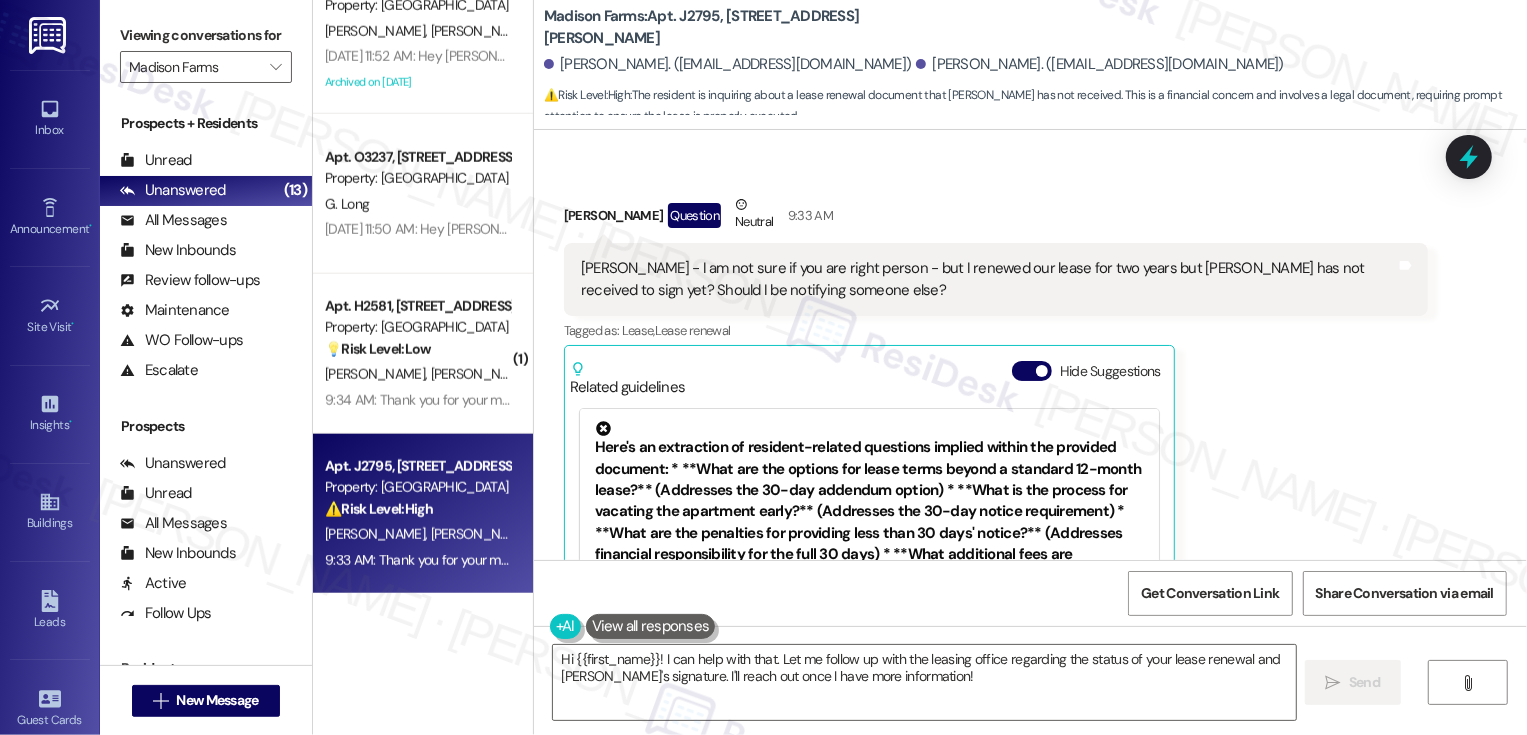 scroll, scrollTop: 1560, scrollLeft: 0, axis: vertical 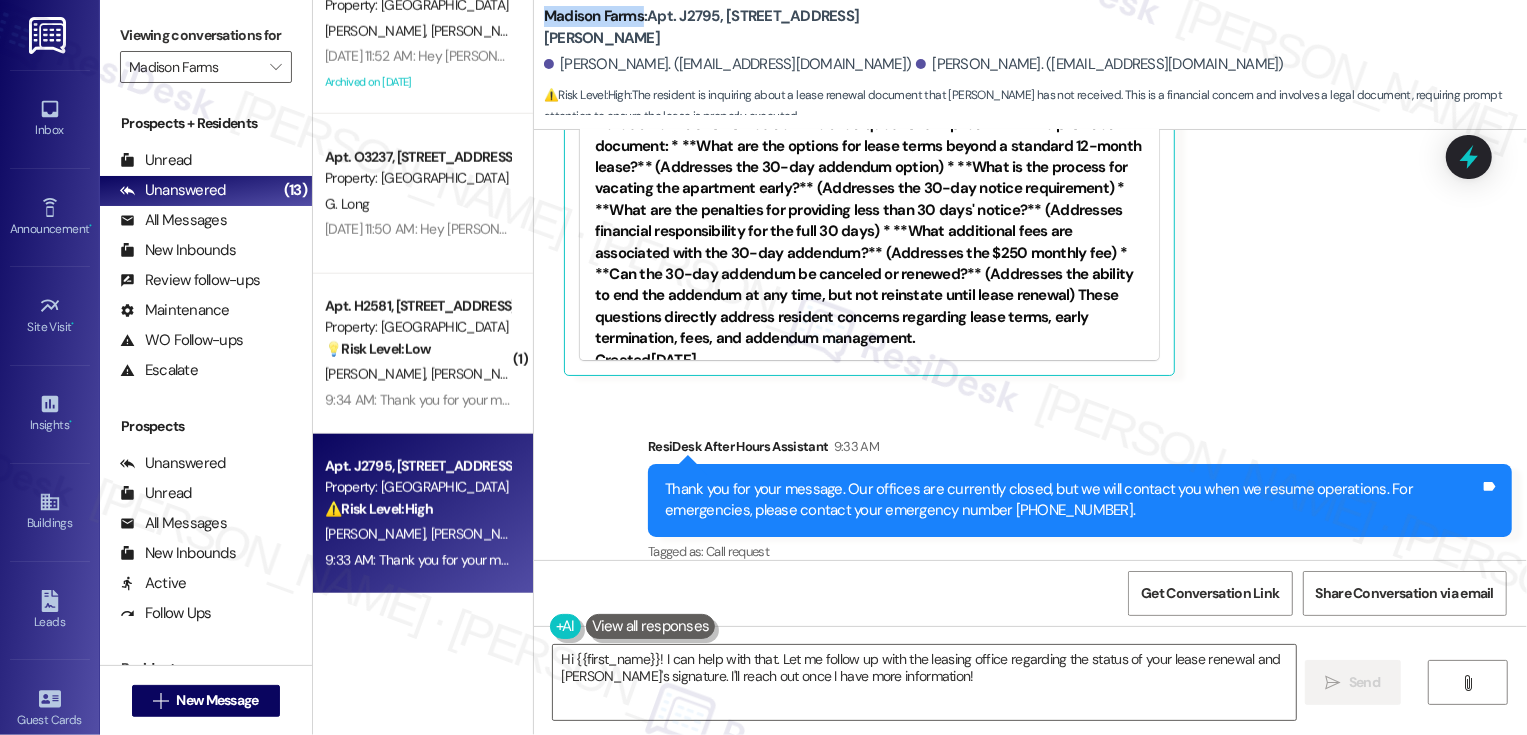 drag, startPoint x: 531, startPoint y: 26, endPoint x: 629, endPoint y: 33, distance: 98.24968 